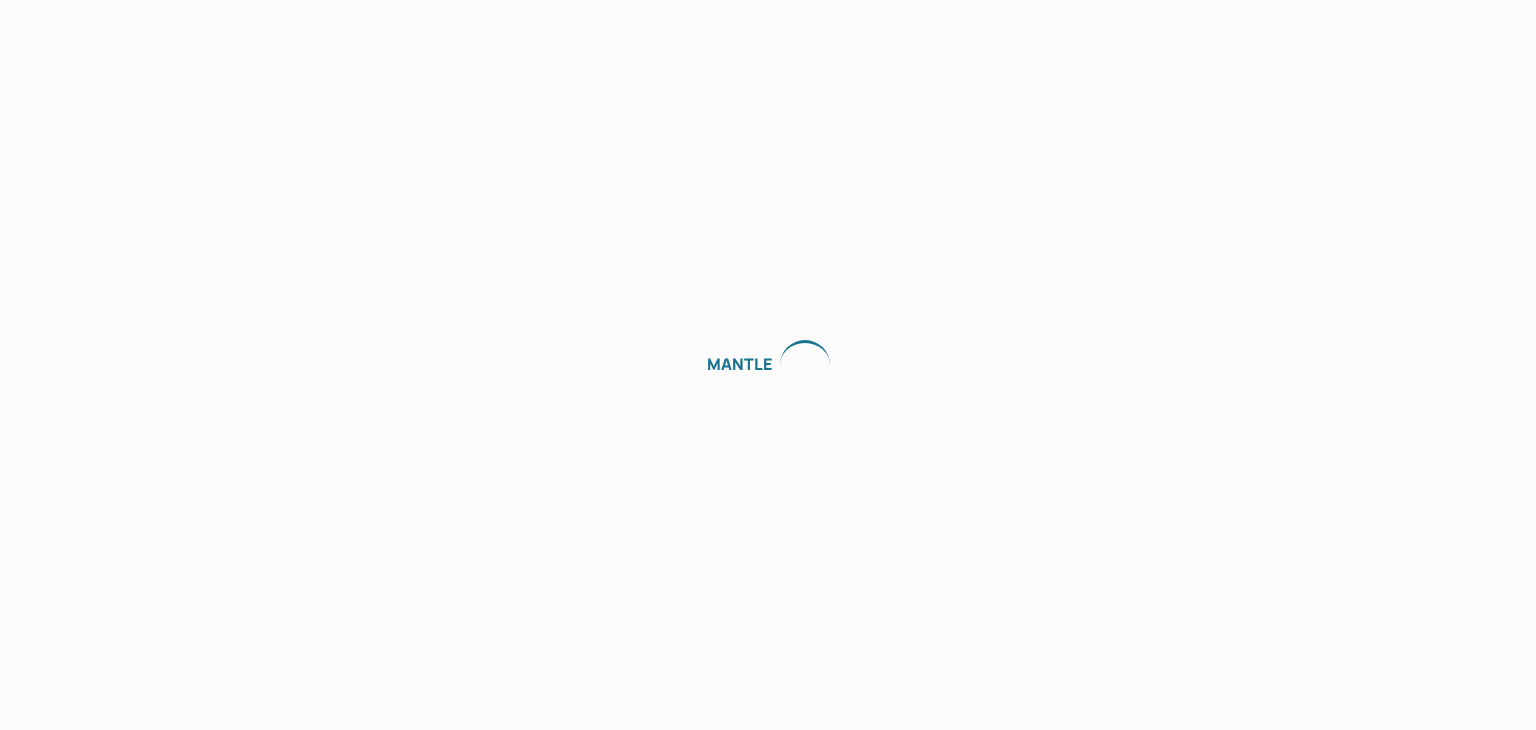 scroll, scrollTop: 0, scrollLeft: 0, axis: both 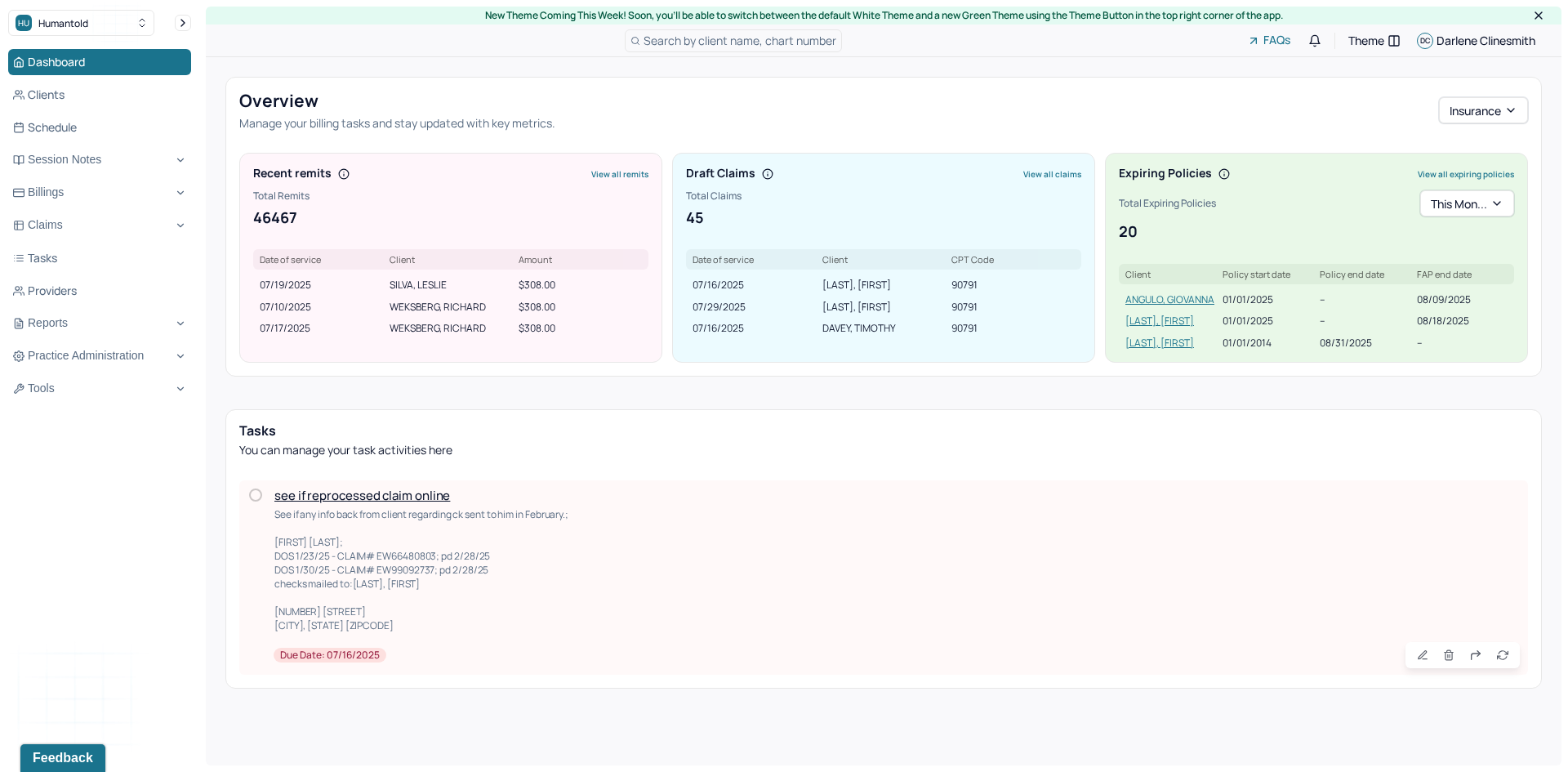 click on "View all claims" at bounding box center [1052, 174] 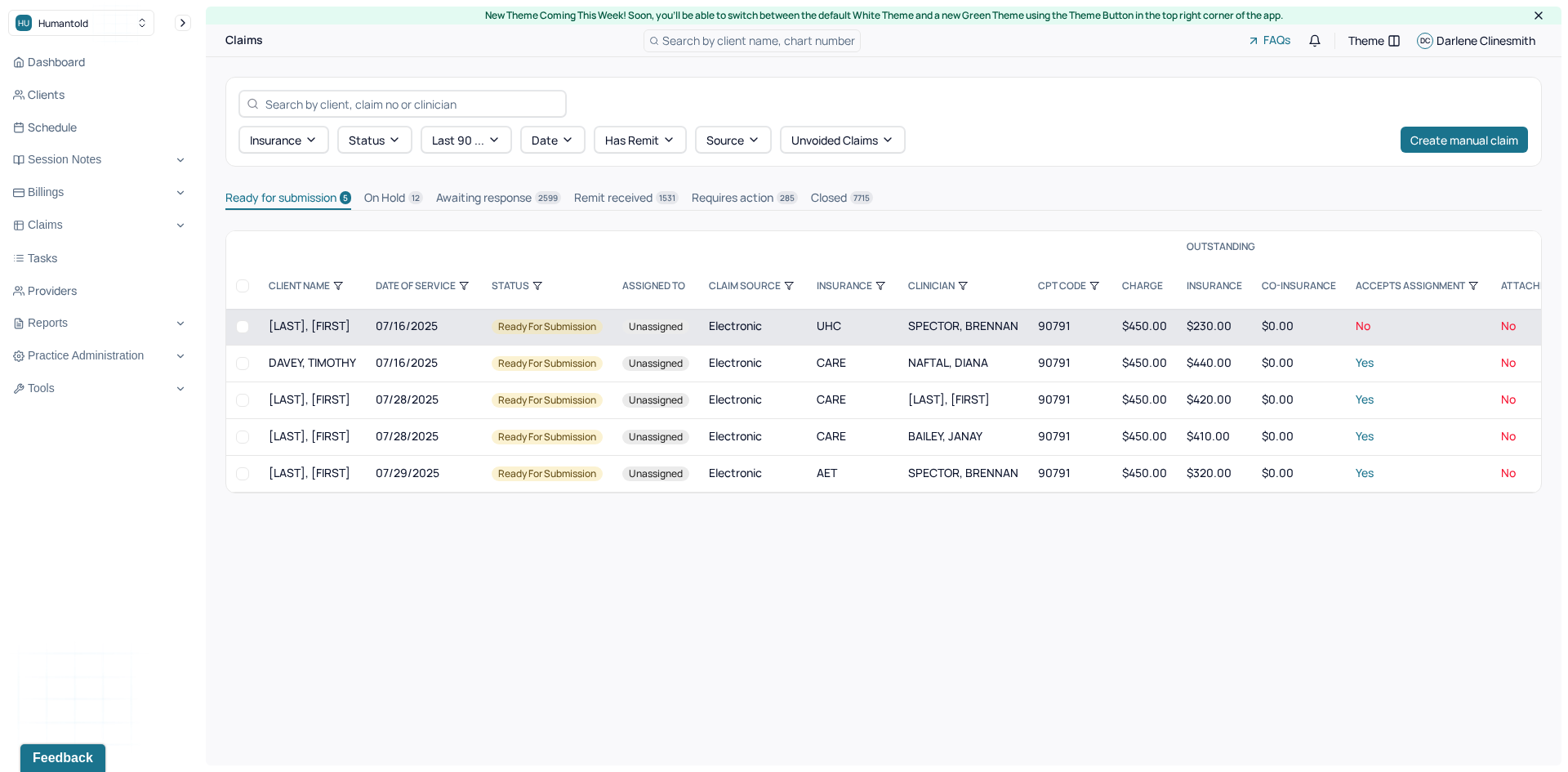 drag, startPoint x: 240, startPoint y: 329, endPoint x: 329, endPoint y: 349, distance: 91.21952 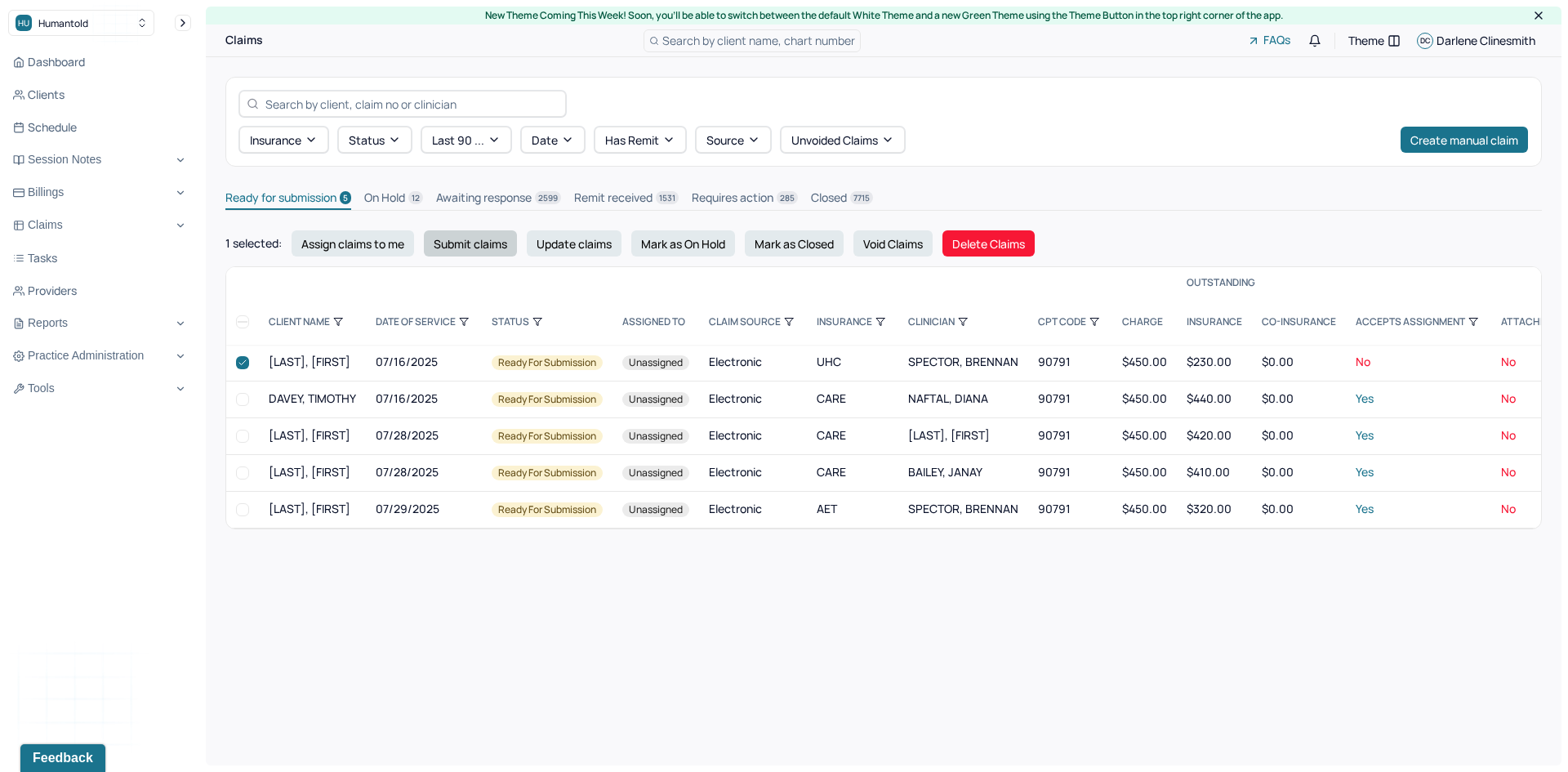 click on "Submit claims" at bounding box center [470, 243] 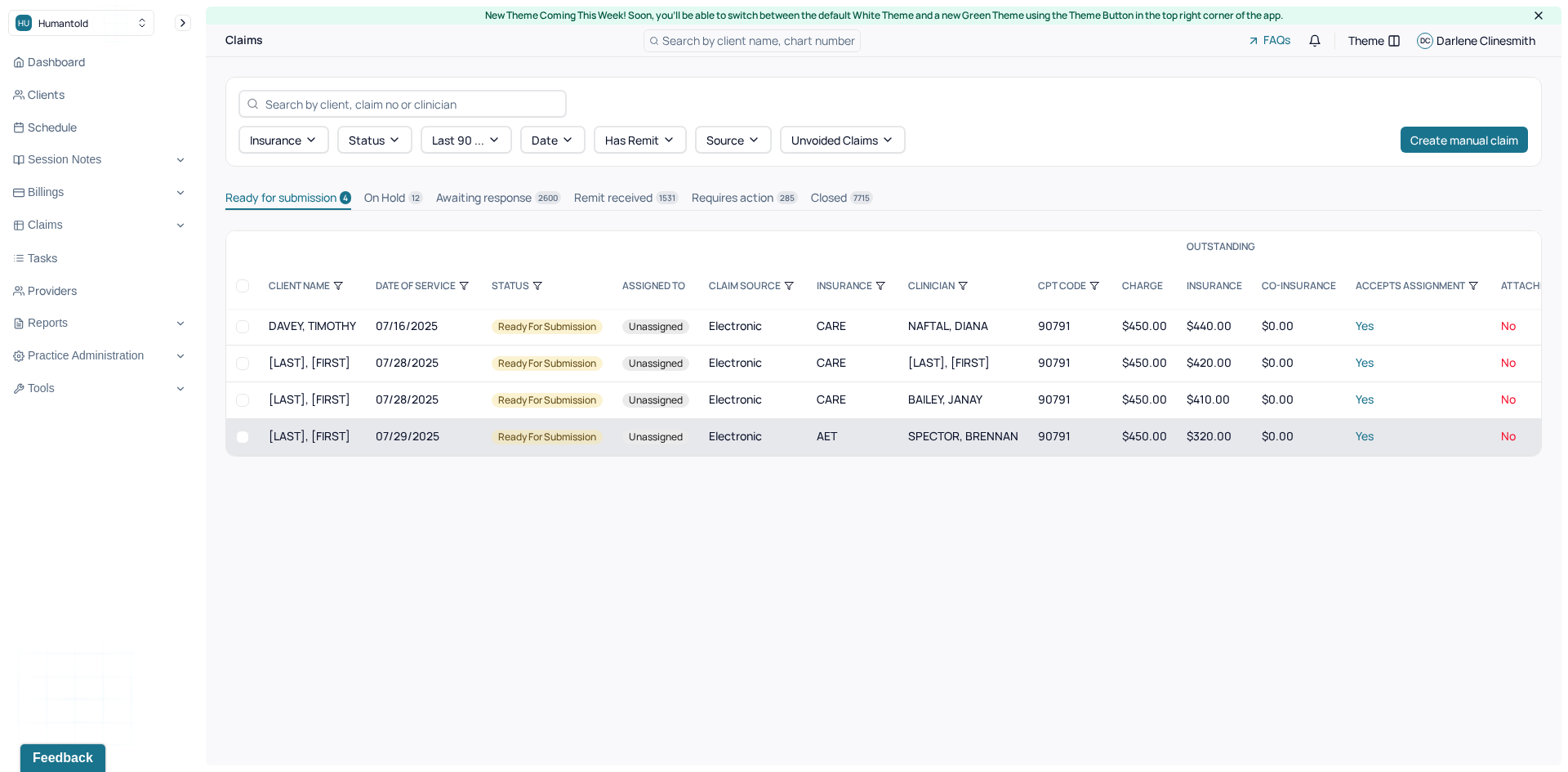 click at bounding box center (243, 437) 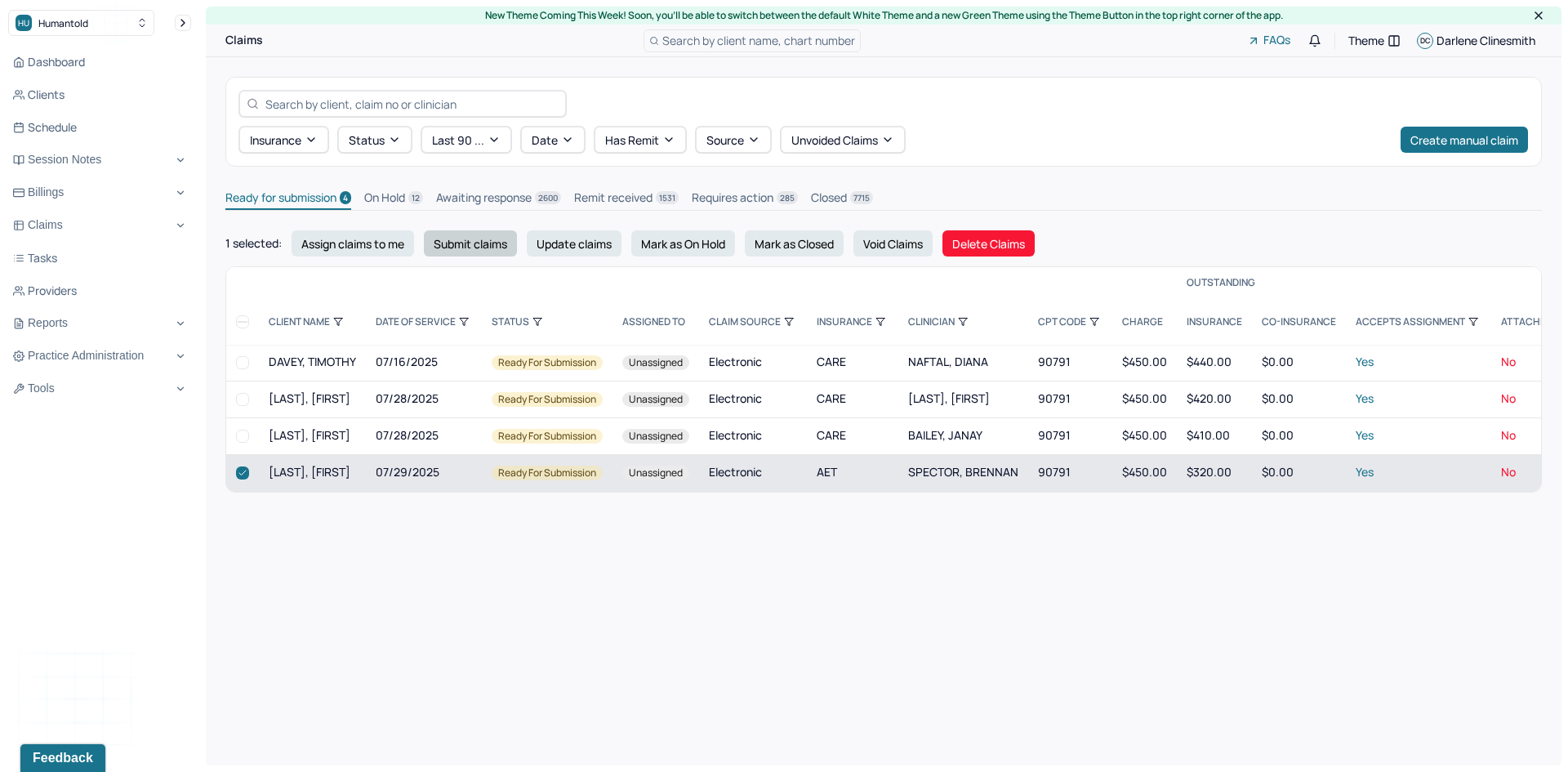 click on "Submit claims" at bounding box center (470, 243) 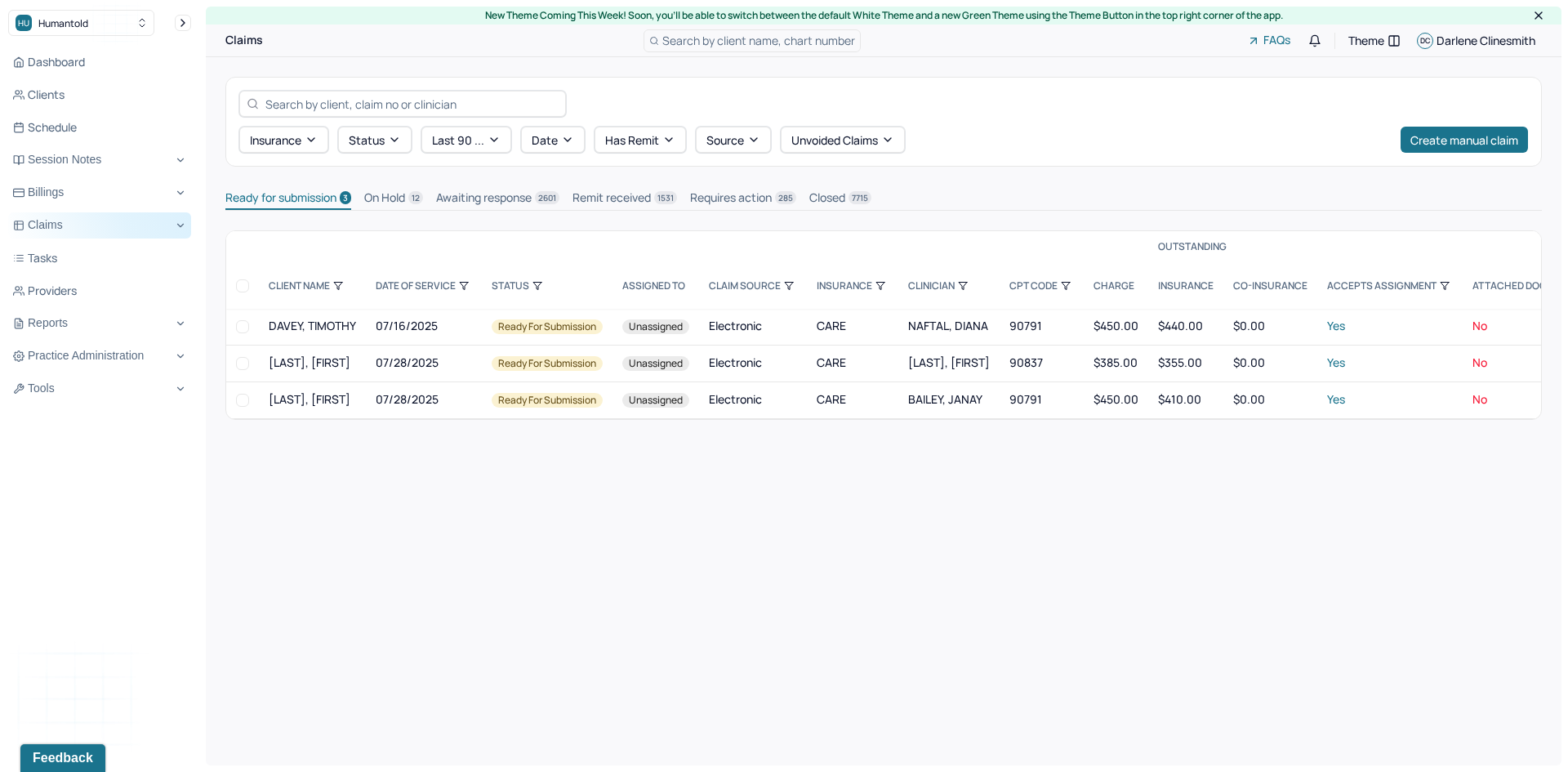 click on "Claims" at bounding box center [100, 225] 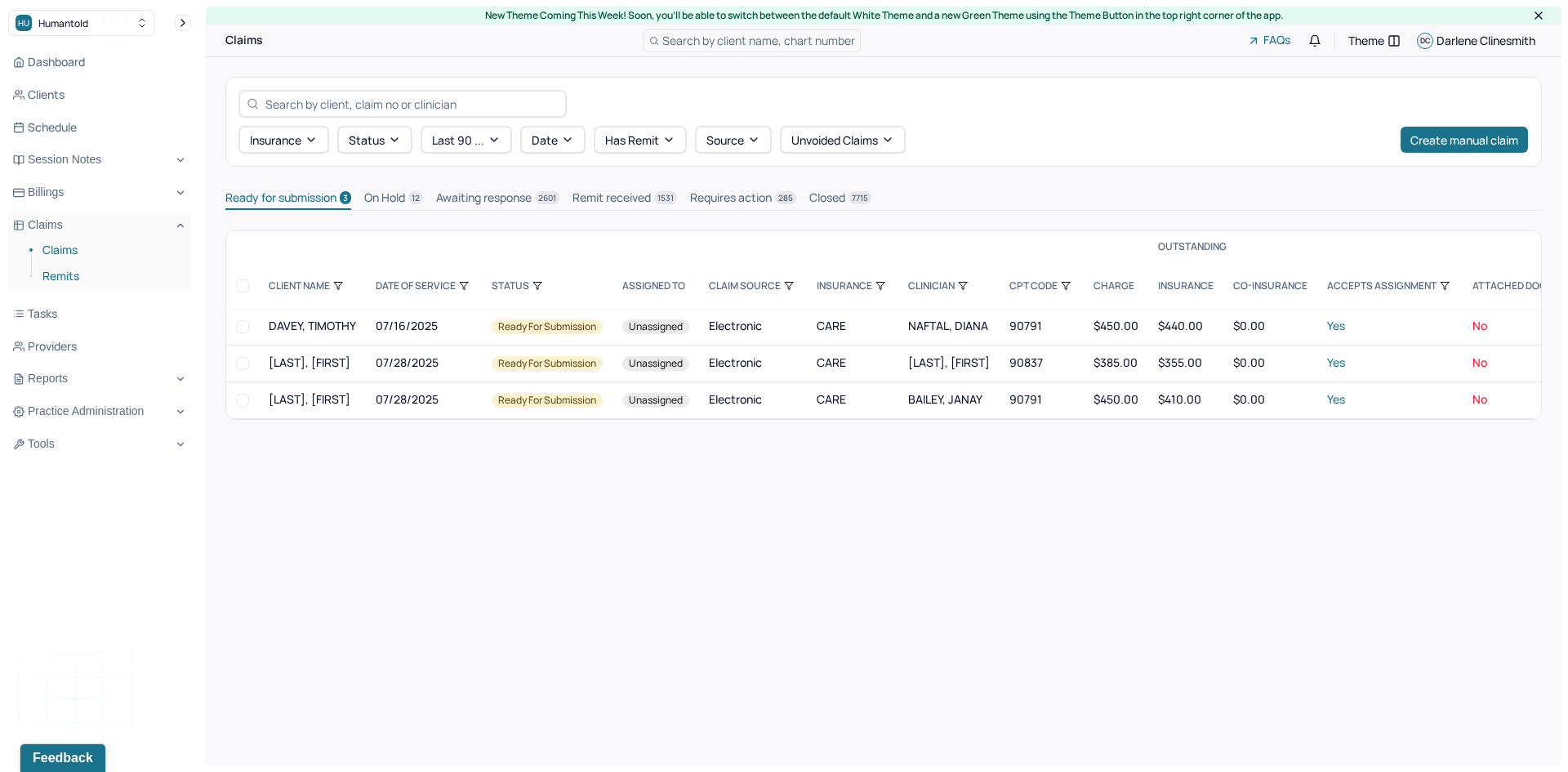 click on "Remits" at bounding box center (110, 276) 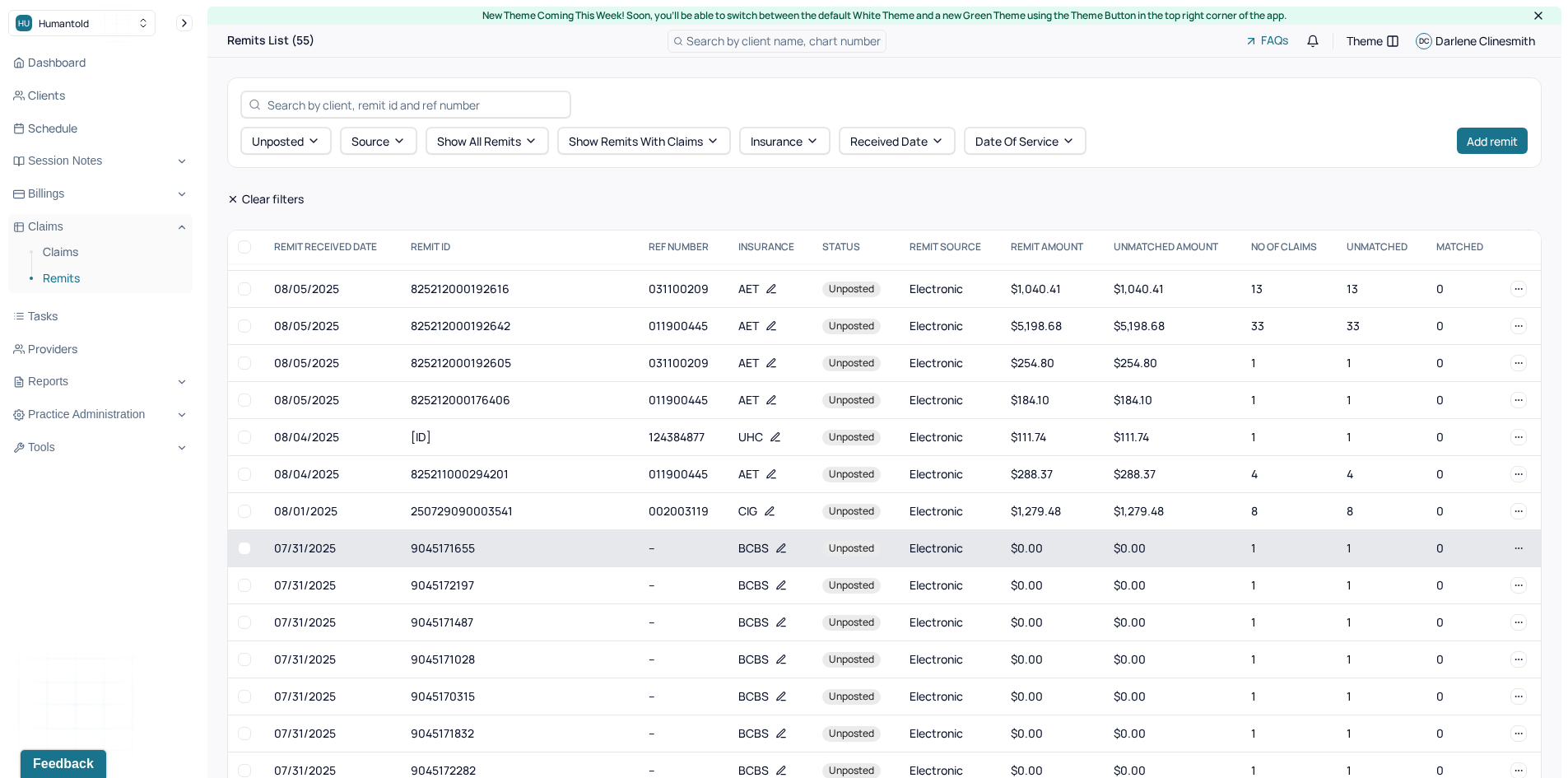 scroll, scrollTop: 0, scrollLeft: 0, axis: both 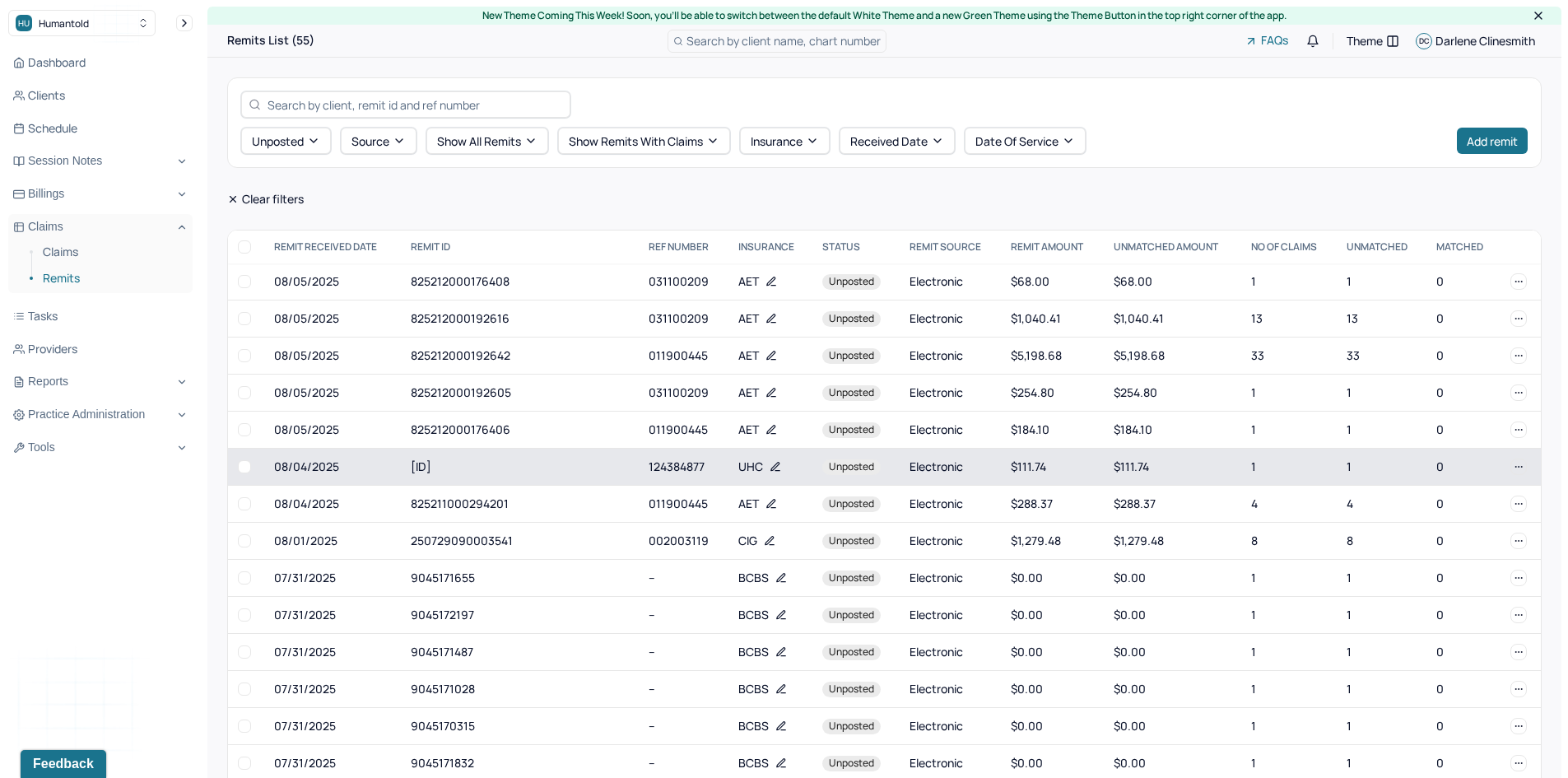 click on "SW16730416" at bounding box center (519, 467) 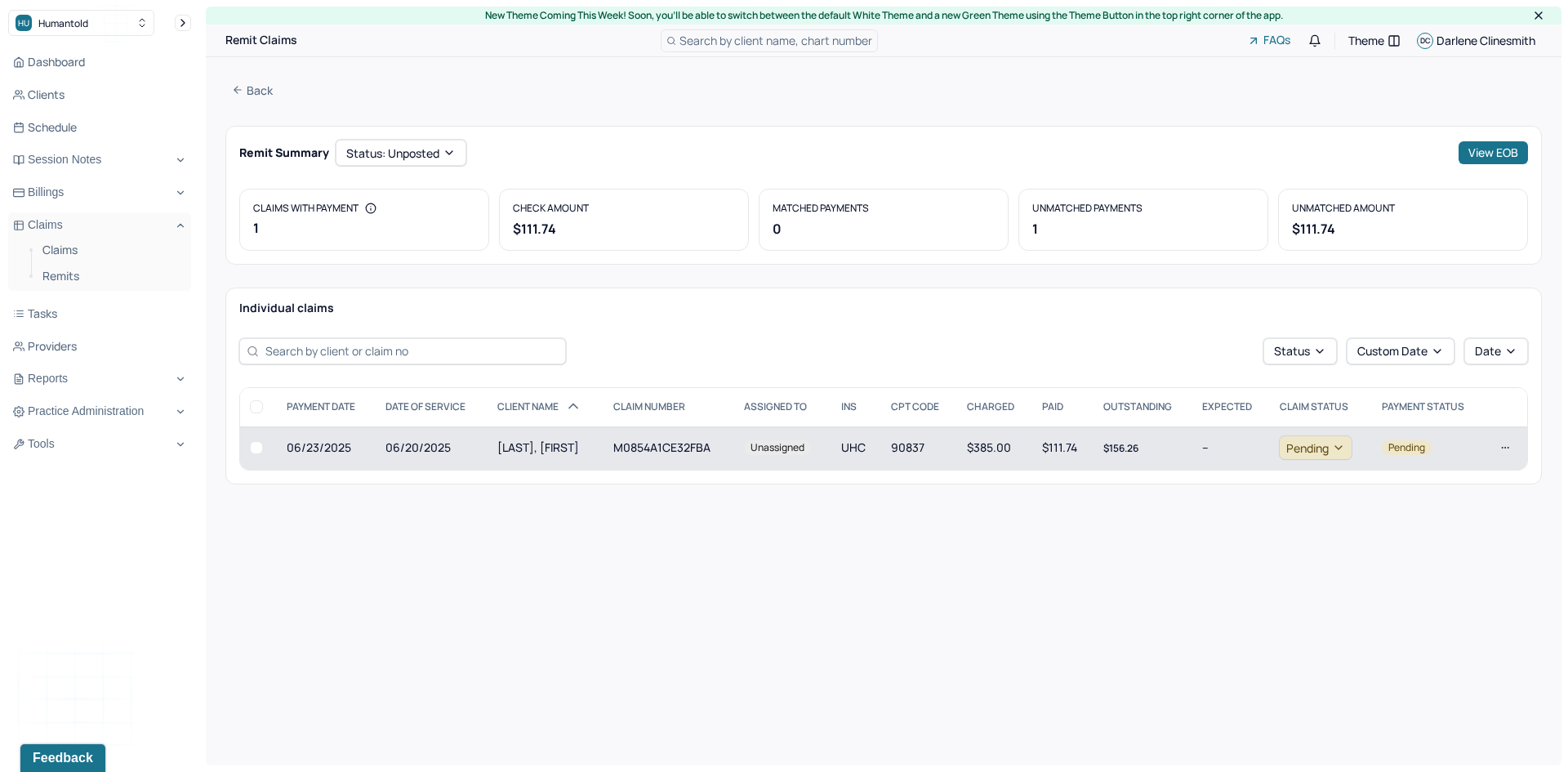 click on "DAVIS, SARA" at bounding box center (546, 448) 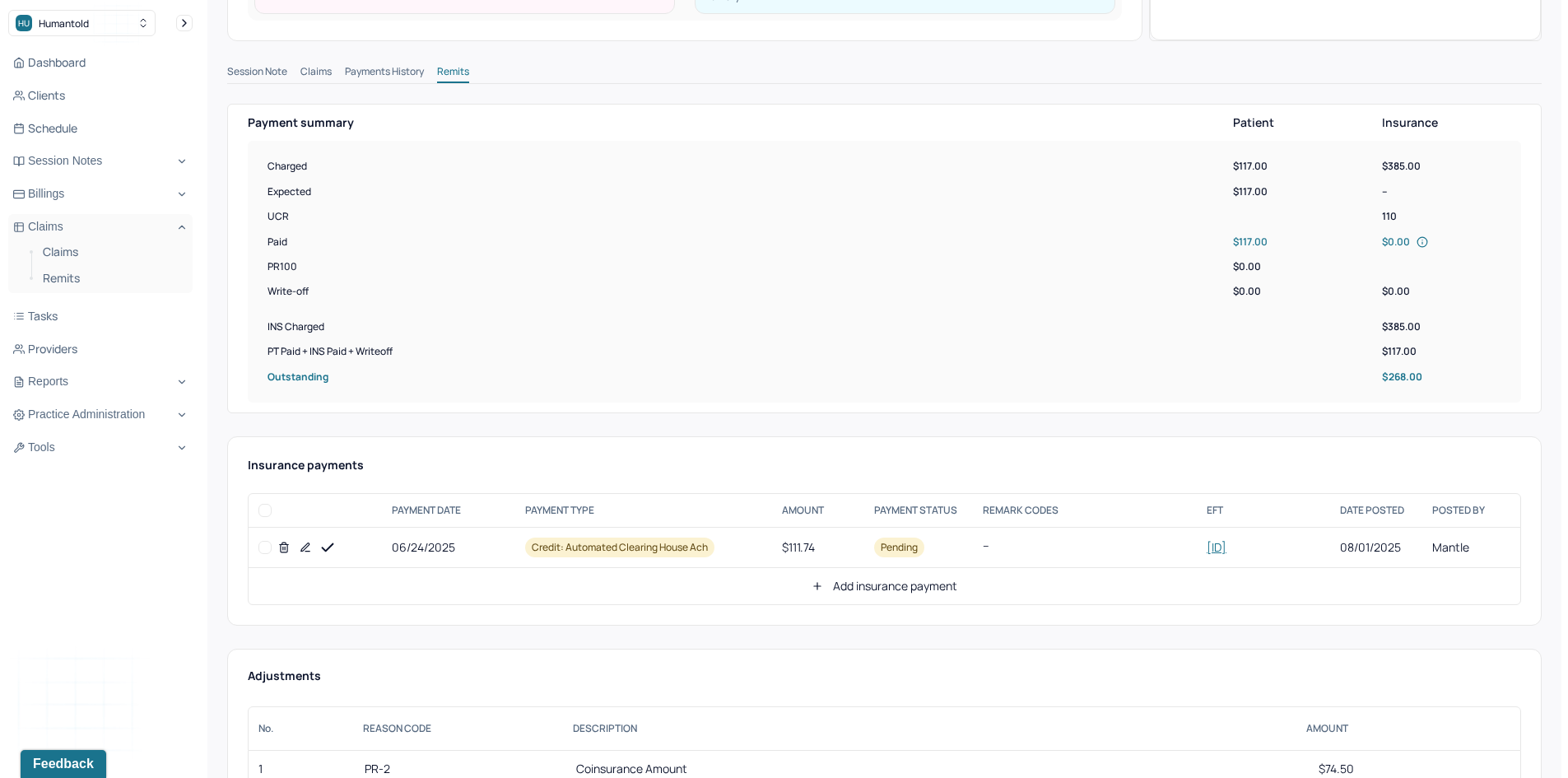 scroll, scrollTop: 494, scrollLeft: 0, axis: vertical 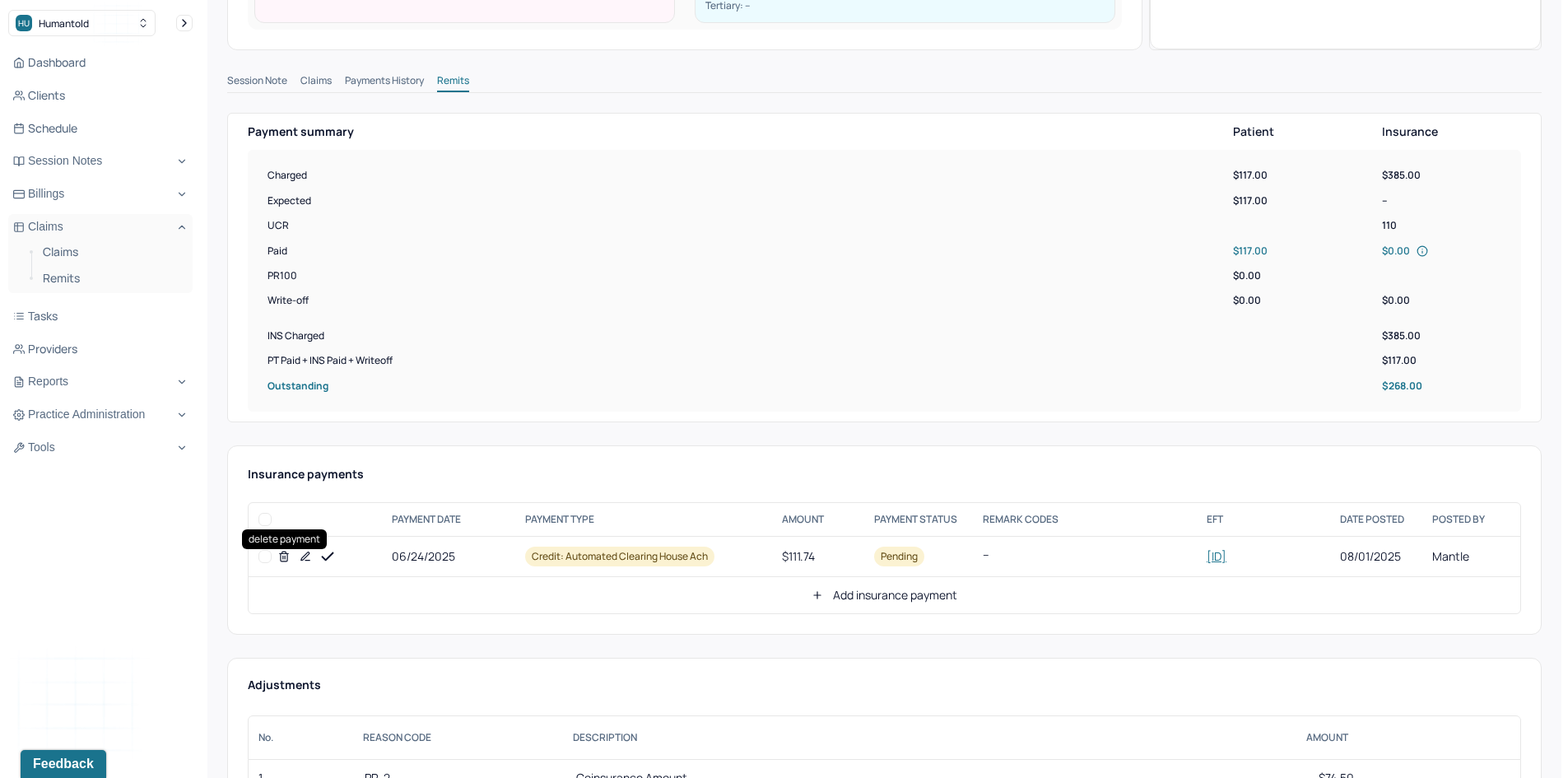 click at bounding box center [265, 557] 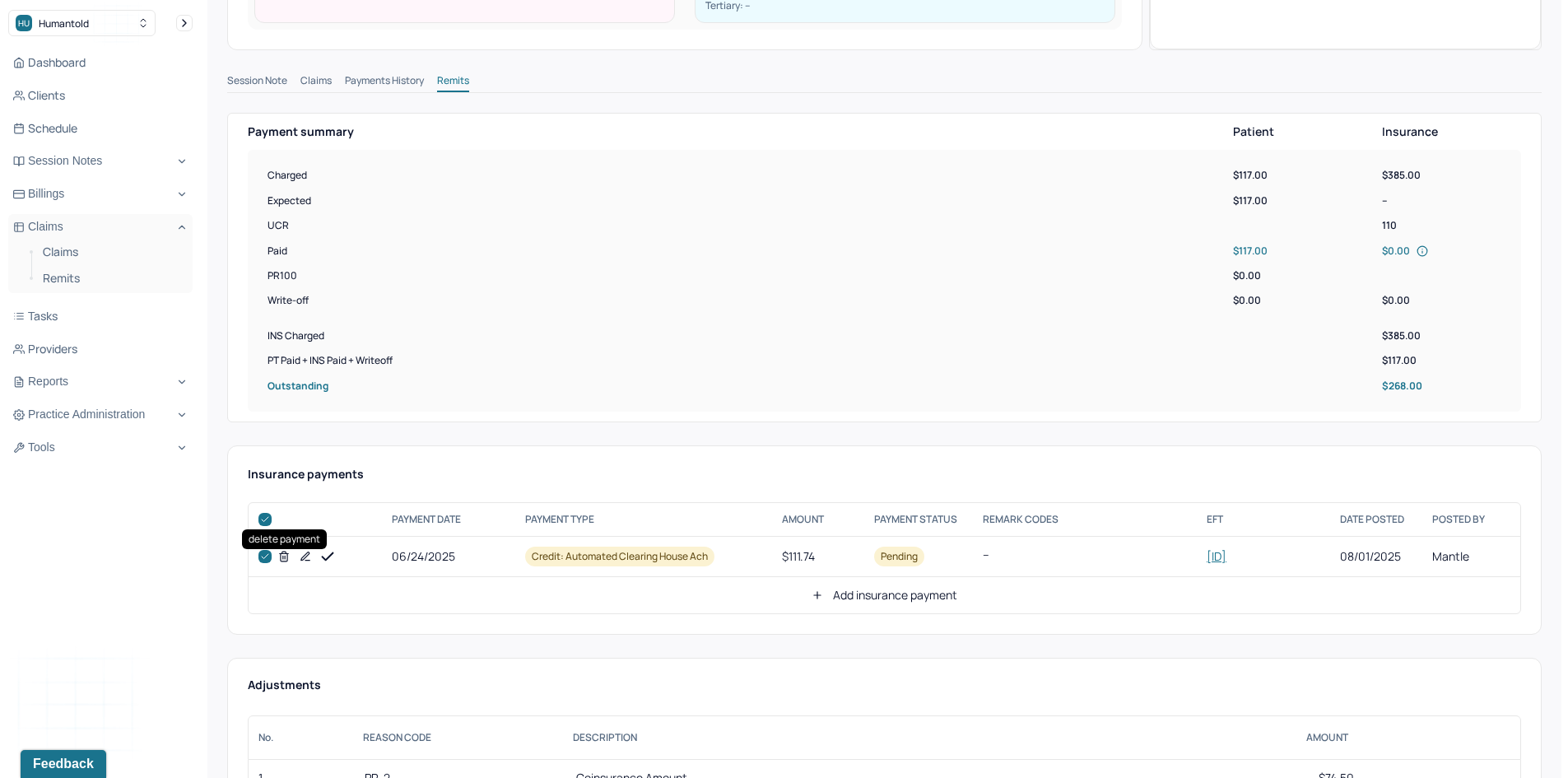 checkbox on "true" 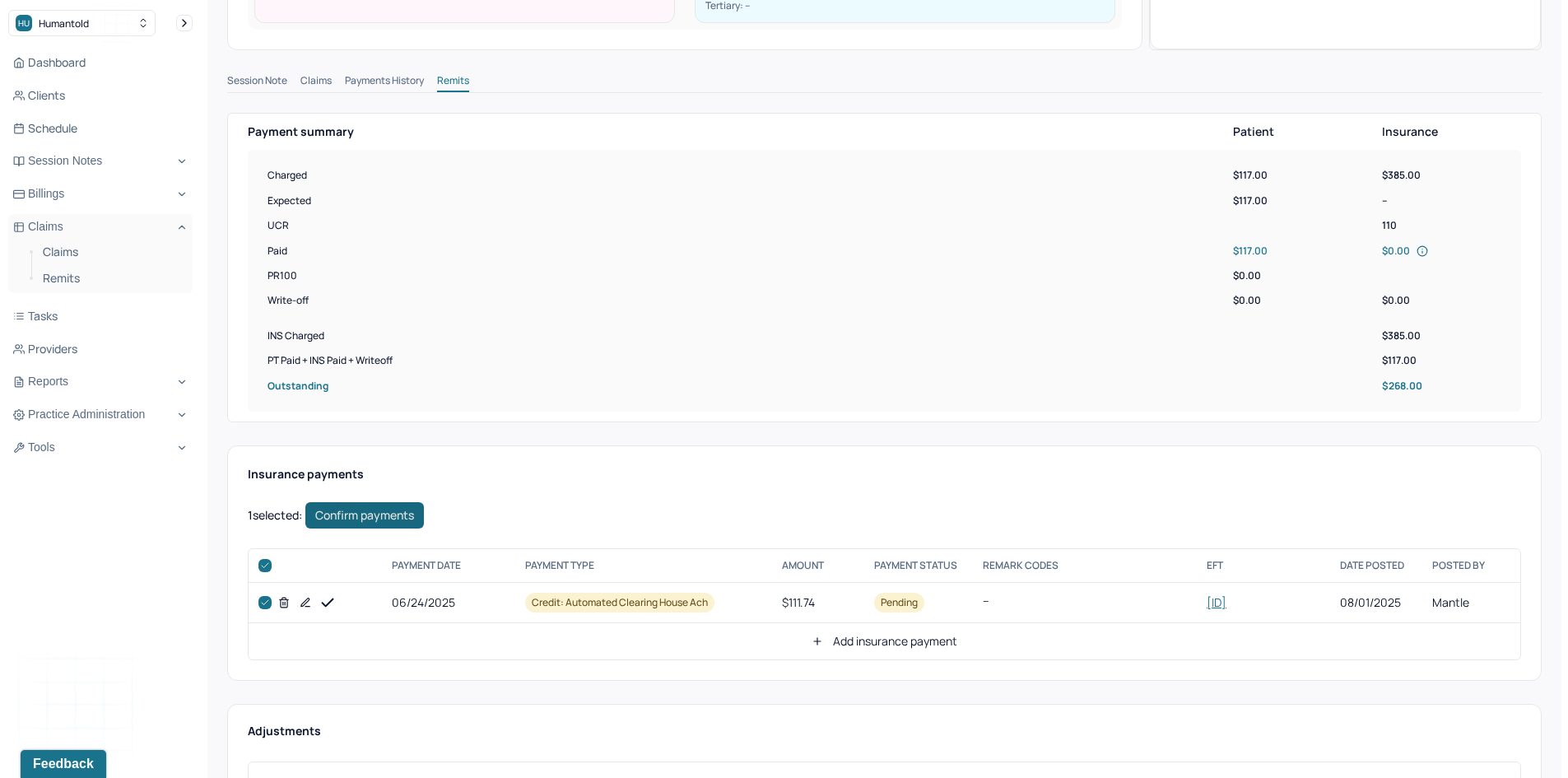 click on "Confirm payments" at bounding box center (365, 515) 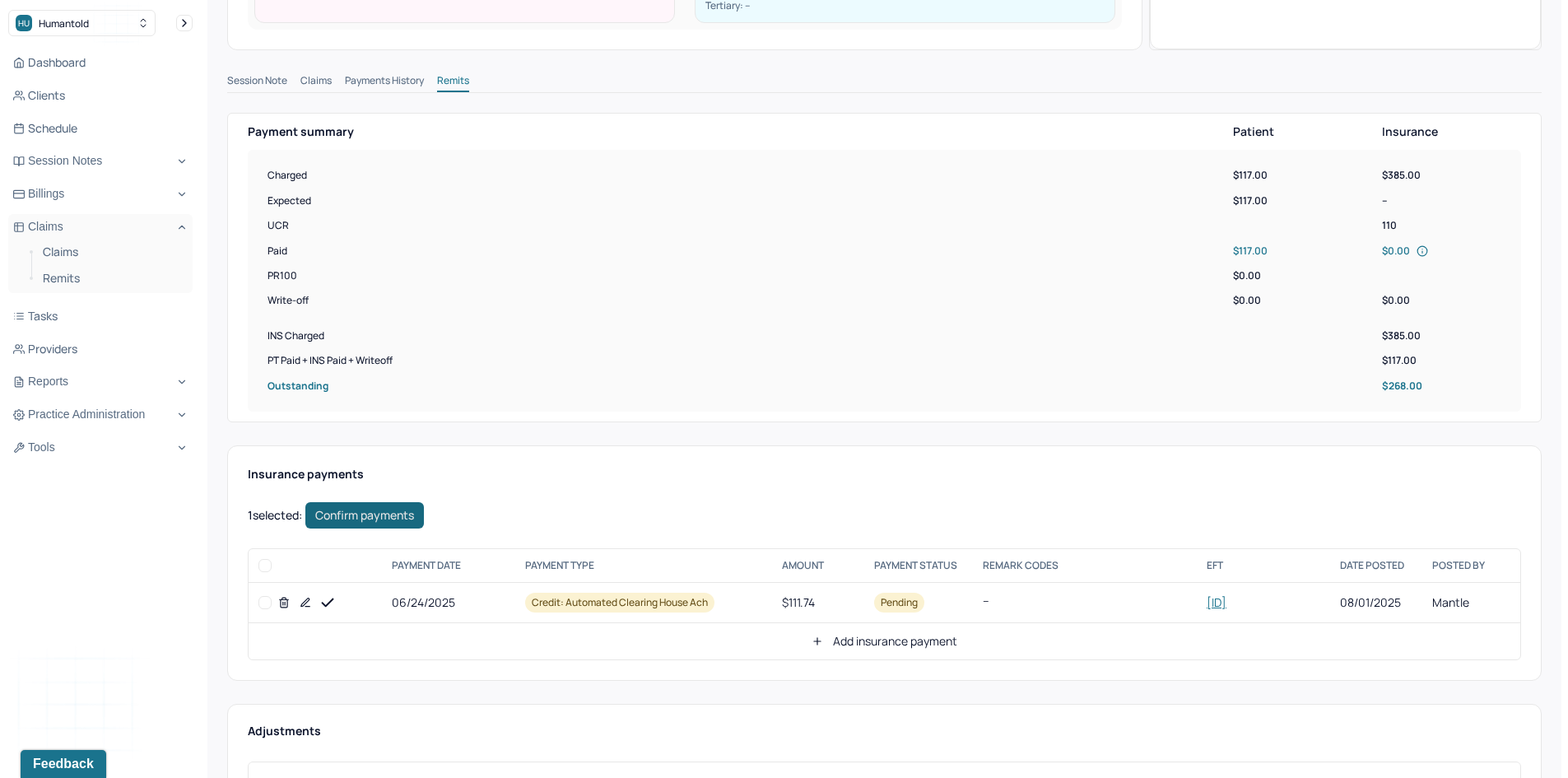 checkbox on "false" 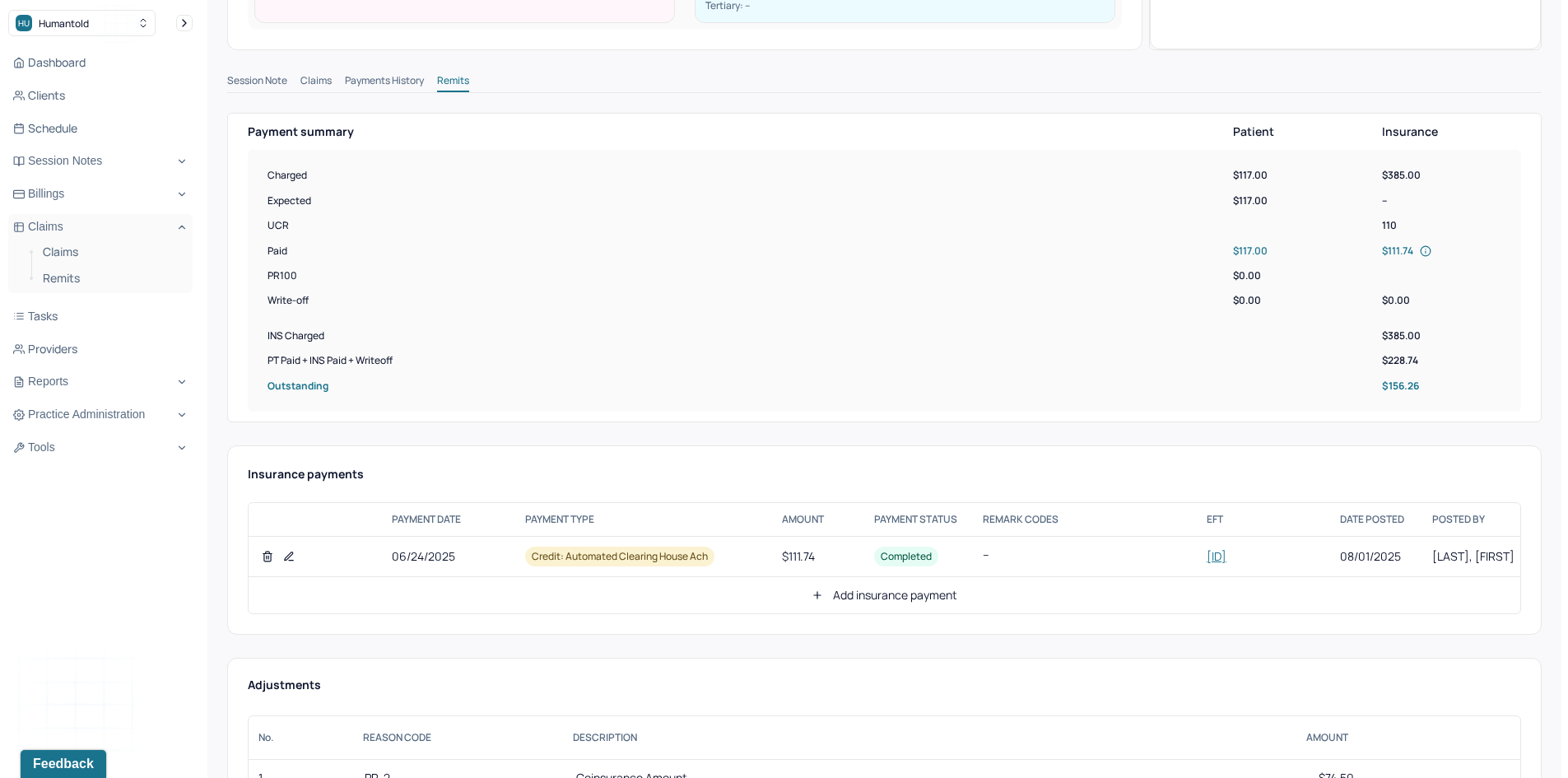 click 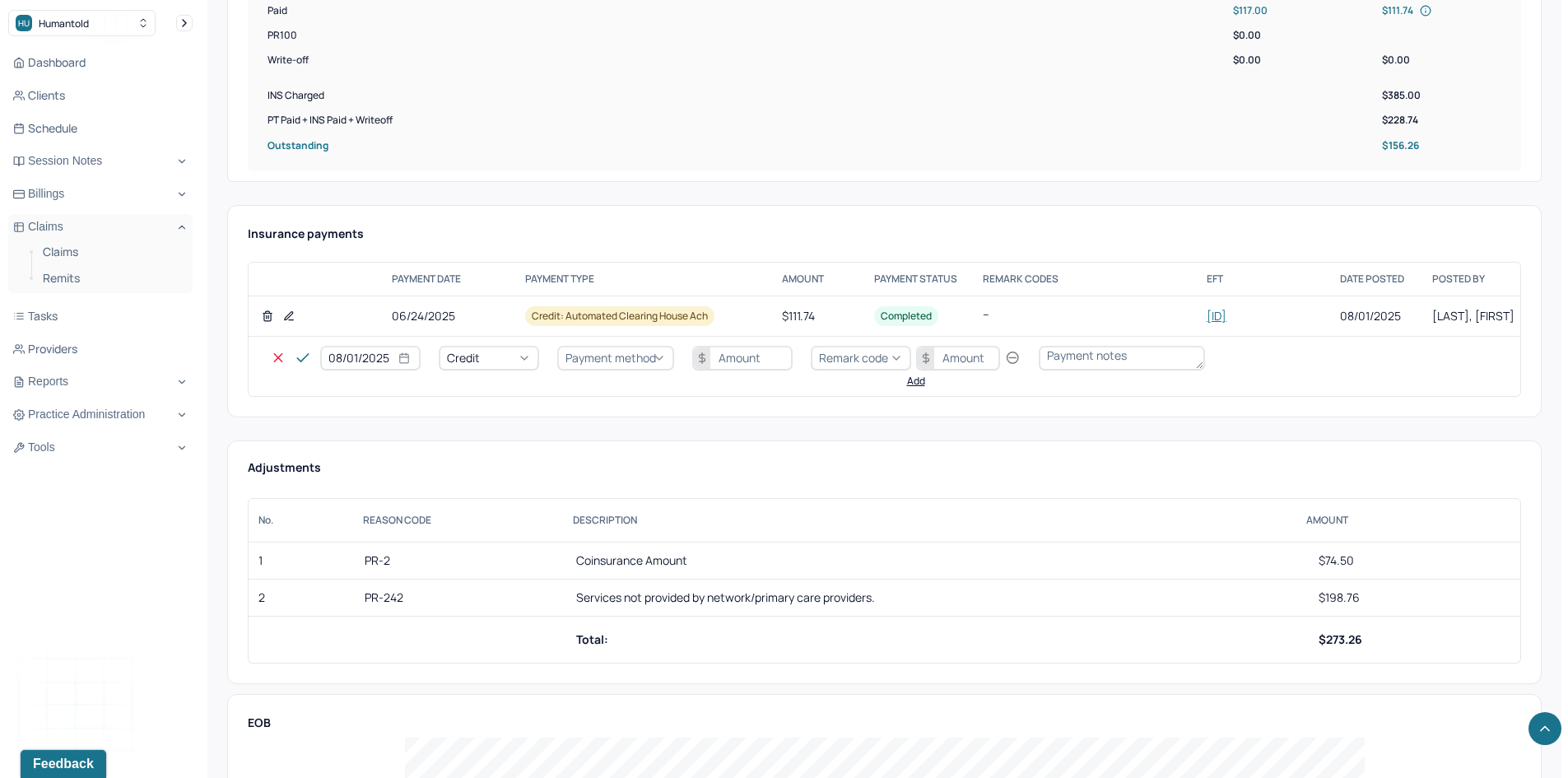 scroll, scrollTop: 823, scrollLeft: 0, axis: vertical 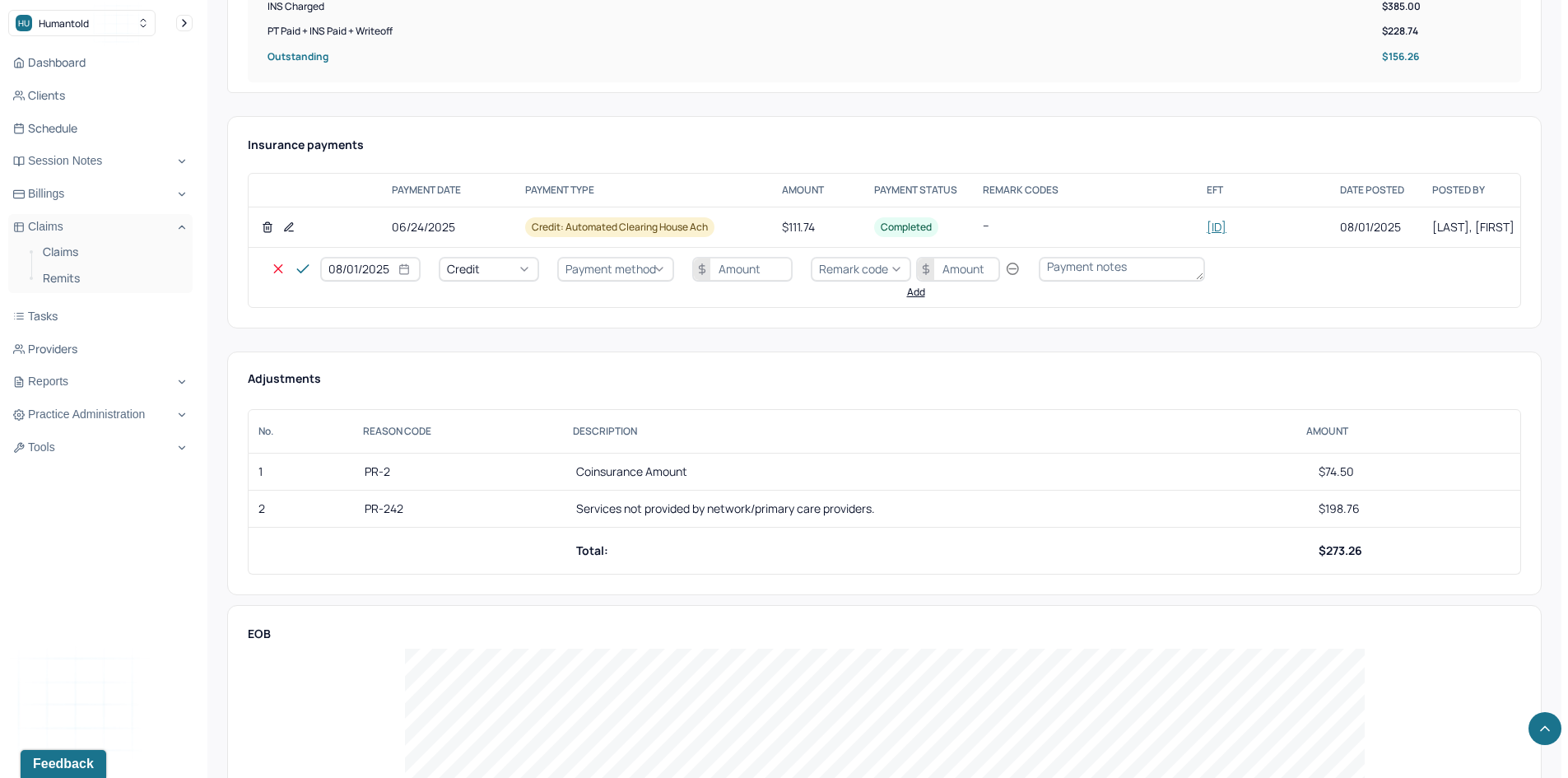 click on "Credit" at bounding box center [489, 269] 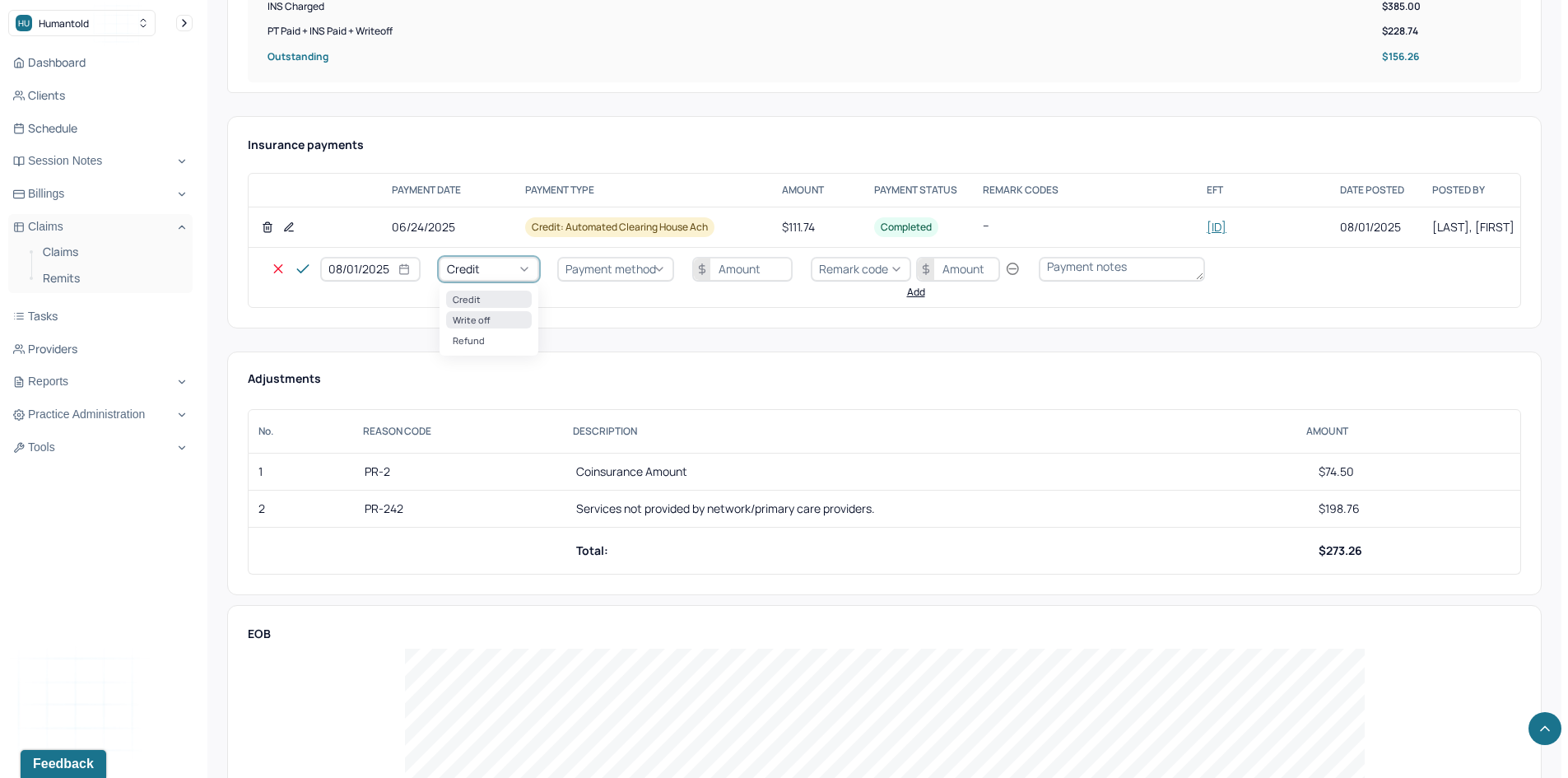 click on "Write off" at bounding box center (489, 319) 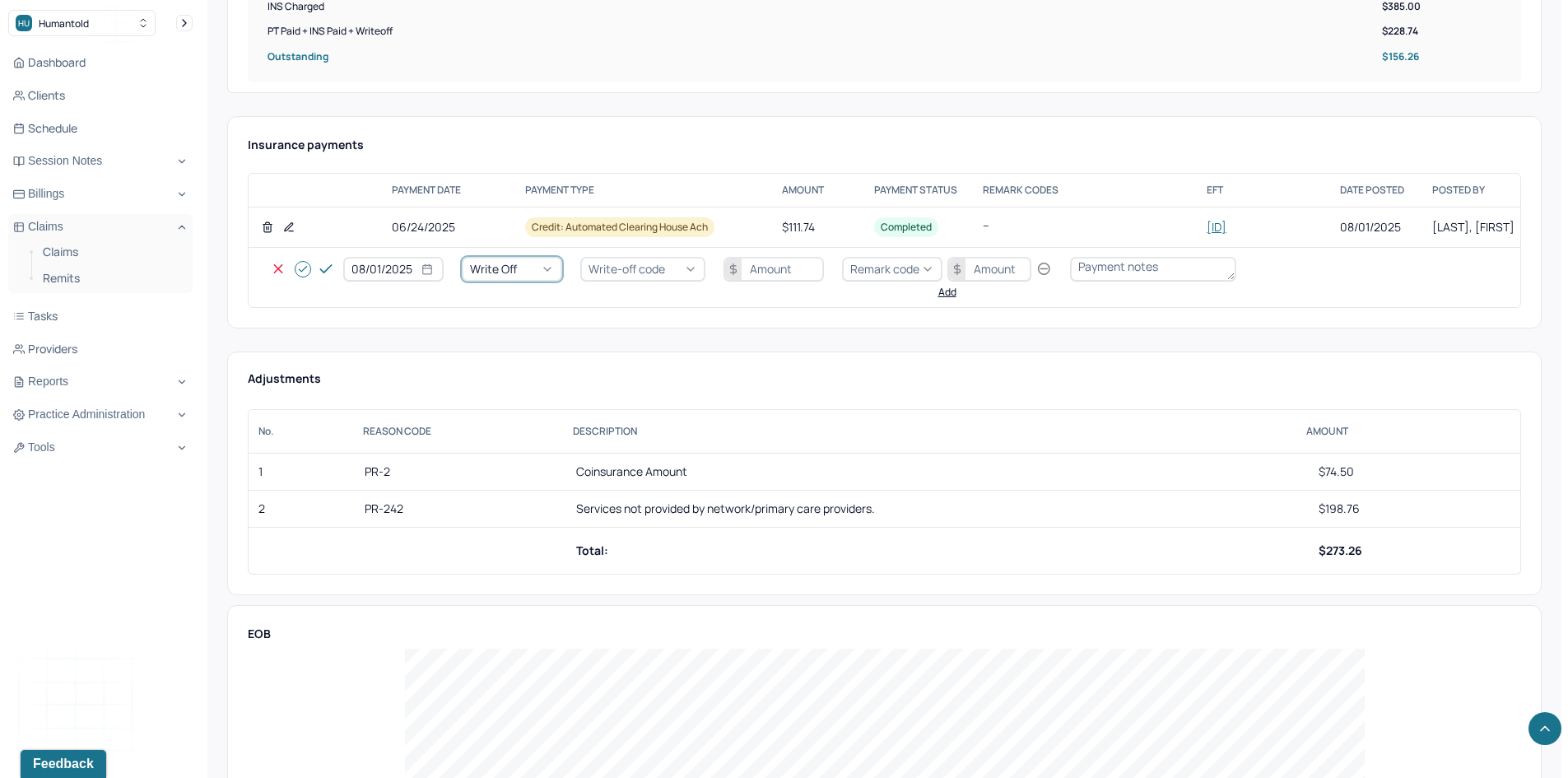 click on "Write-off code" at bounding box center (626, 268) 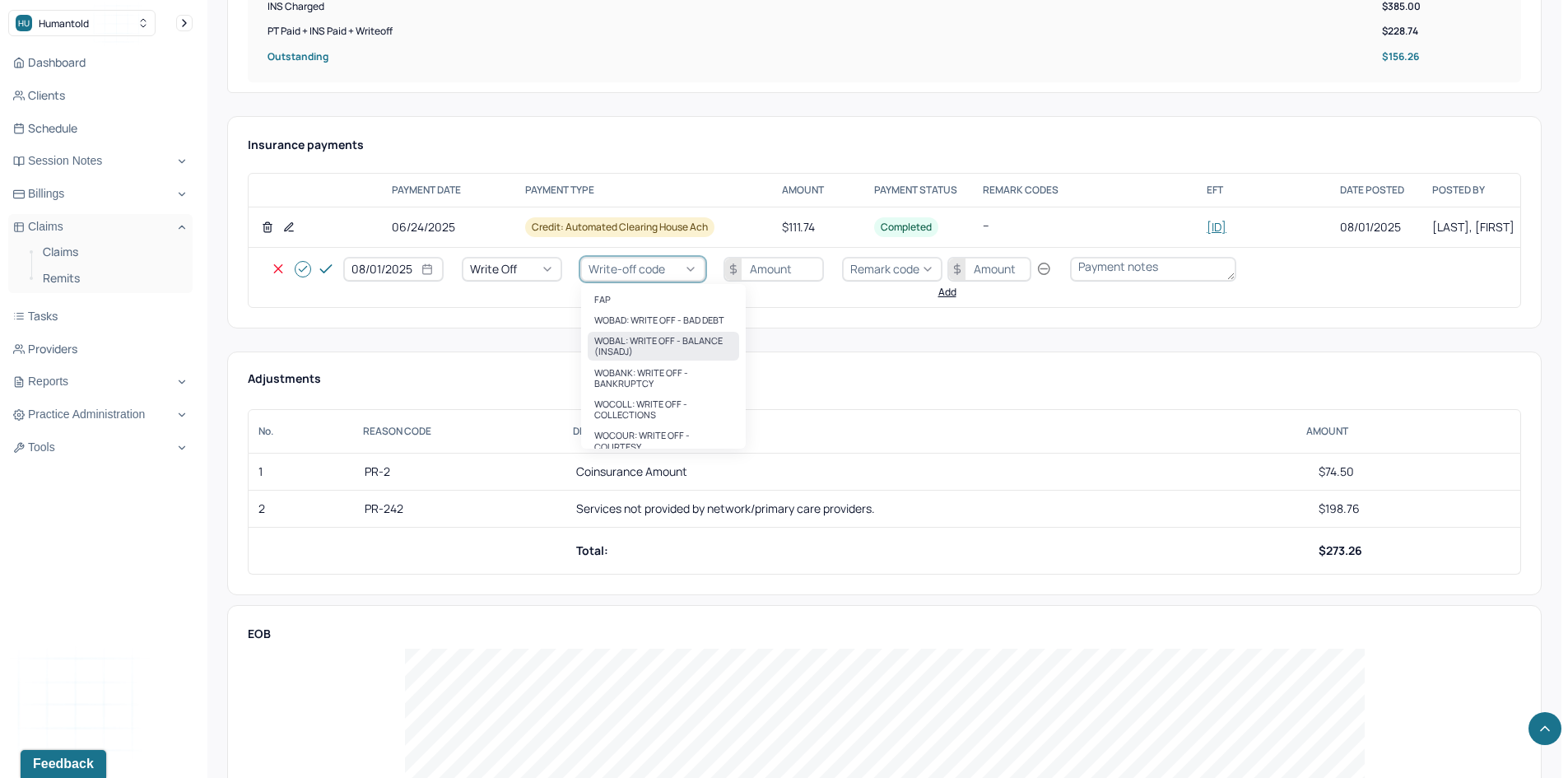 click on "WOBAL: WRITE OFF - BALANCE (INSADJ)" at bounding box center [663, 346] 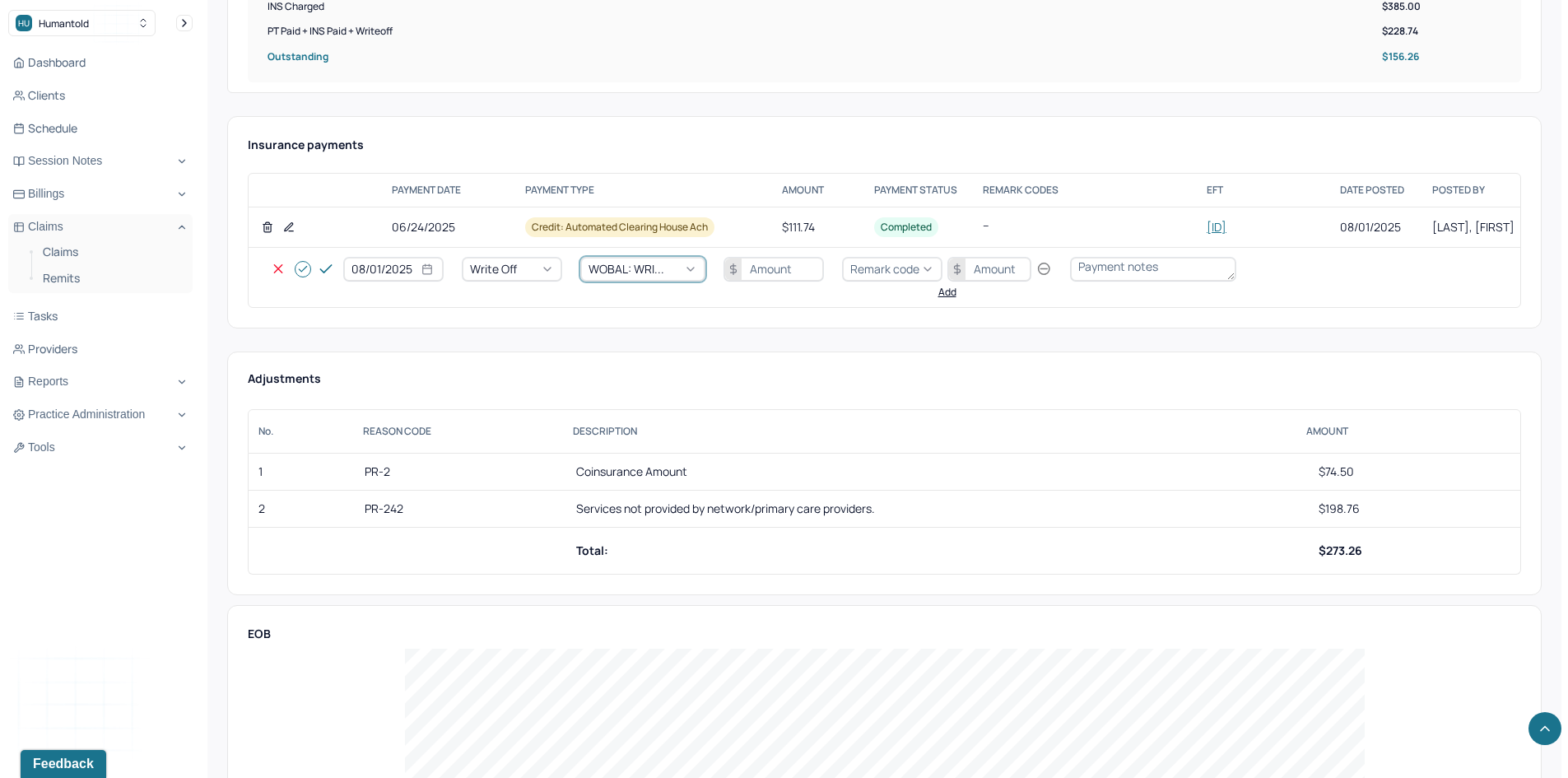 click at bounding box center [774, 269] 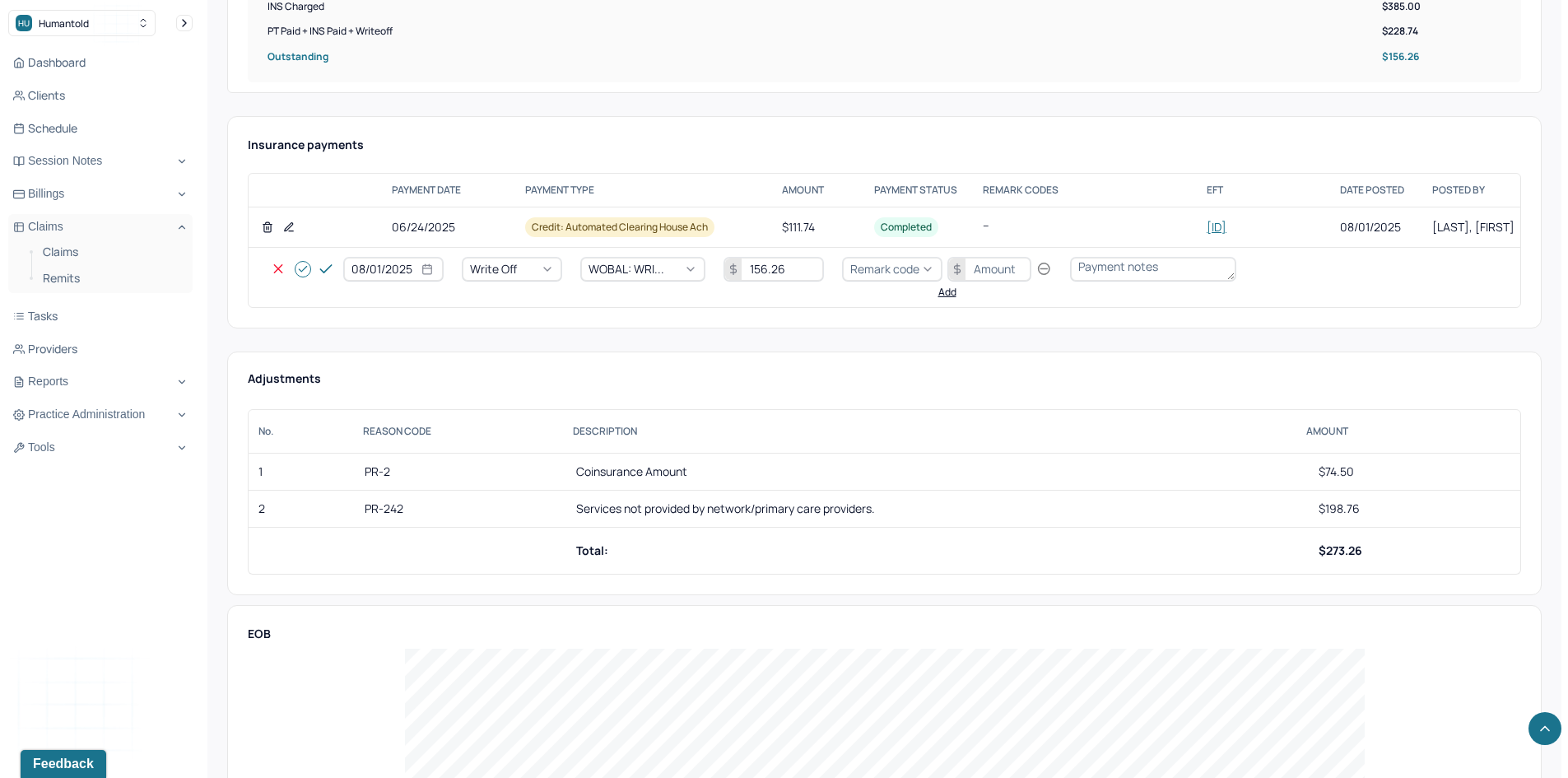 type on "156.26" 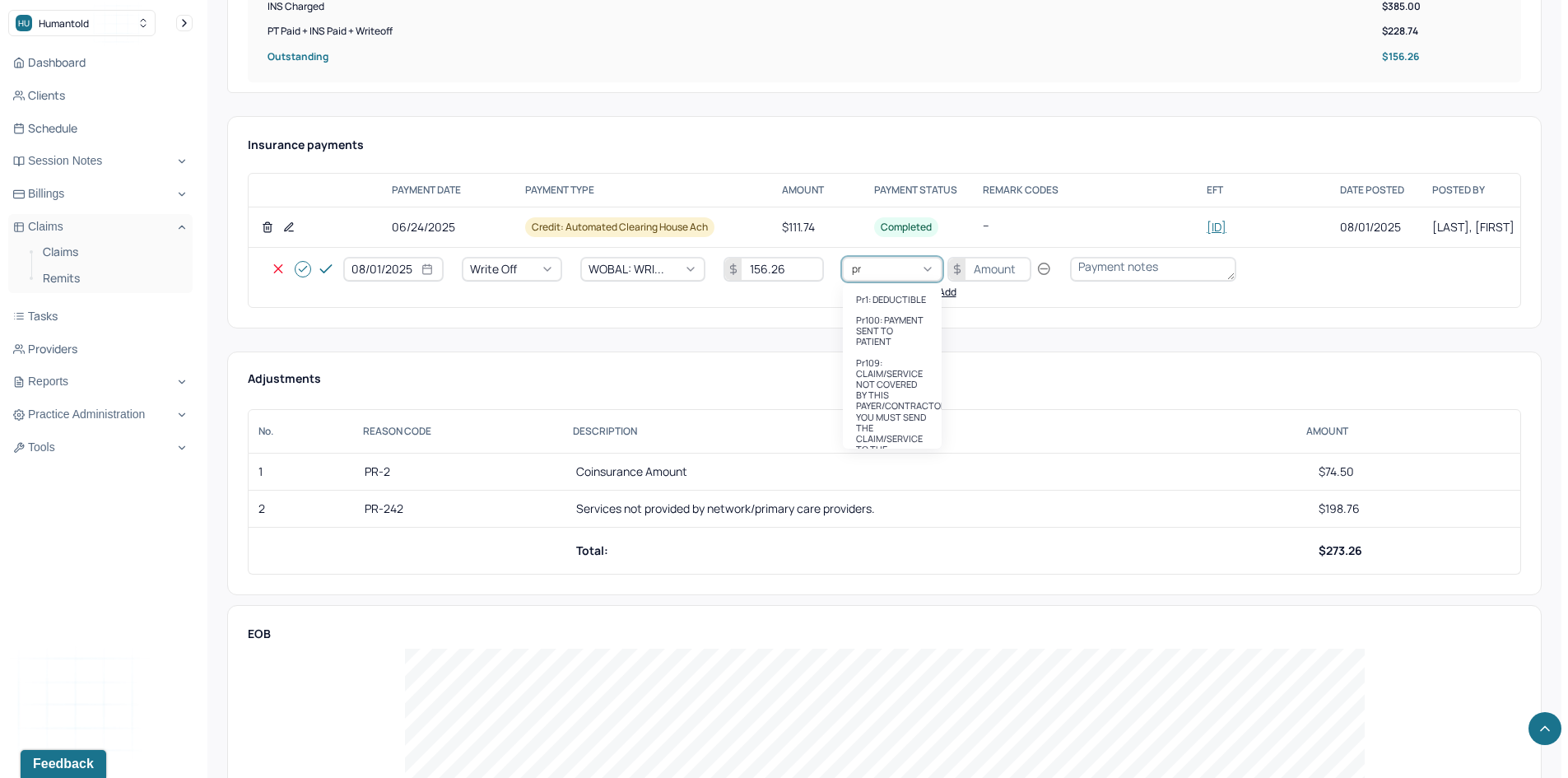 type on "pr2" 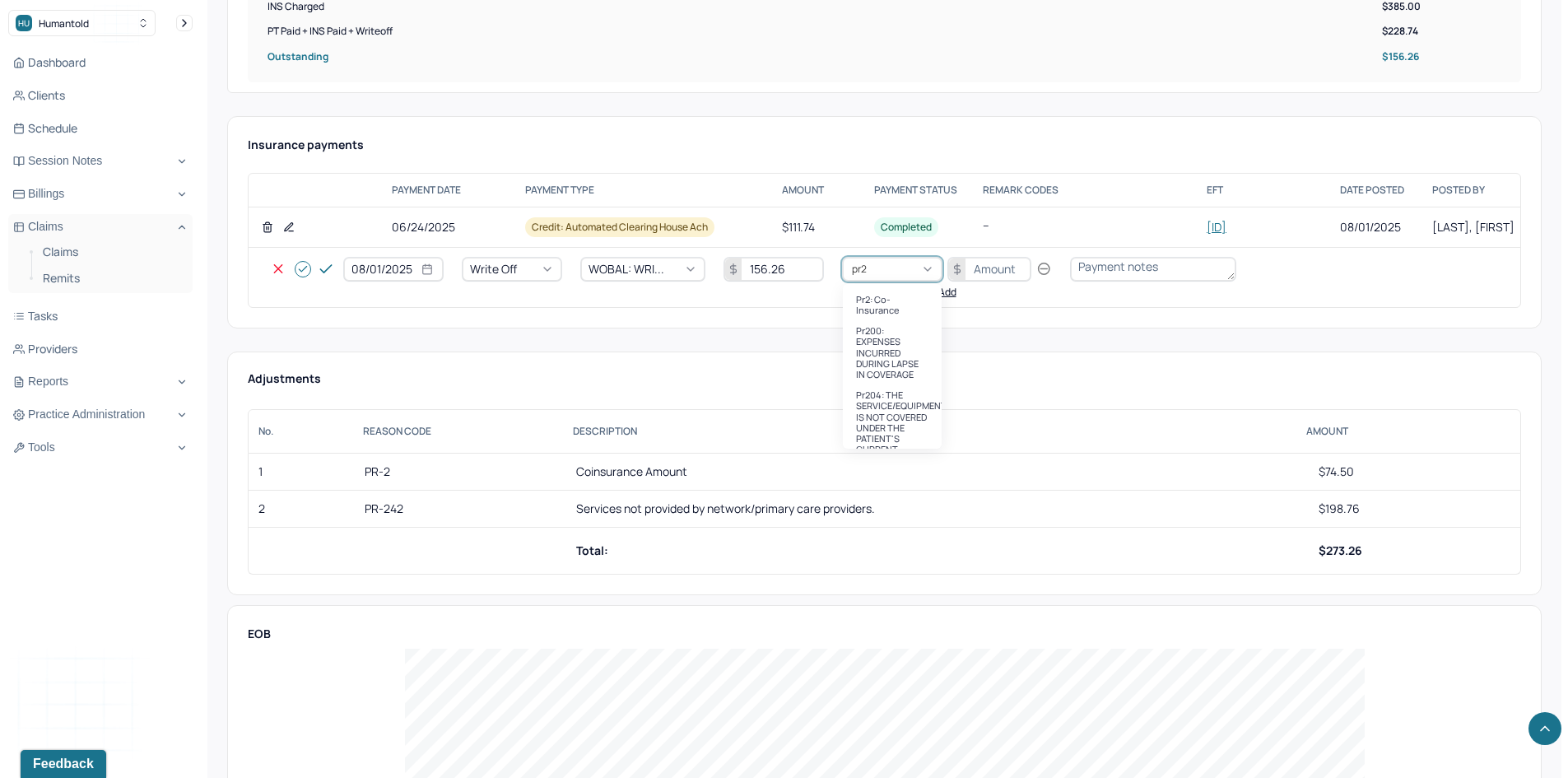 type 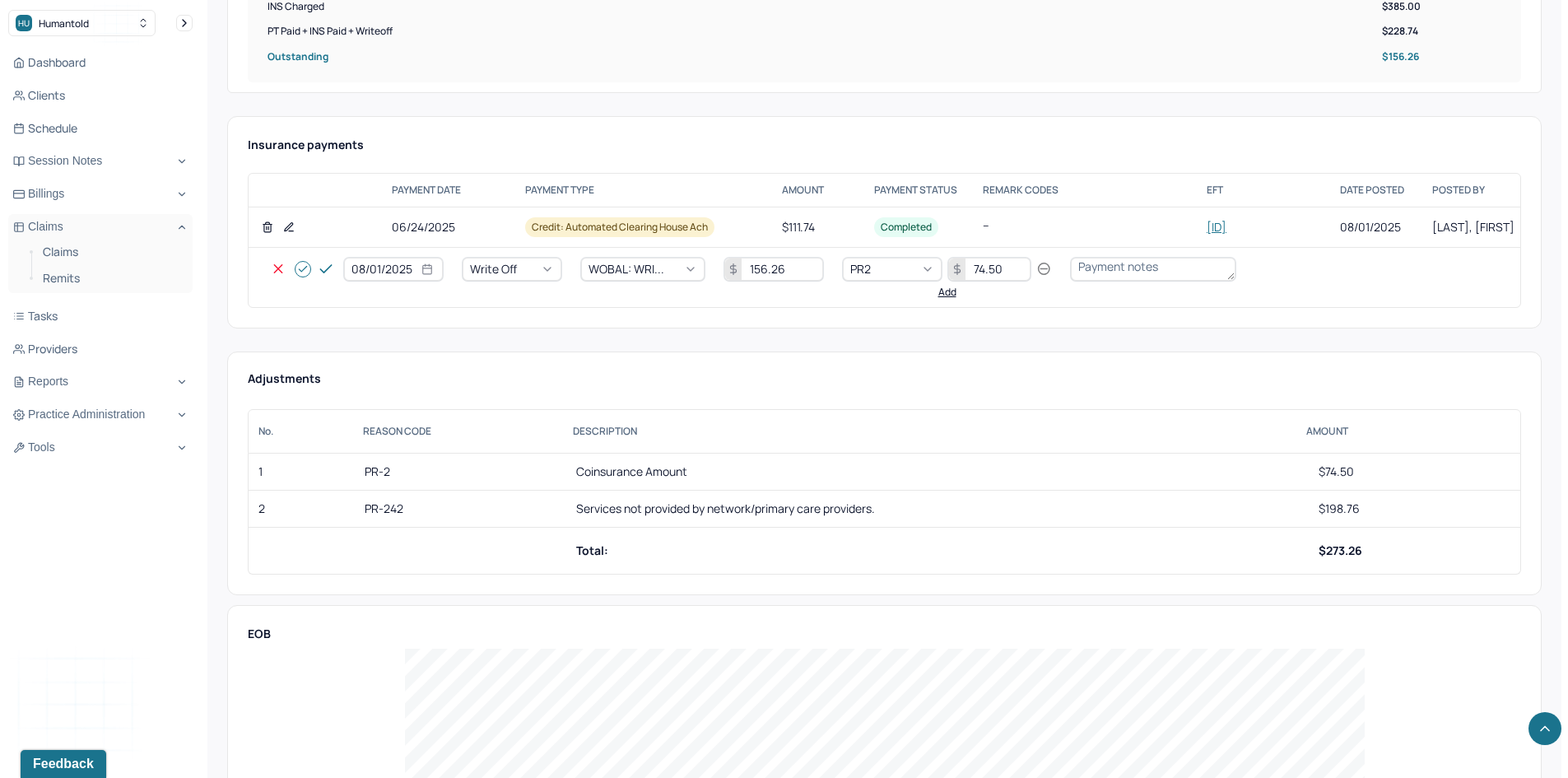 type on "74.50" 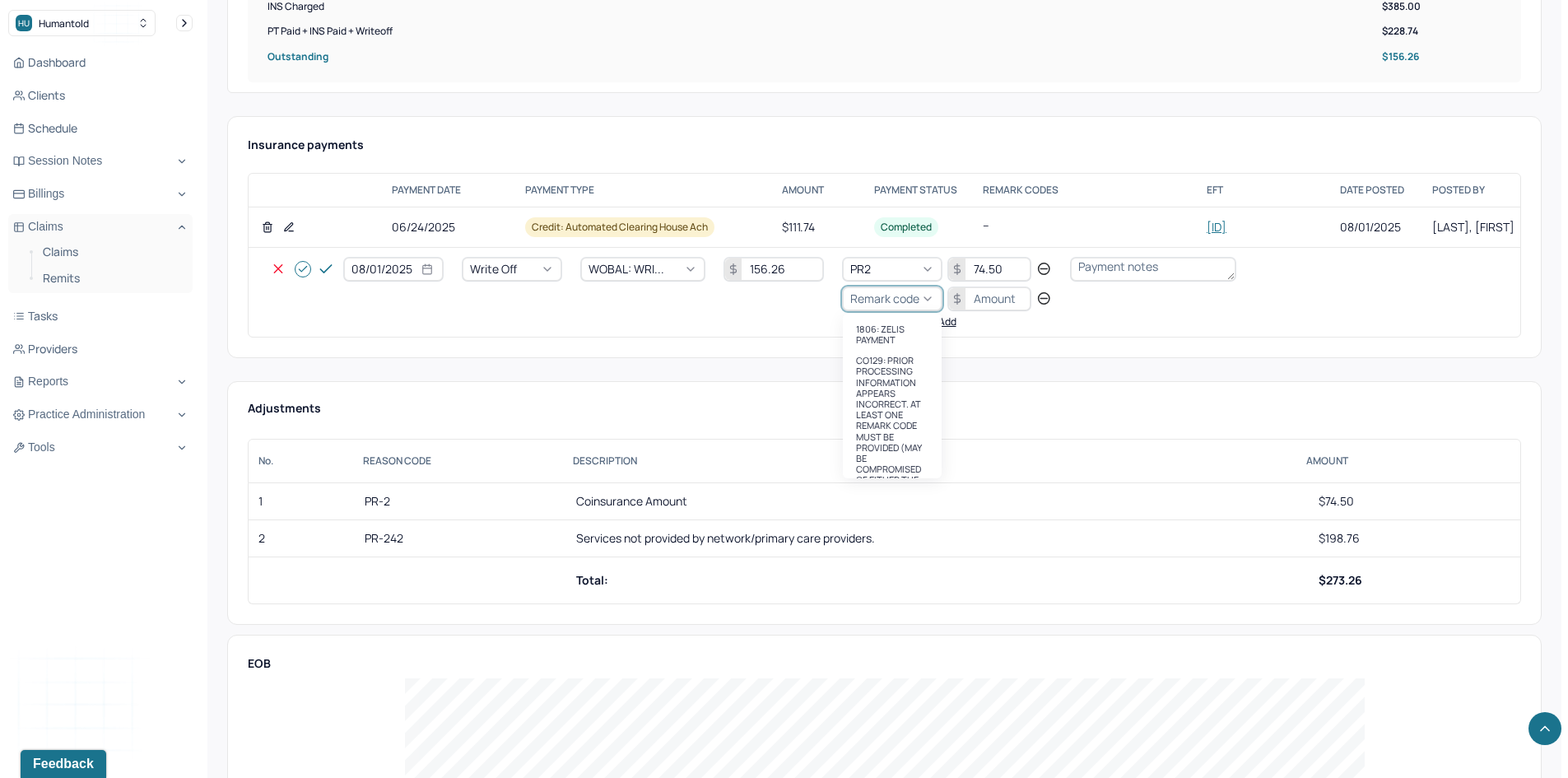 click on "Remark code" at bounding box center [885, 298] 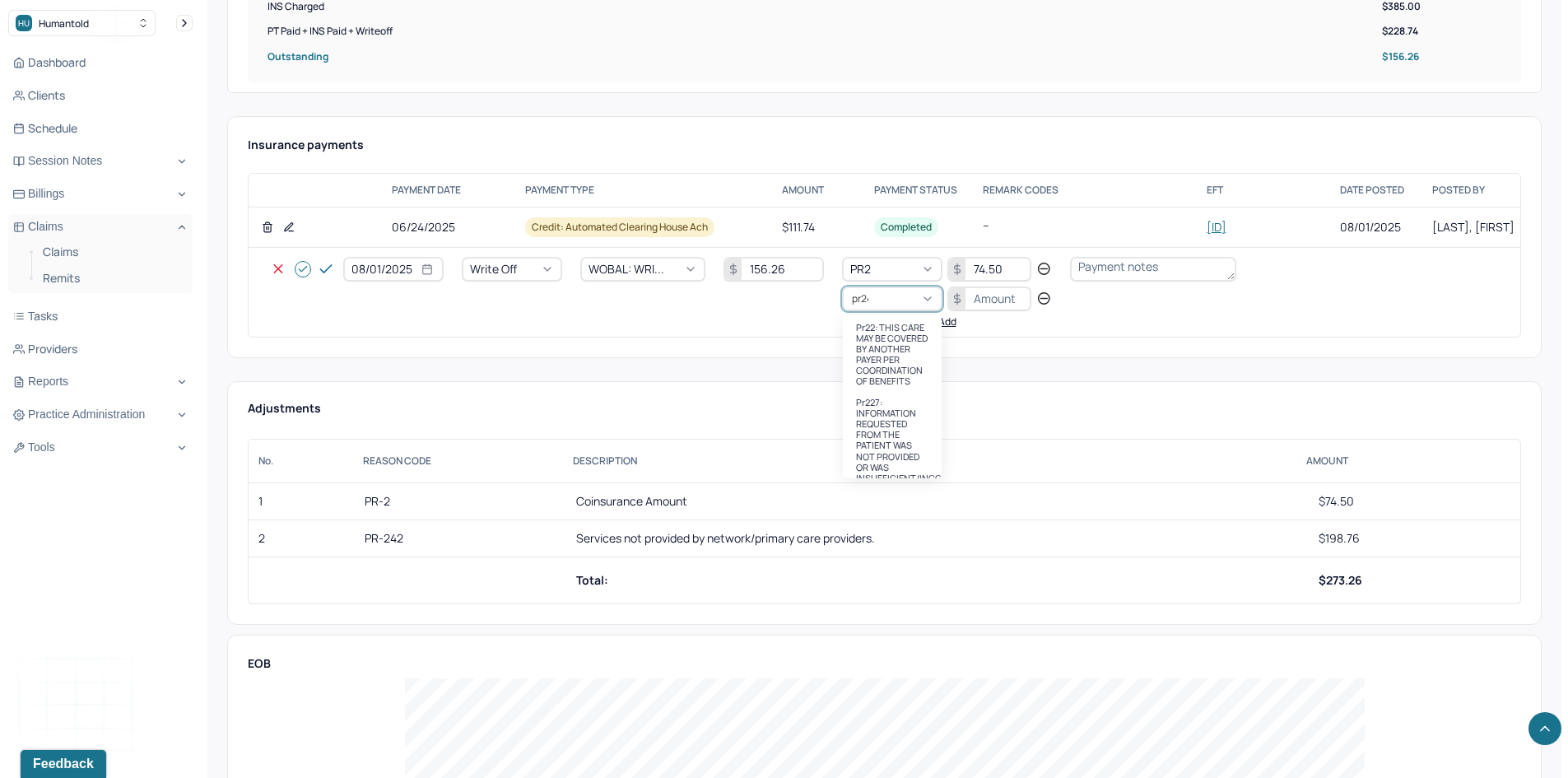 scroll, scrollTop: 0, scrollLeft: 0, axis: both 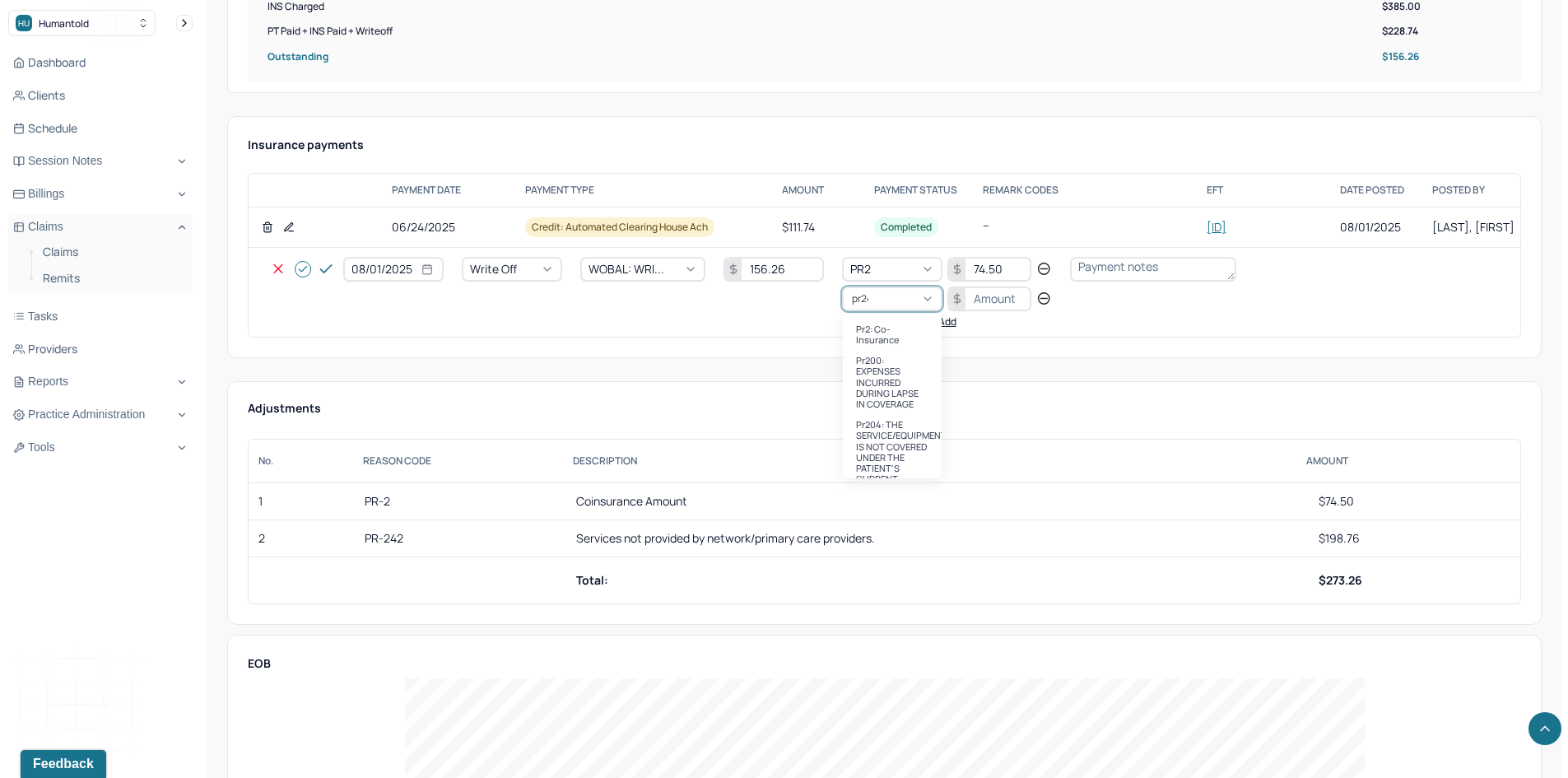 type on "pr242" 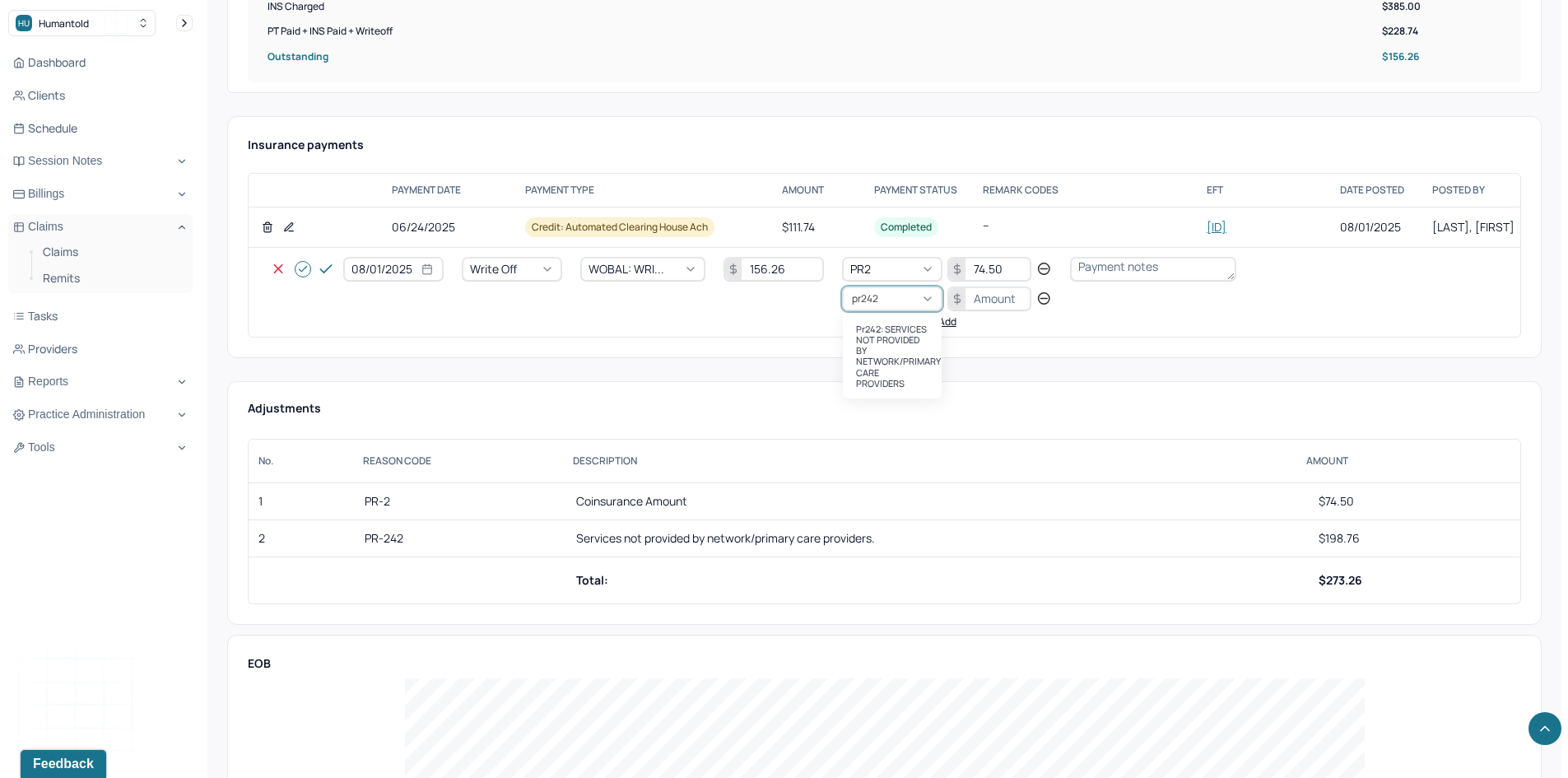 type 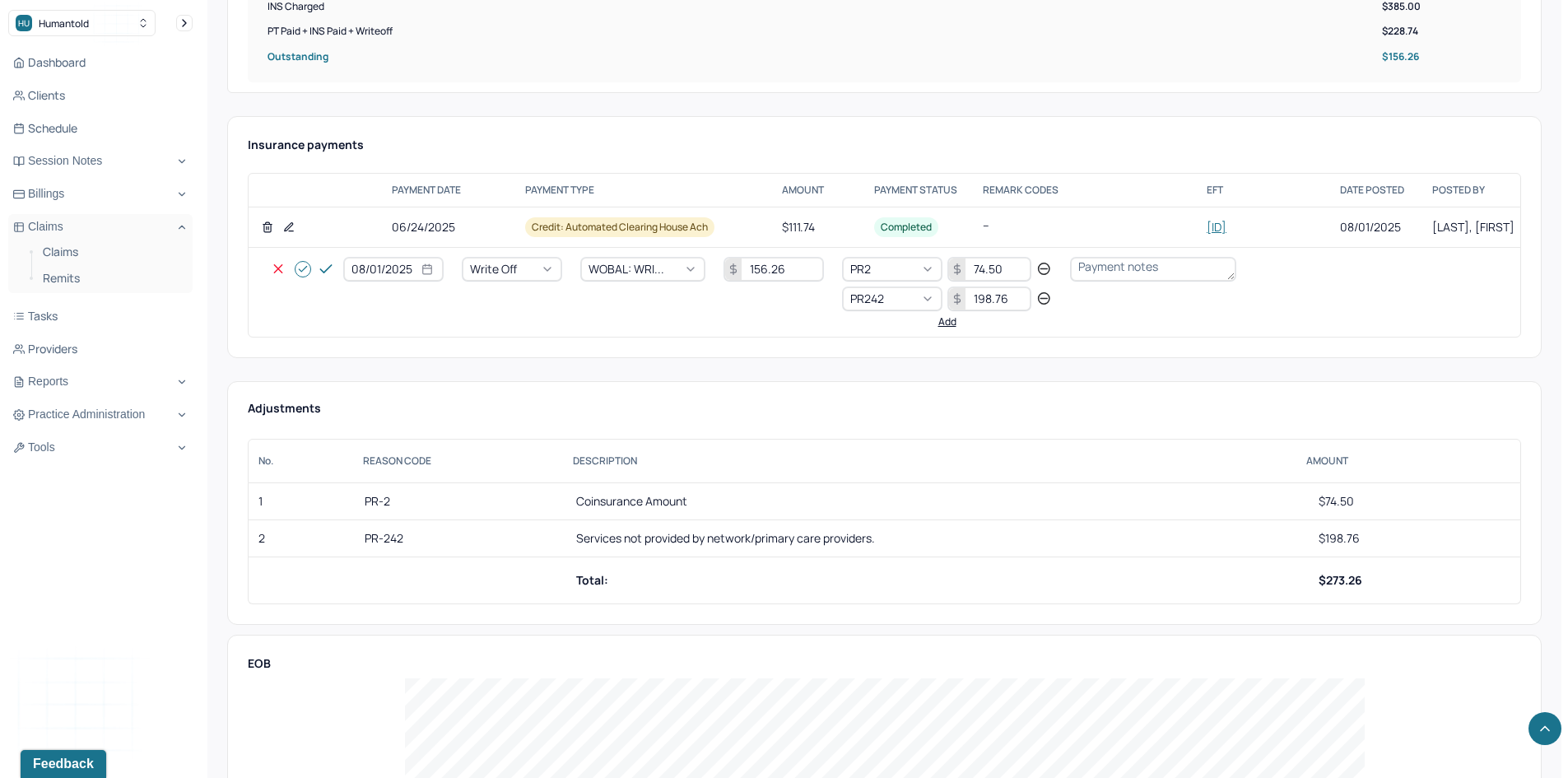 type on "198.76" 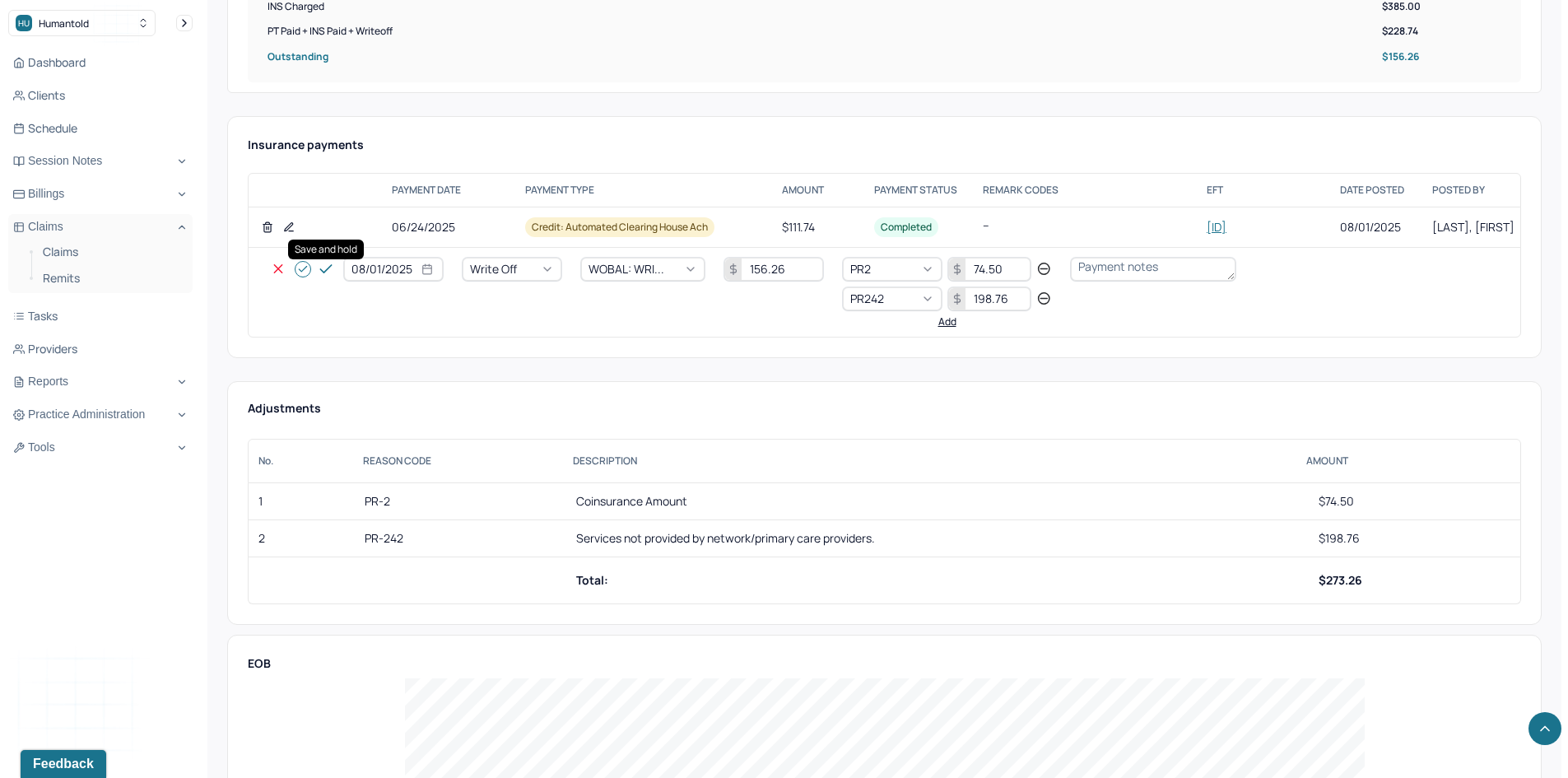 click 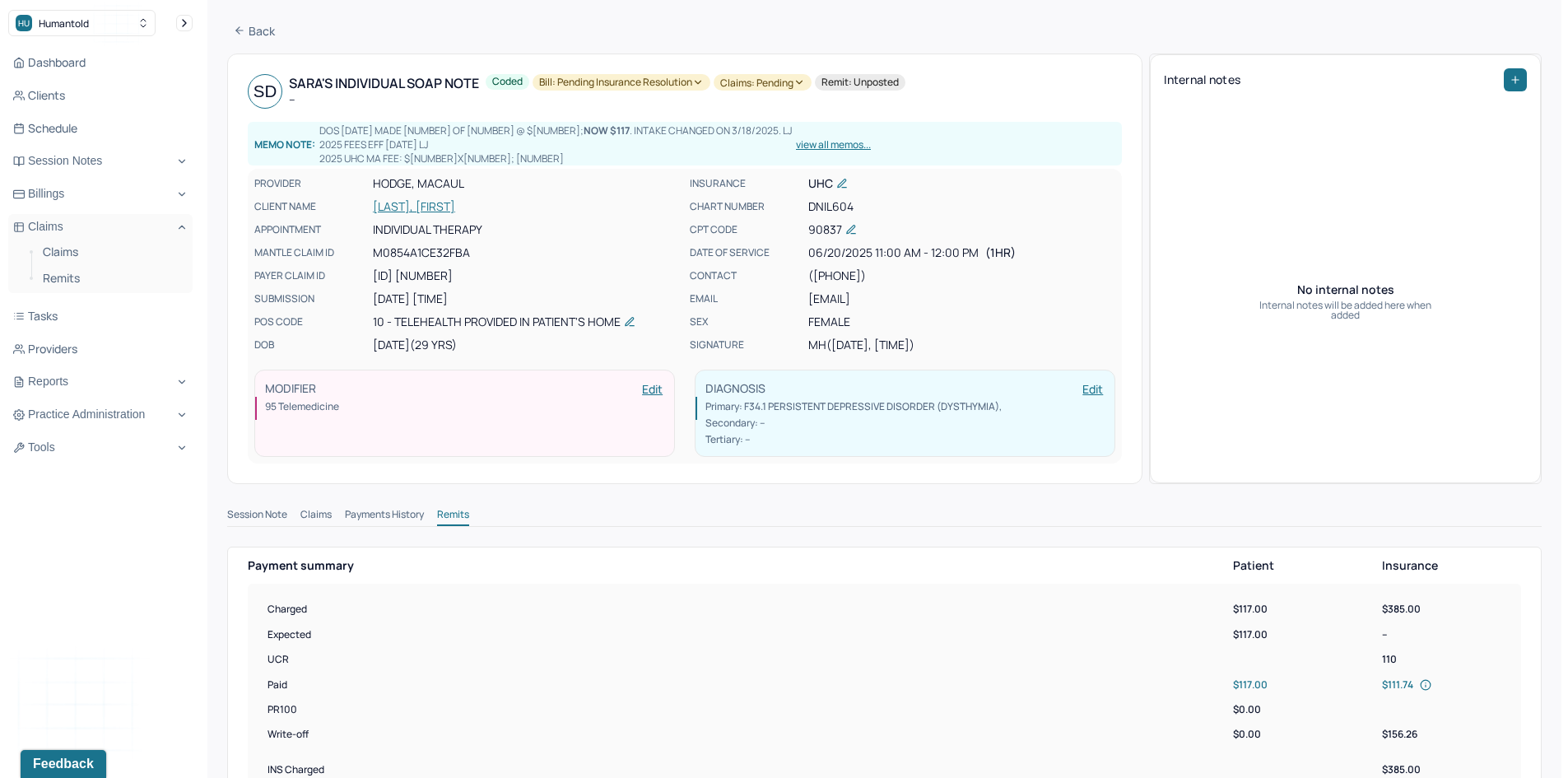 scroll, scrollTop: 0, scrollLeft: 0, axis: both 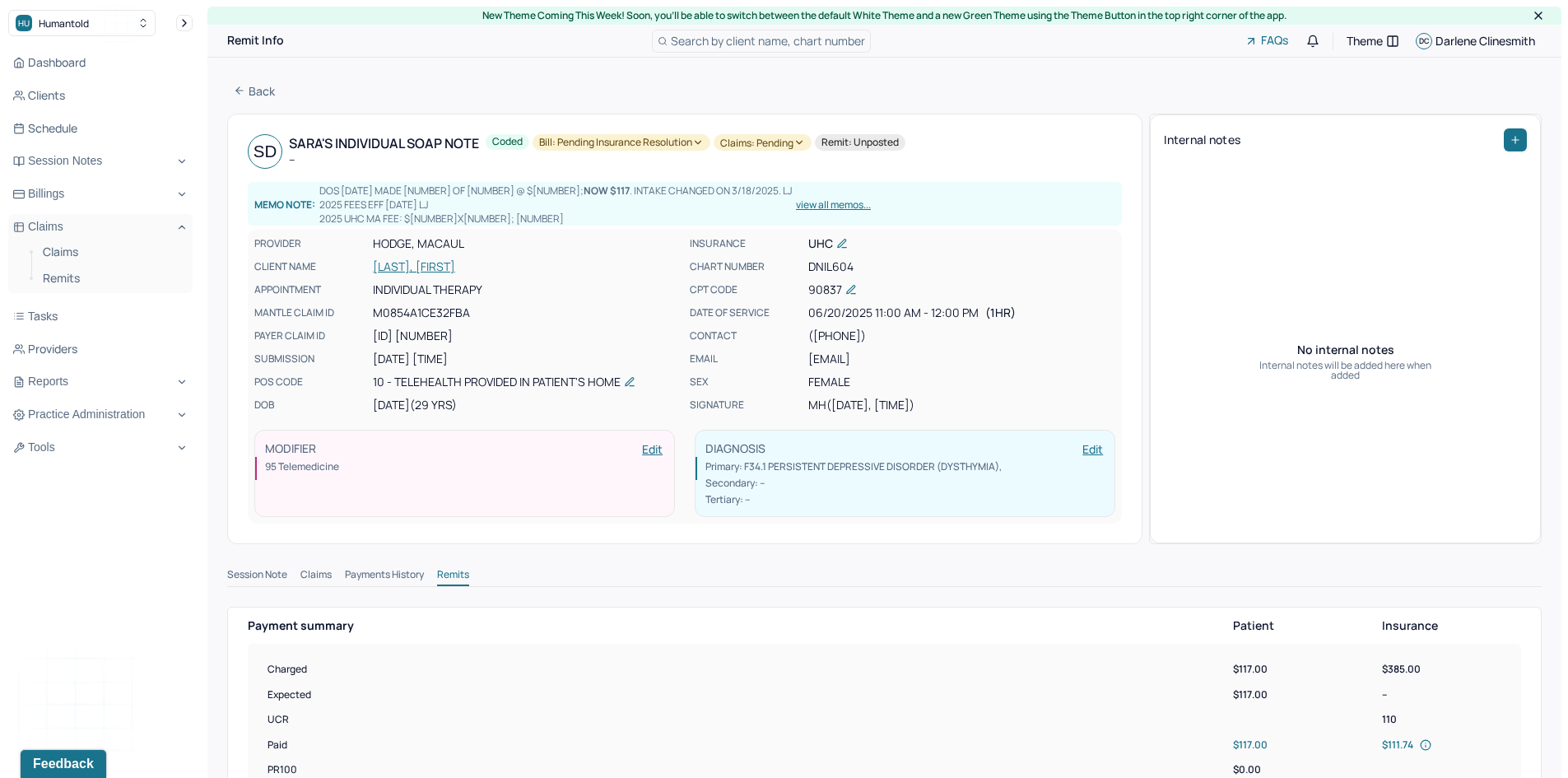 click on "Bill: Pending Insurance Resolution" at bounding box center (621, 142) 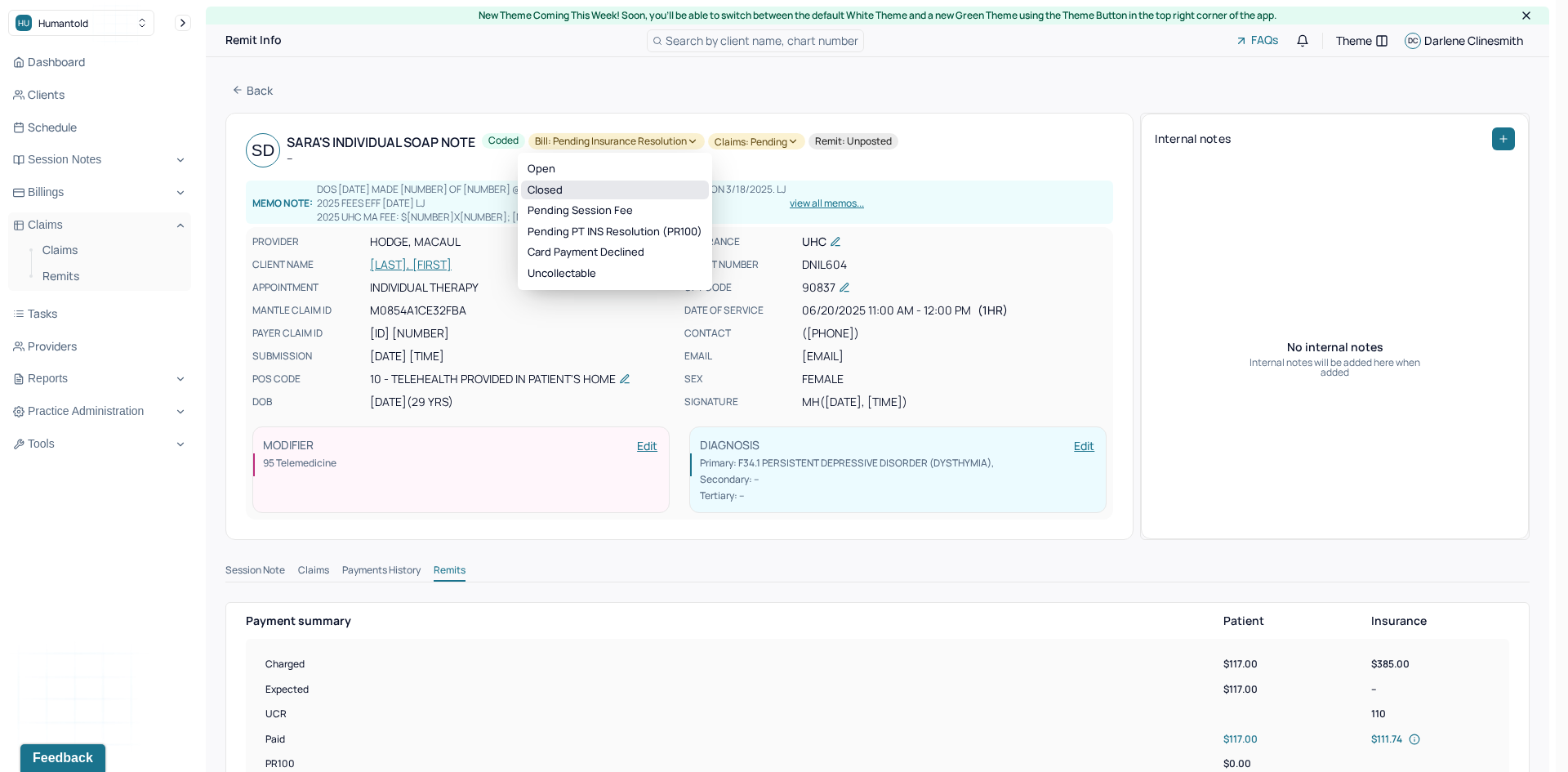 click on "Closed" at bounding box center (615, 190) 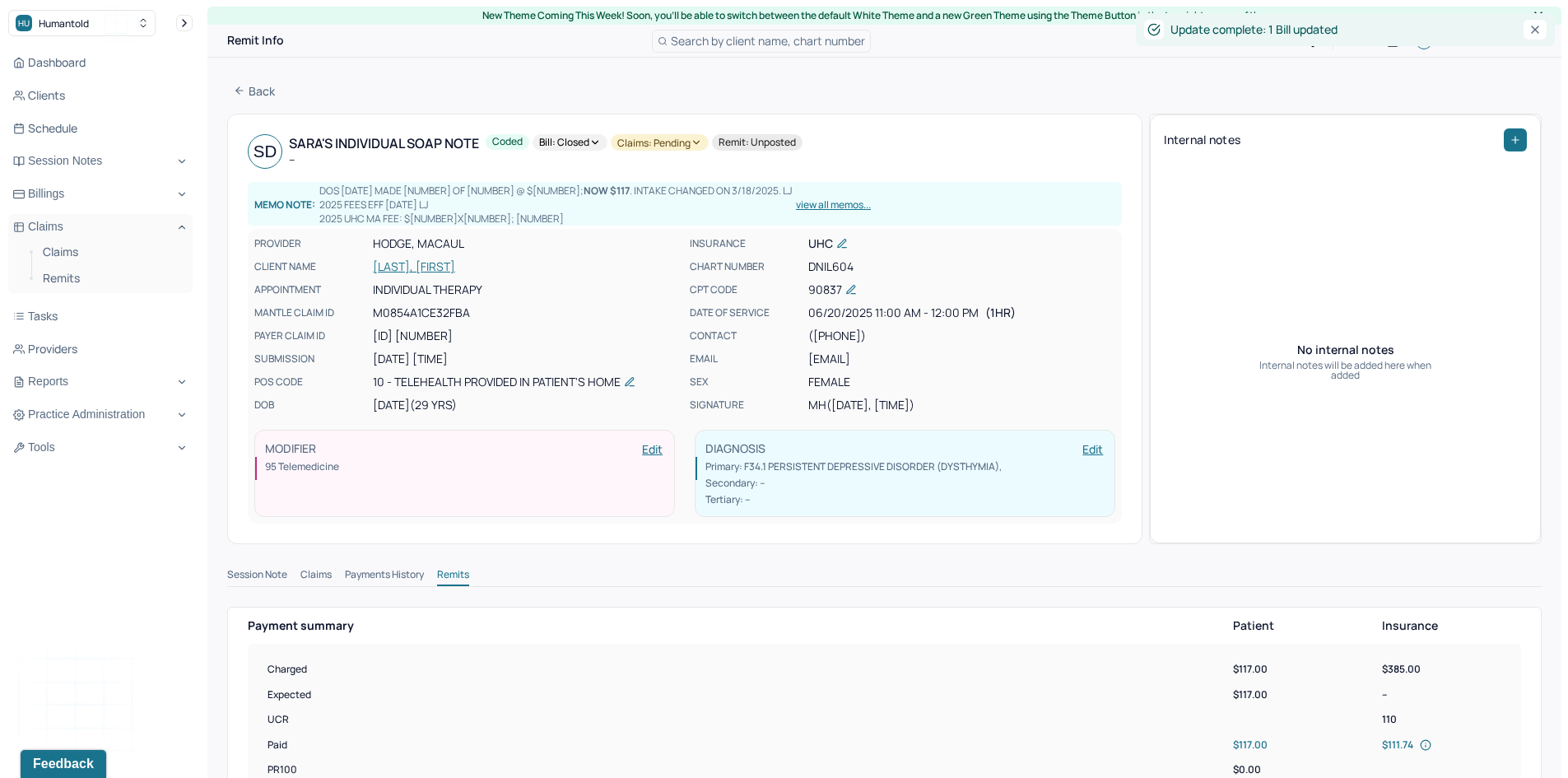 click on "Claims: pending" at bounding box center (659, 142) 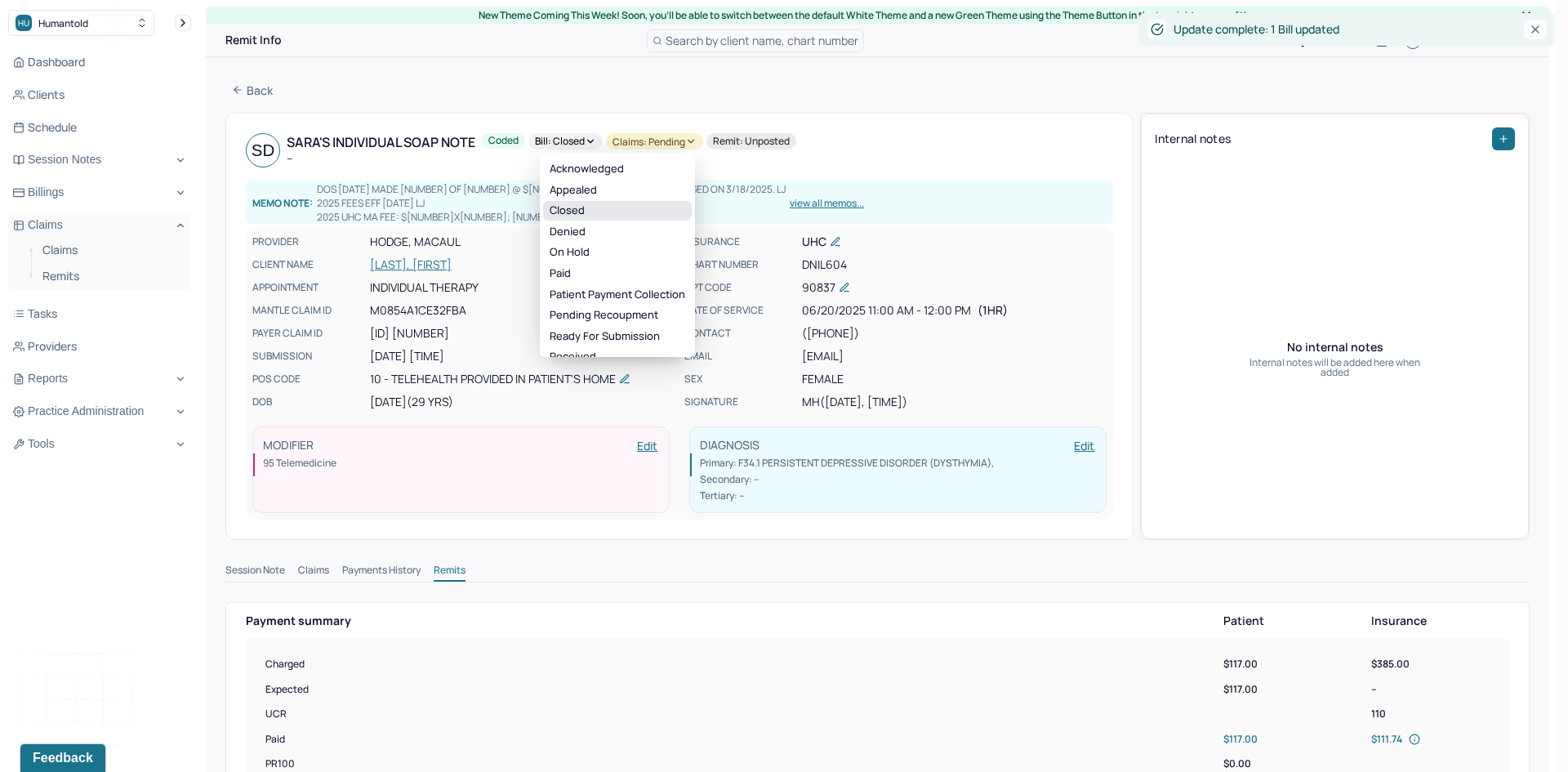 click on "Closed" at bounding box center [617, 211] 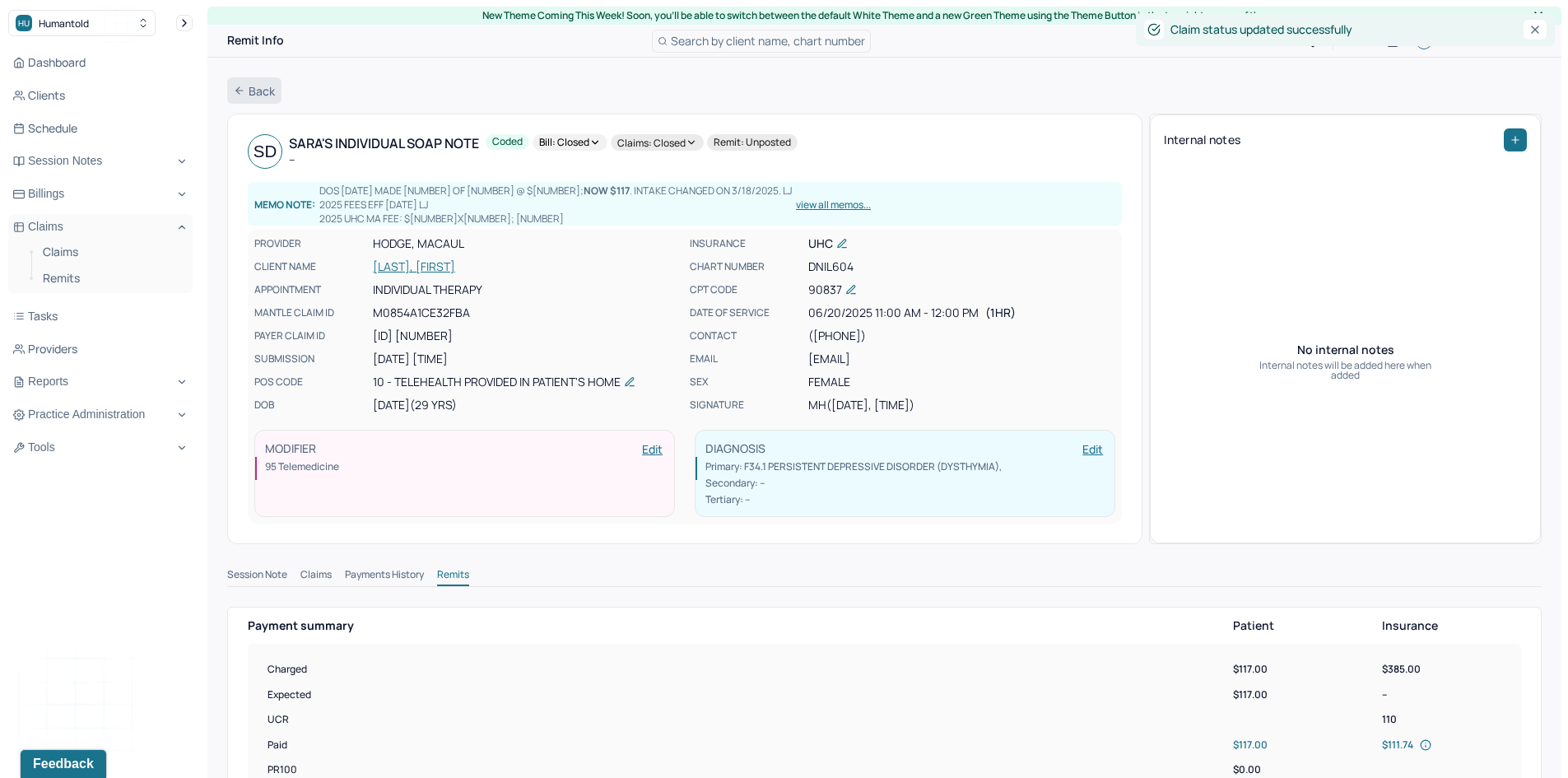 click 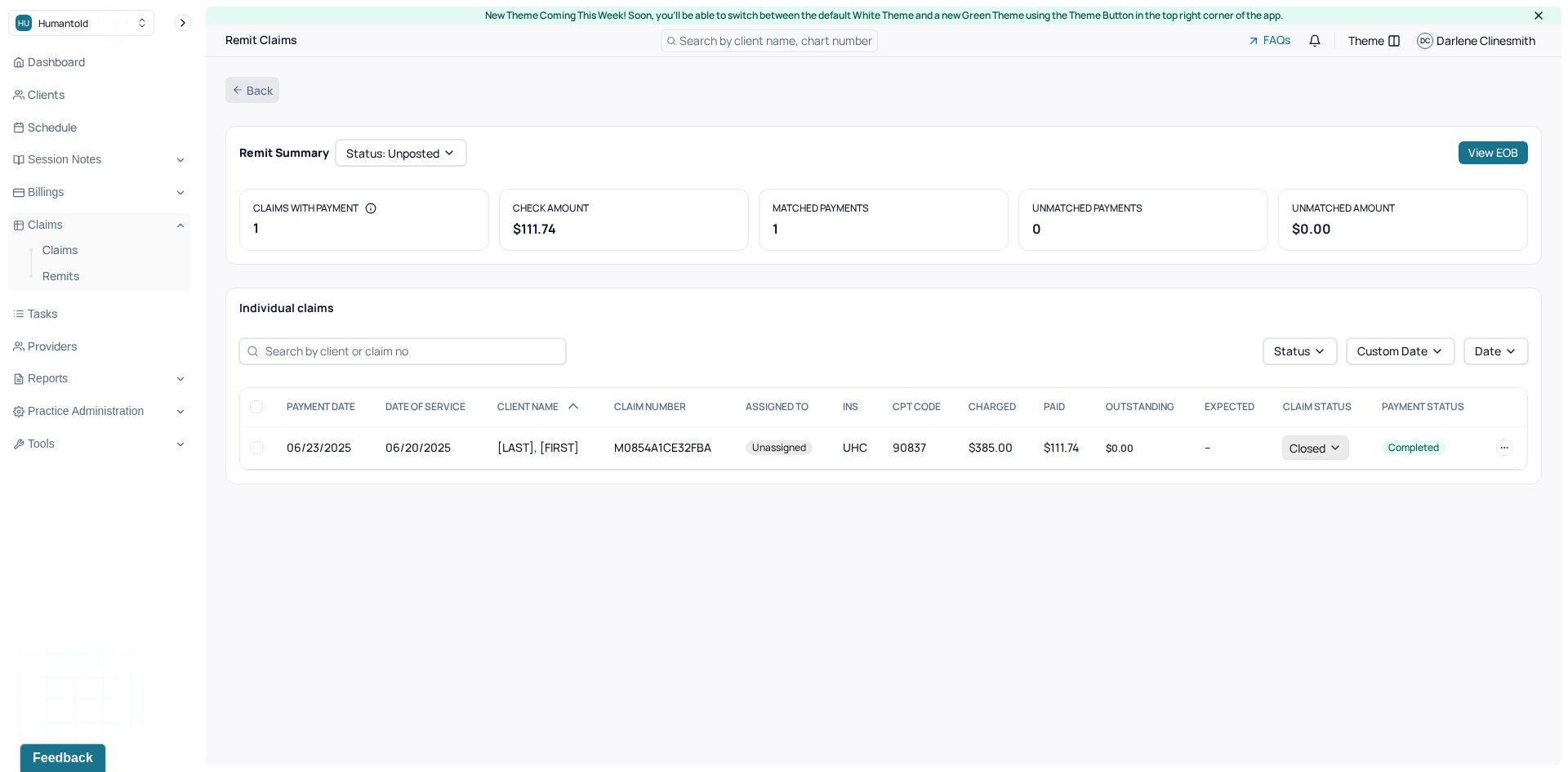 click 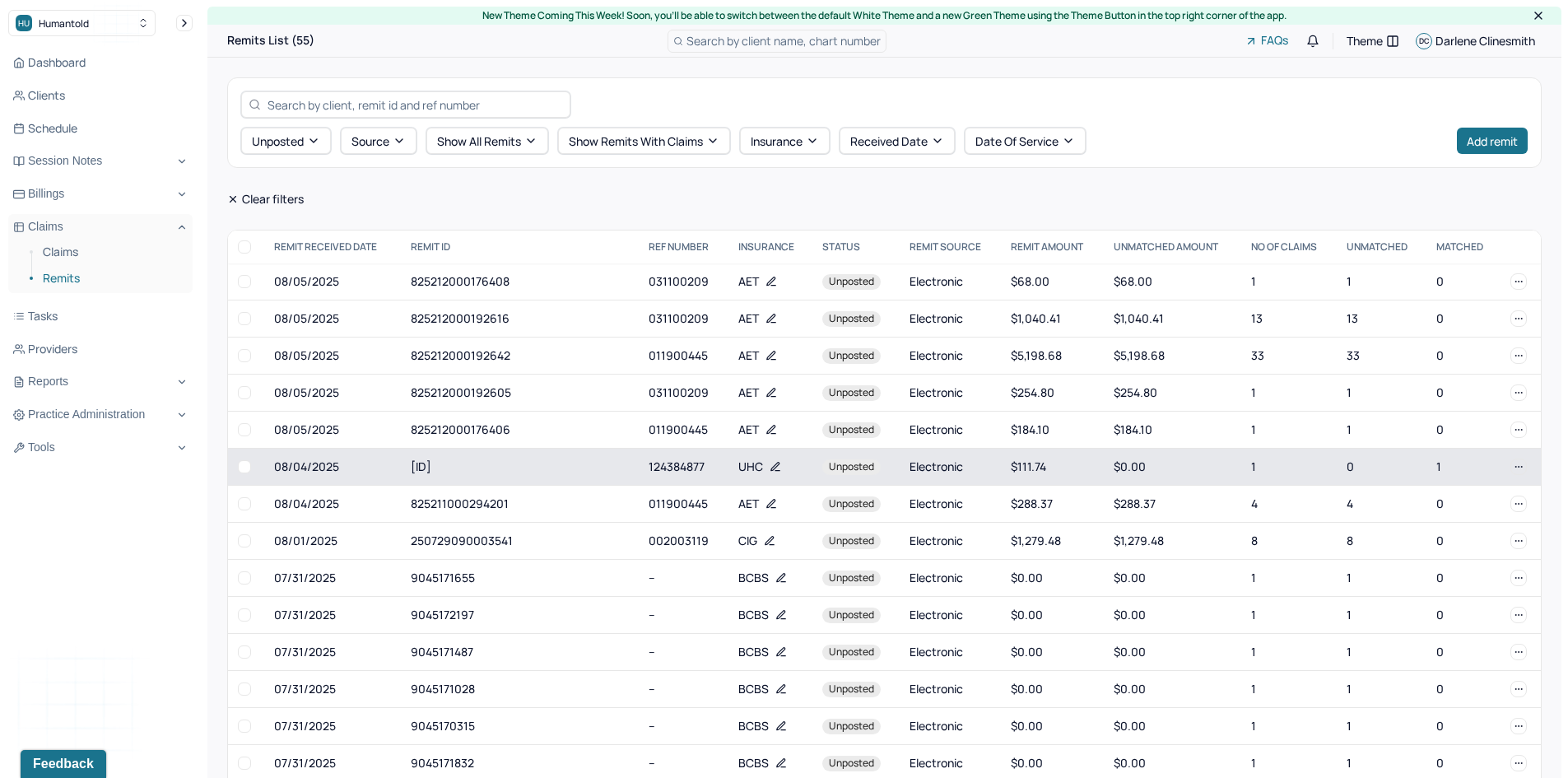 click at bounding box center [244, 467] 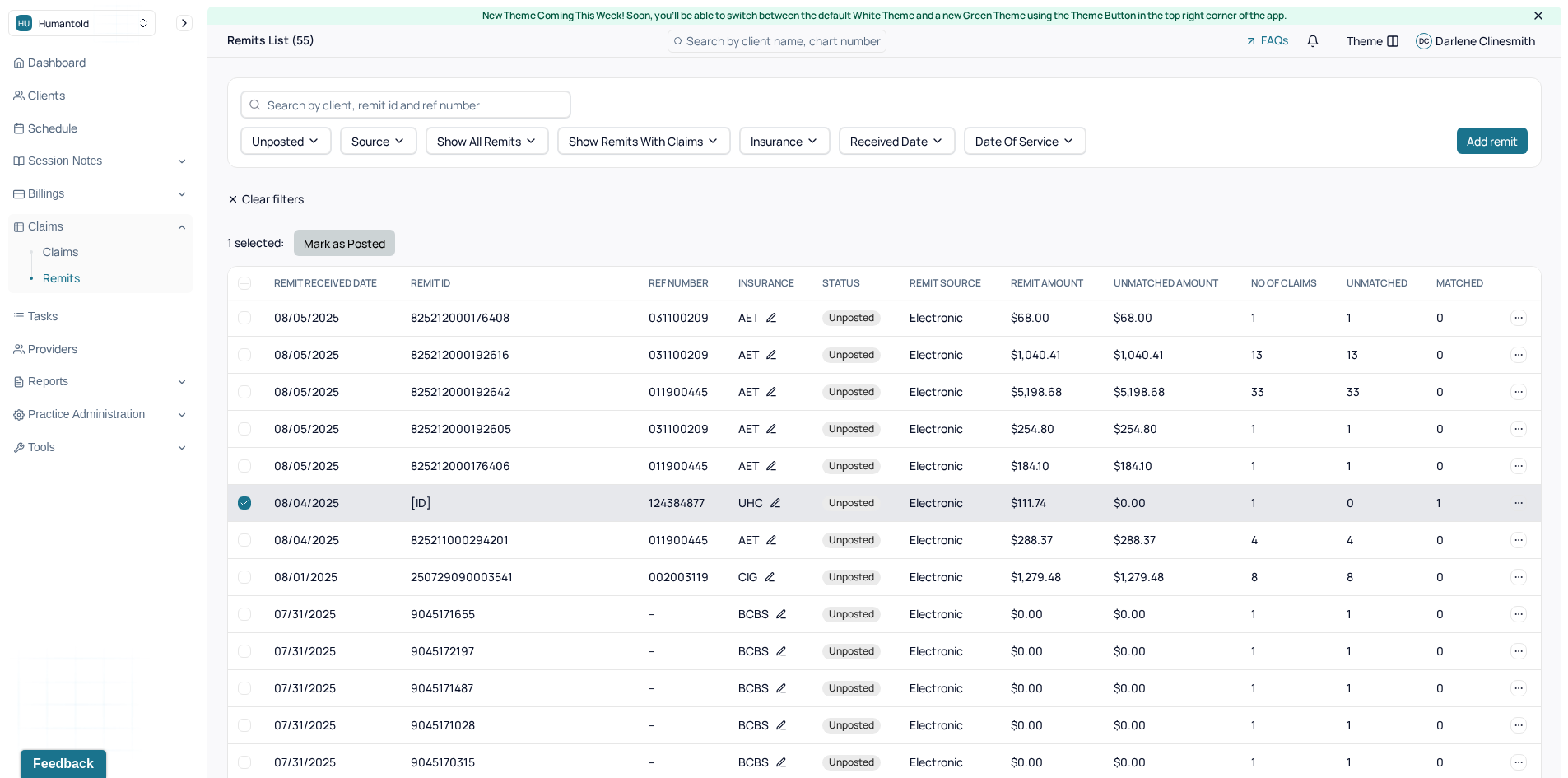 click on "Mark as Posted" at bounding box center [344, 243] 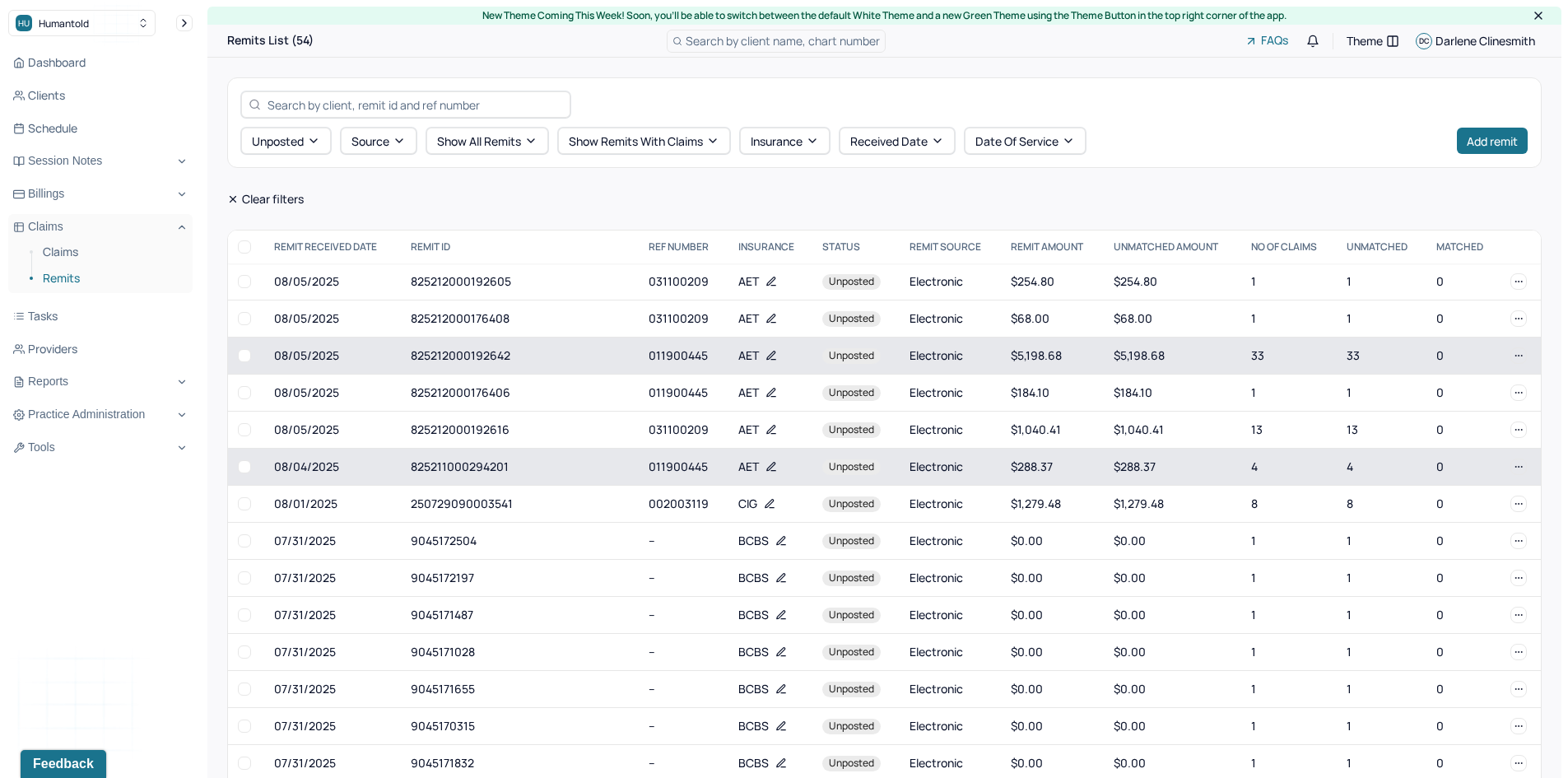 click on "[SSN]" at bounding box center [683, 356] 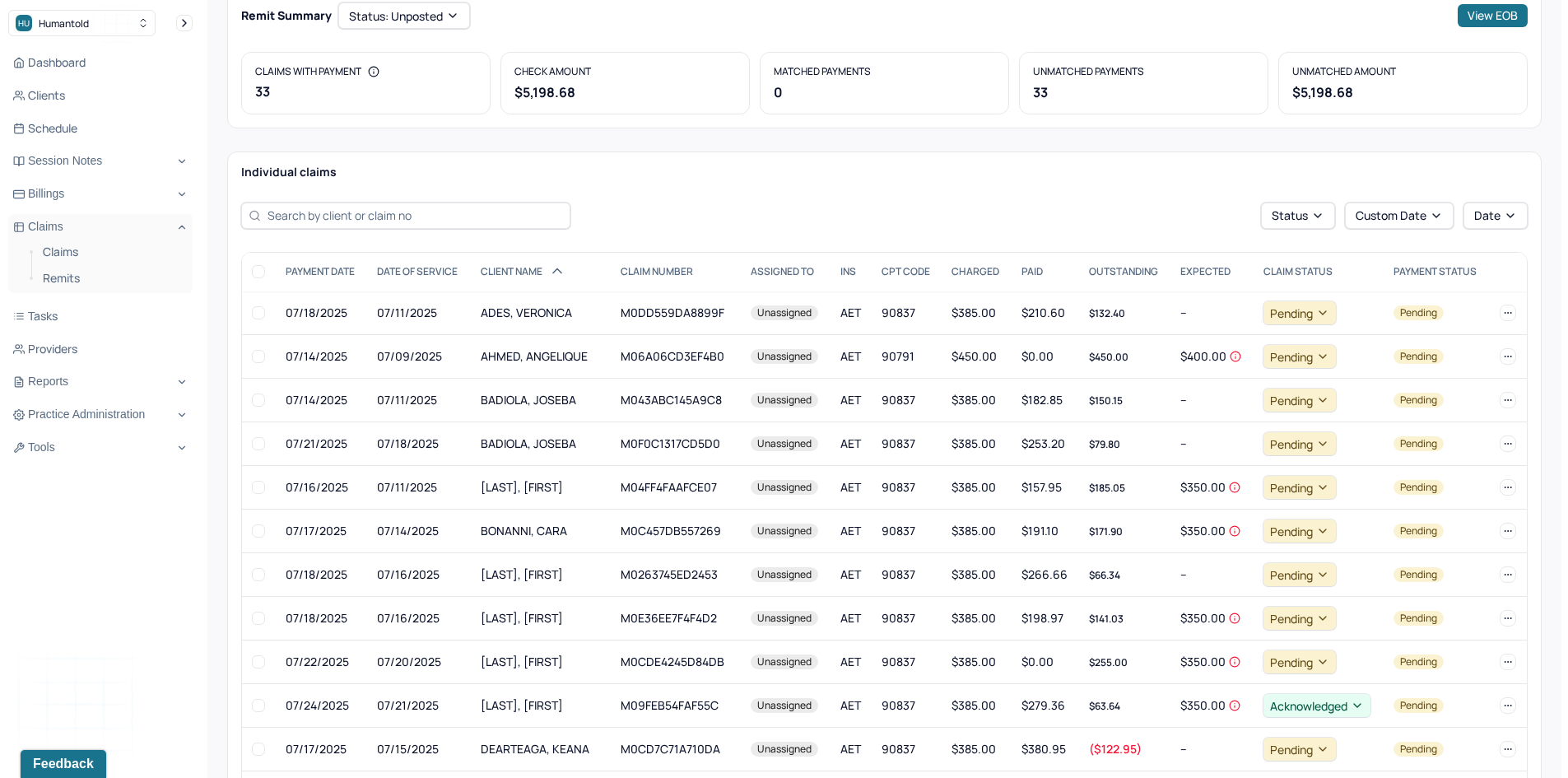 scroll, scrollTop: 165, scrollLeft: 0, axis: vertical 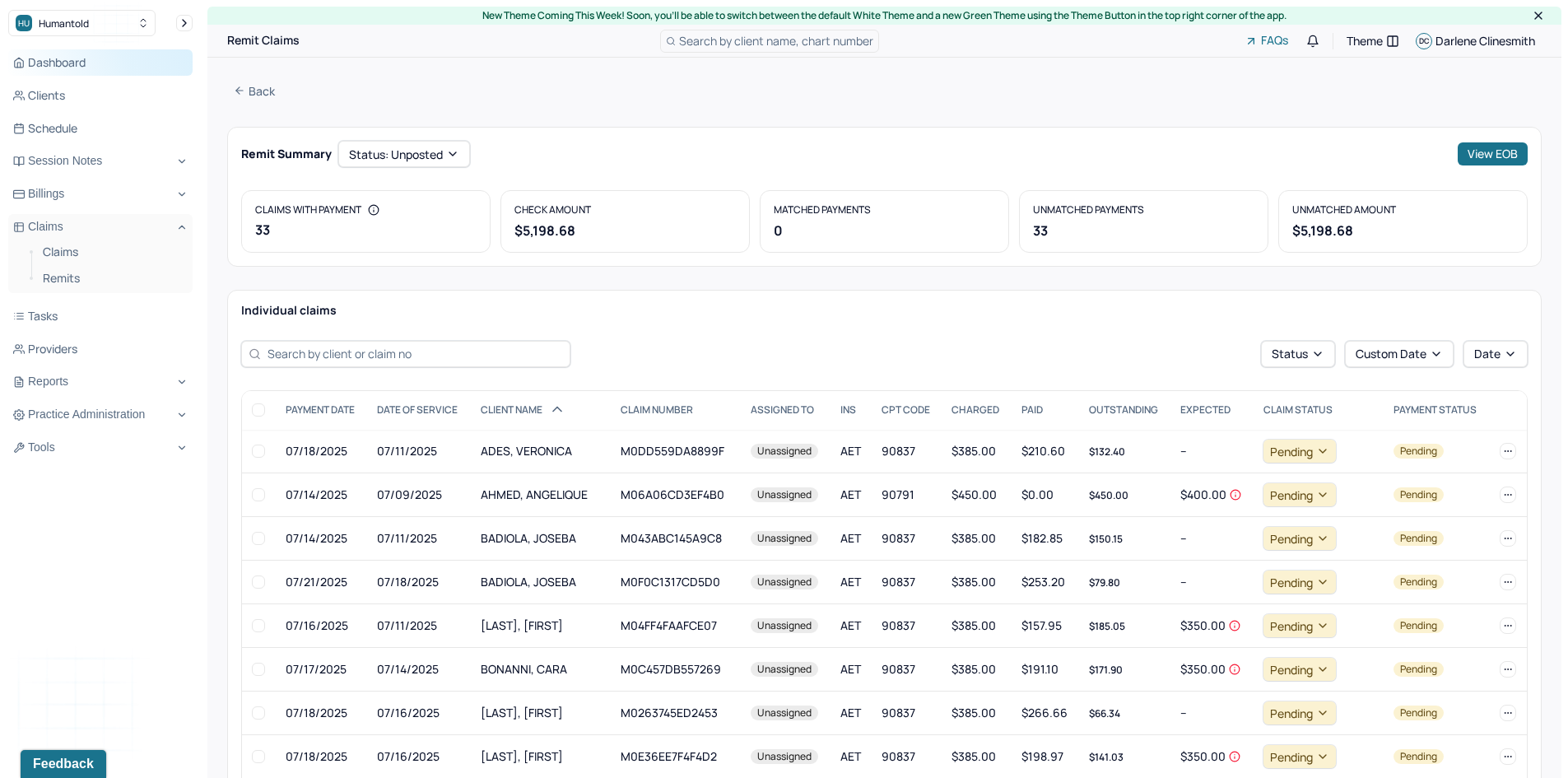 click on "Dashboard" at bounding box center [100, 63] 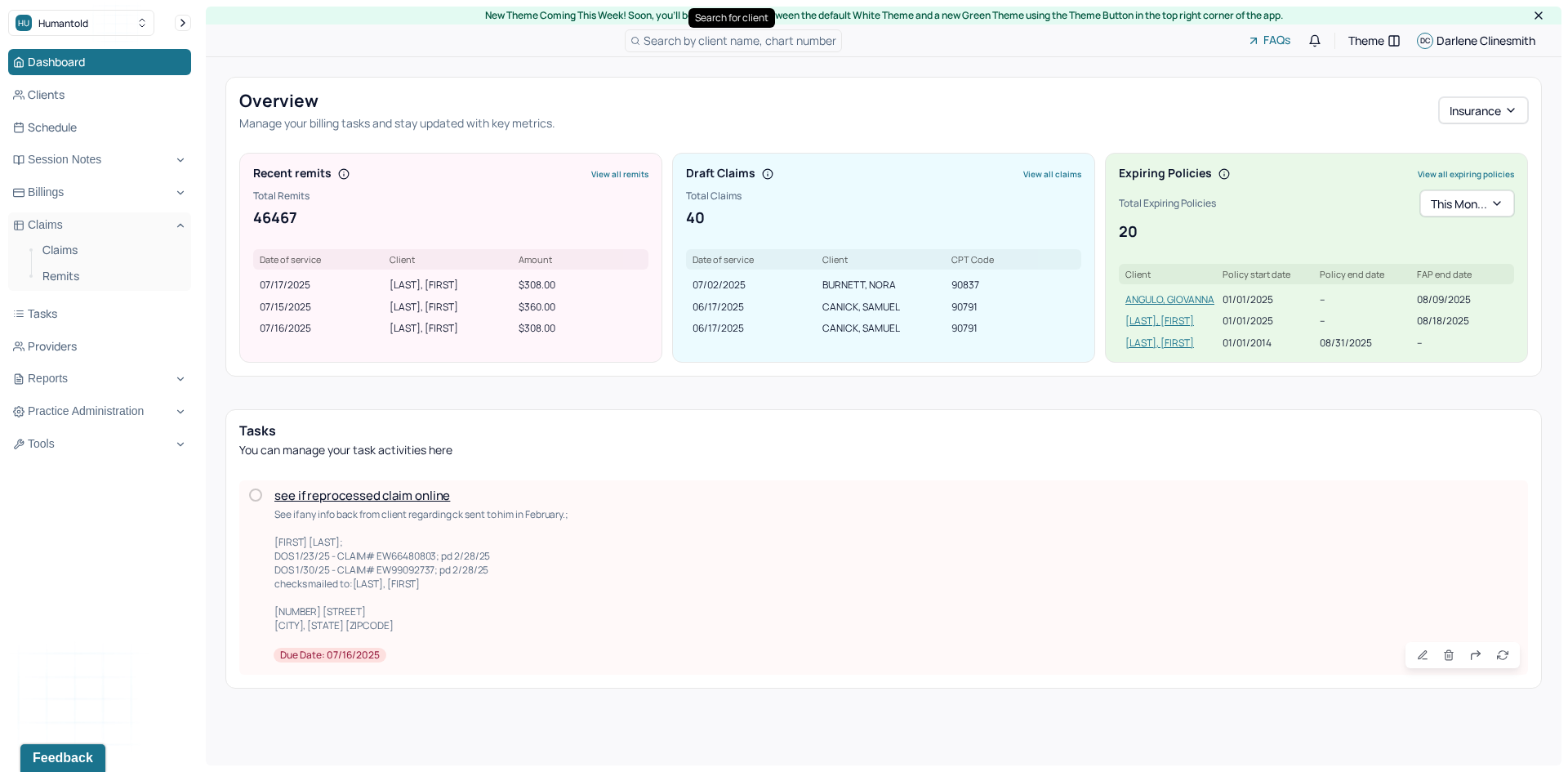 click on "Search by client name, chart number" at bounding box center (740, 40) 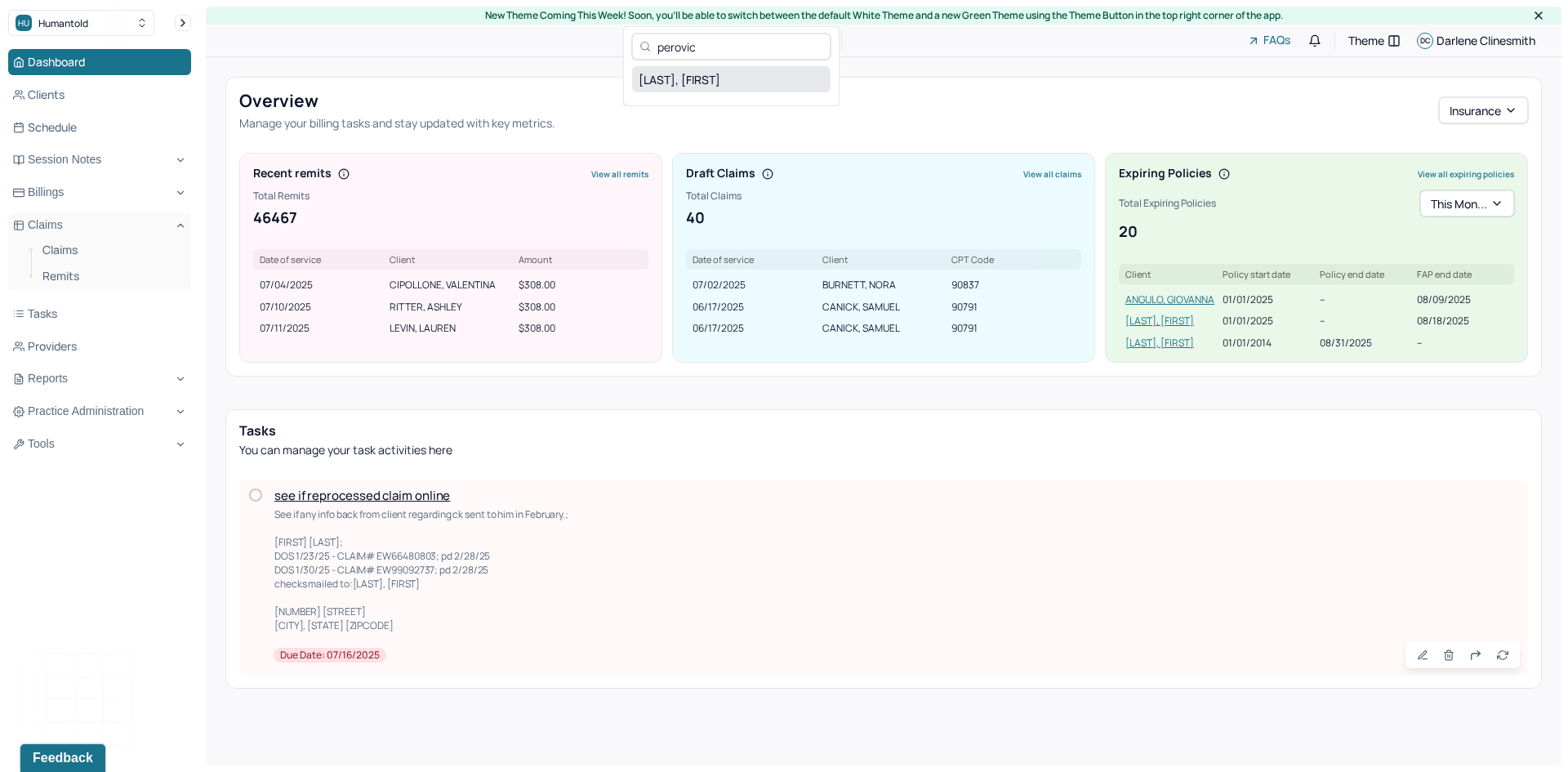 type on "perovic" 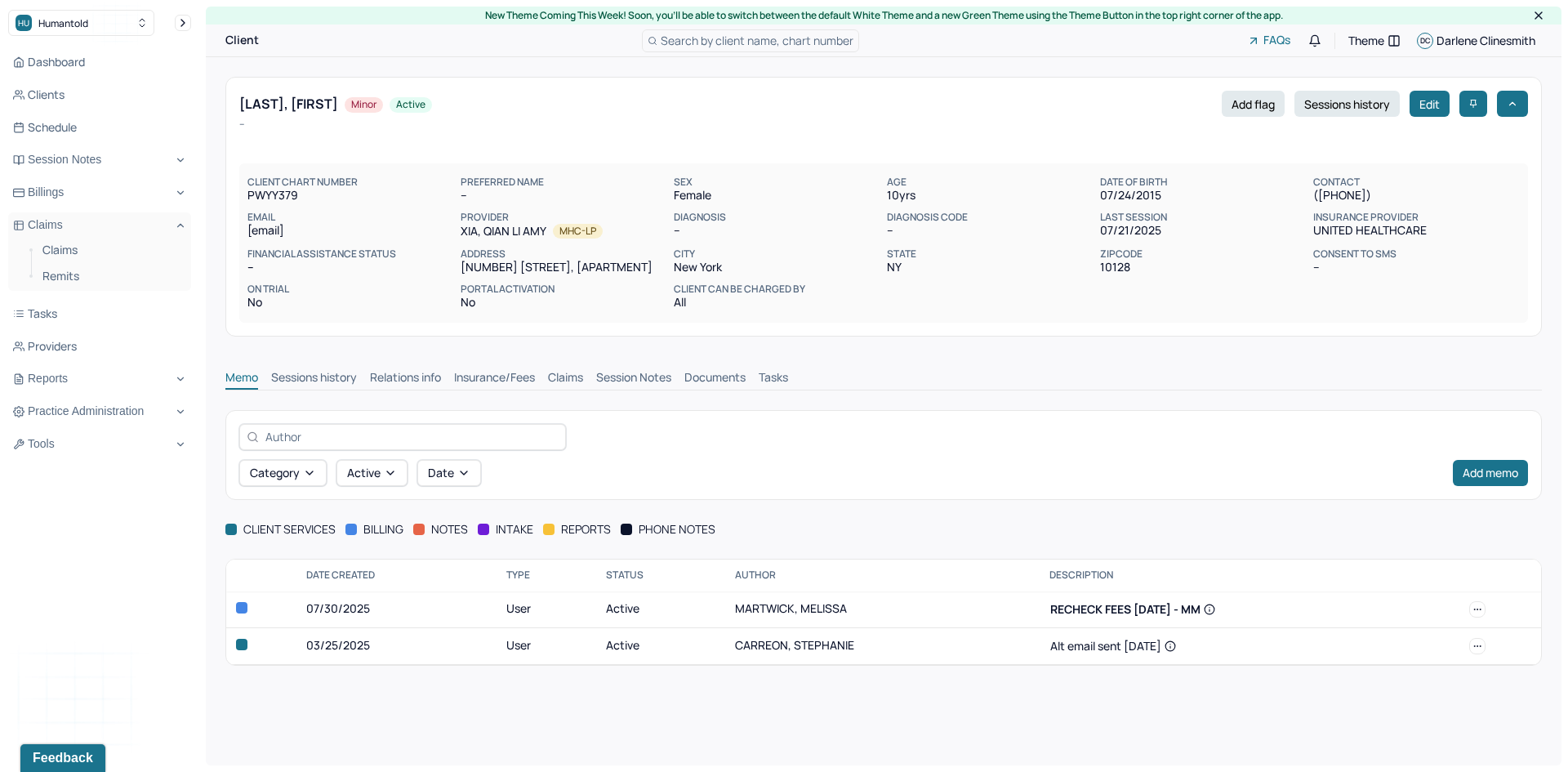 click on "Insurance/Fees" at bounding box center [494, 379] 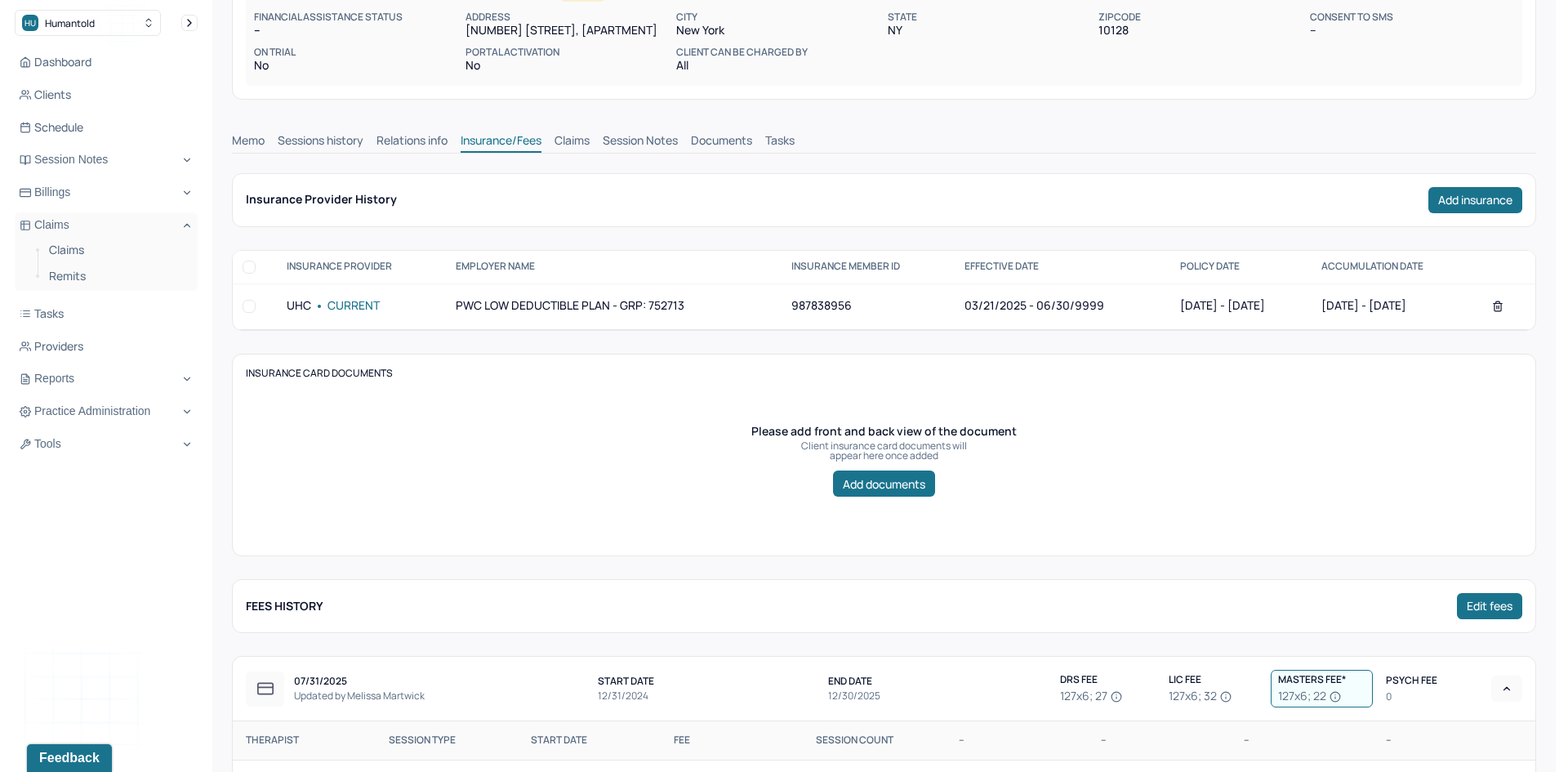 scroll, scrollTop: 245, scrollLeft: 0, axis: vertical 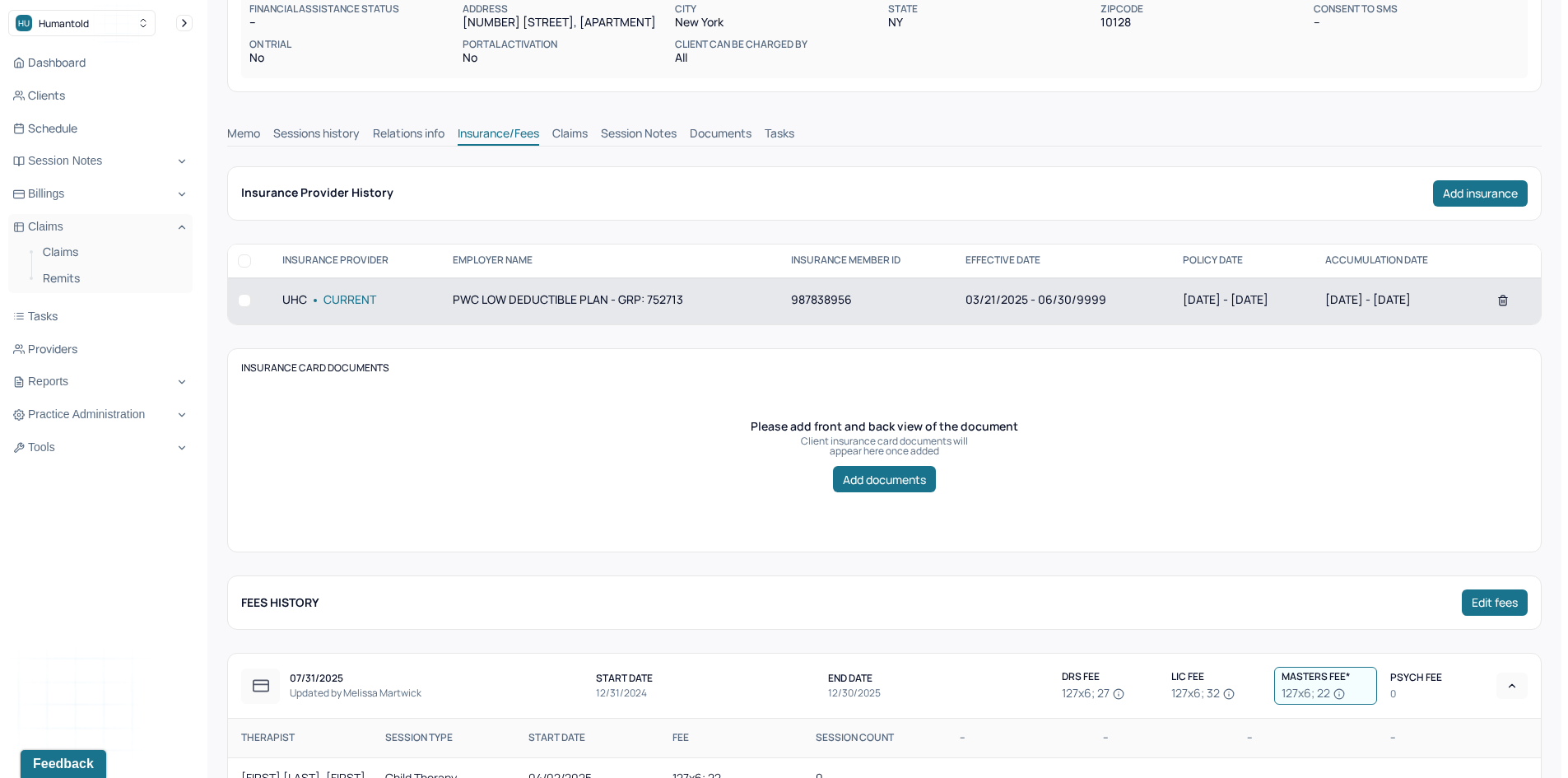 click on "03/21/2025 - 06/30/9999" at bounding box center (1064, 300) 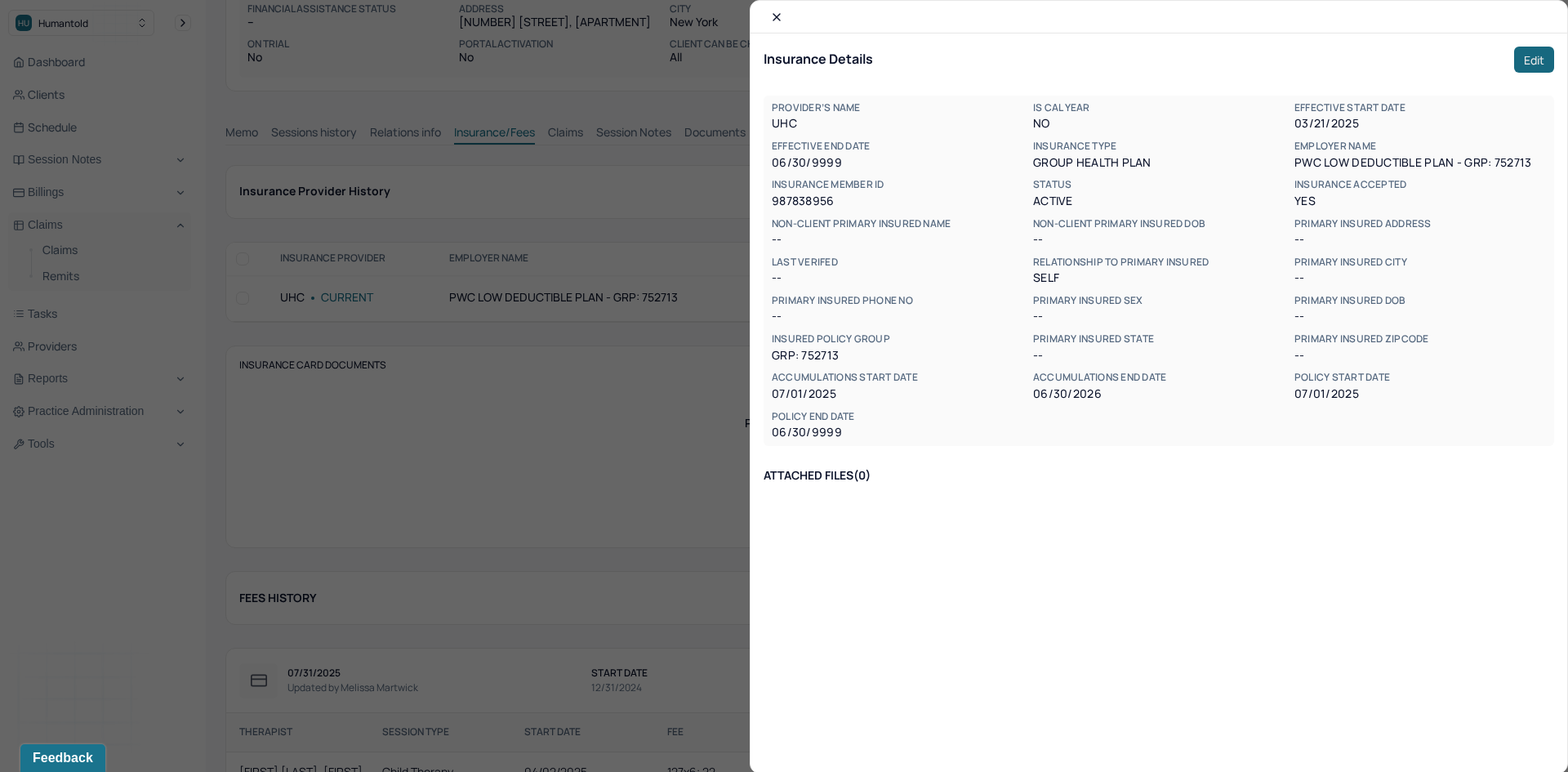 click on "Edit" at bounding box center [1534, 60] 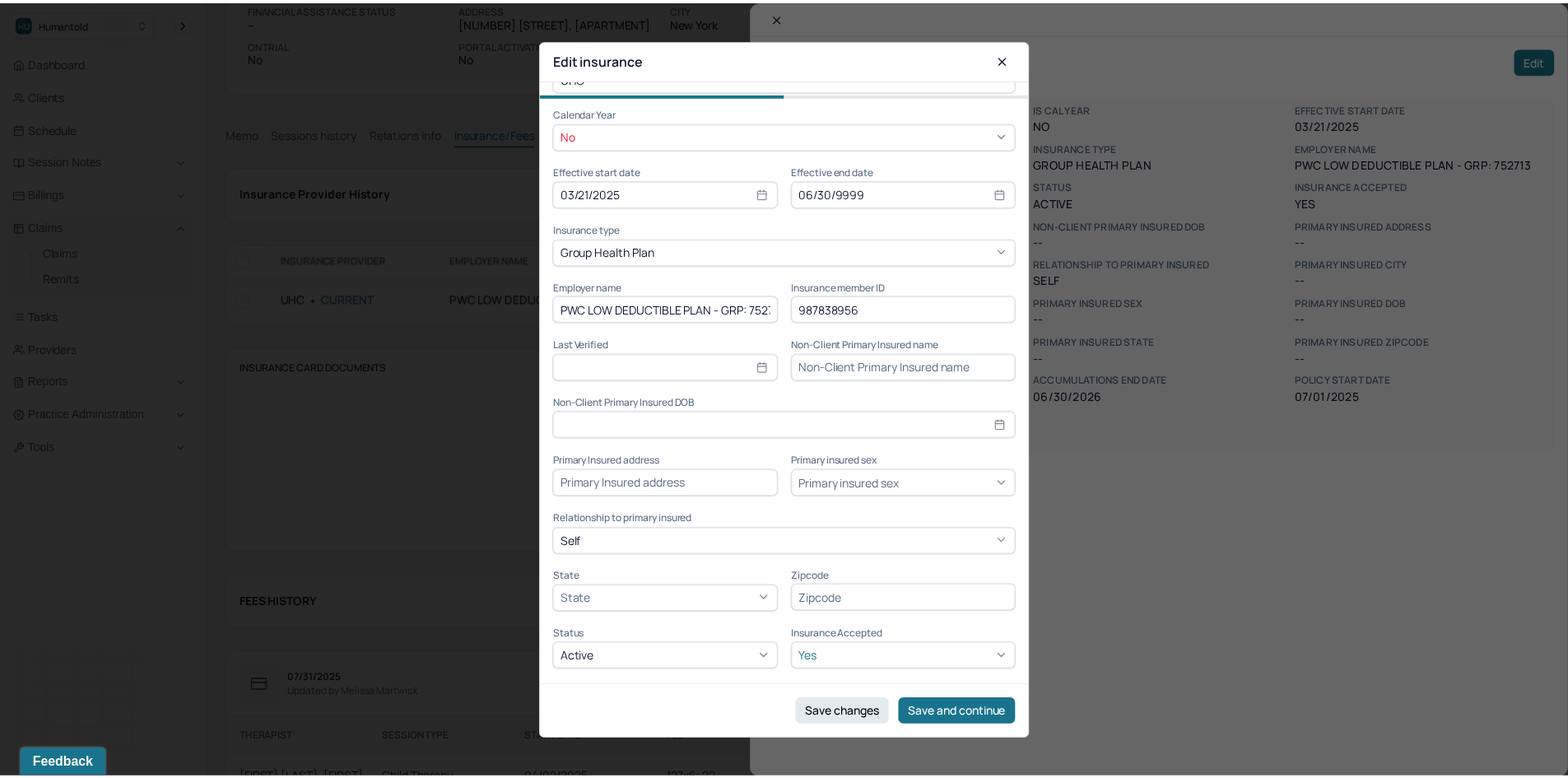 scroll, scrollTop: 0, scrollLeft: 0, axis: both 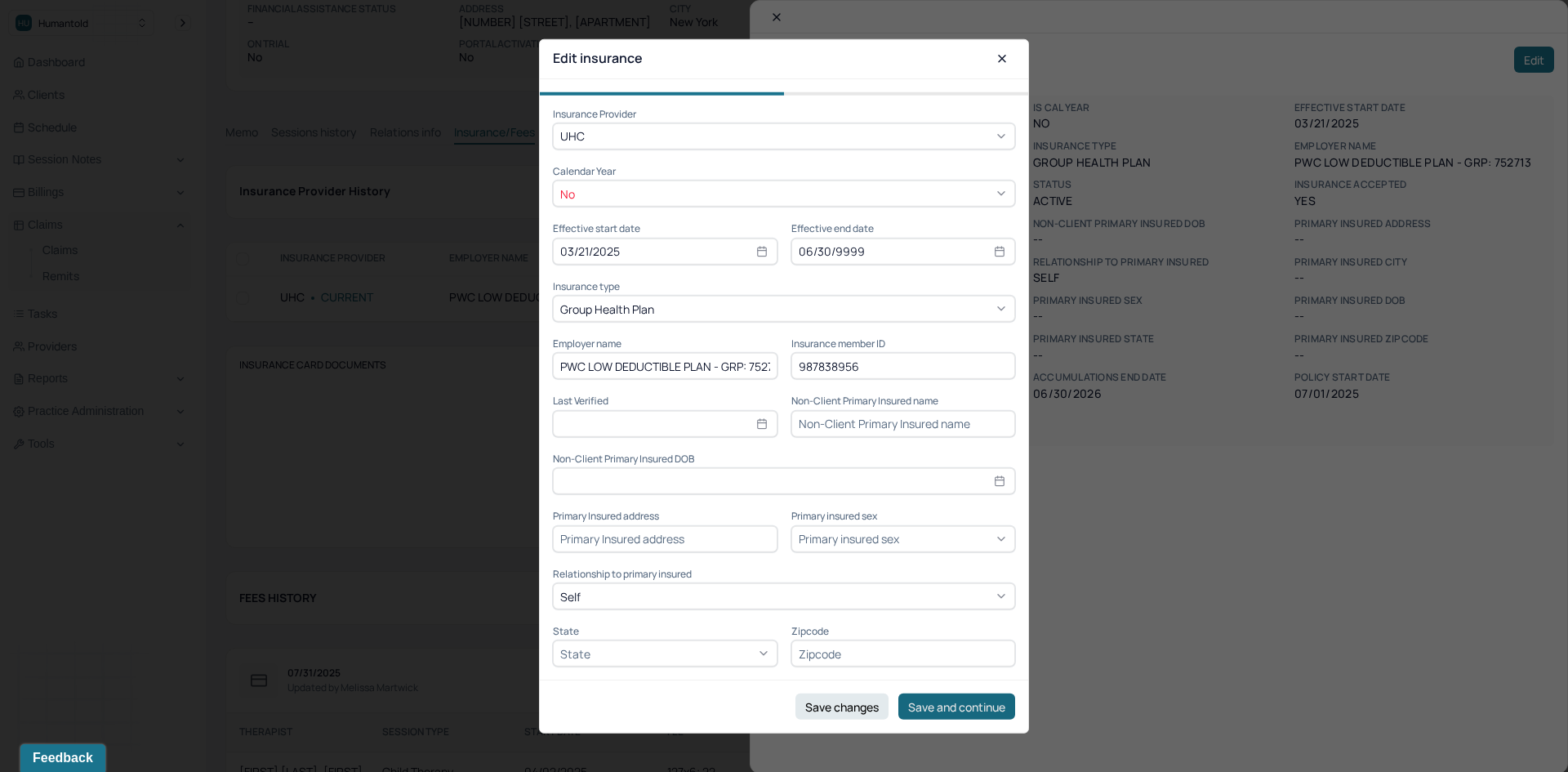 click on "Save and continue" at bounding box center [956, 707] 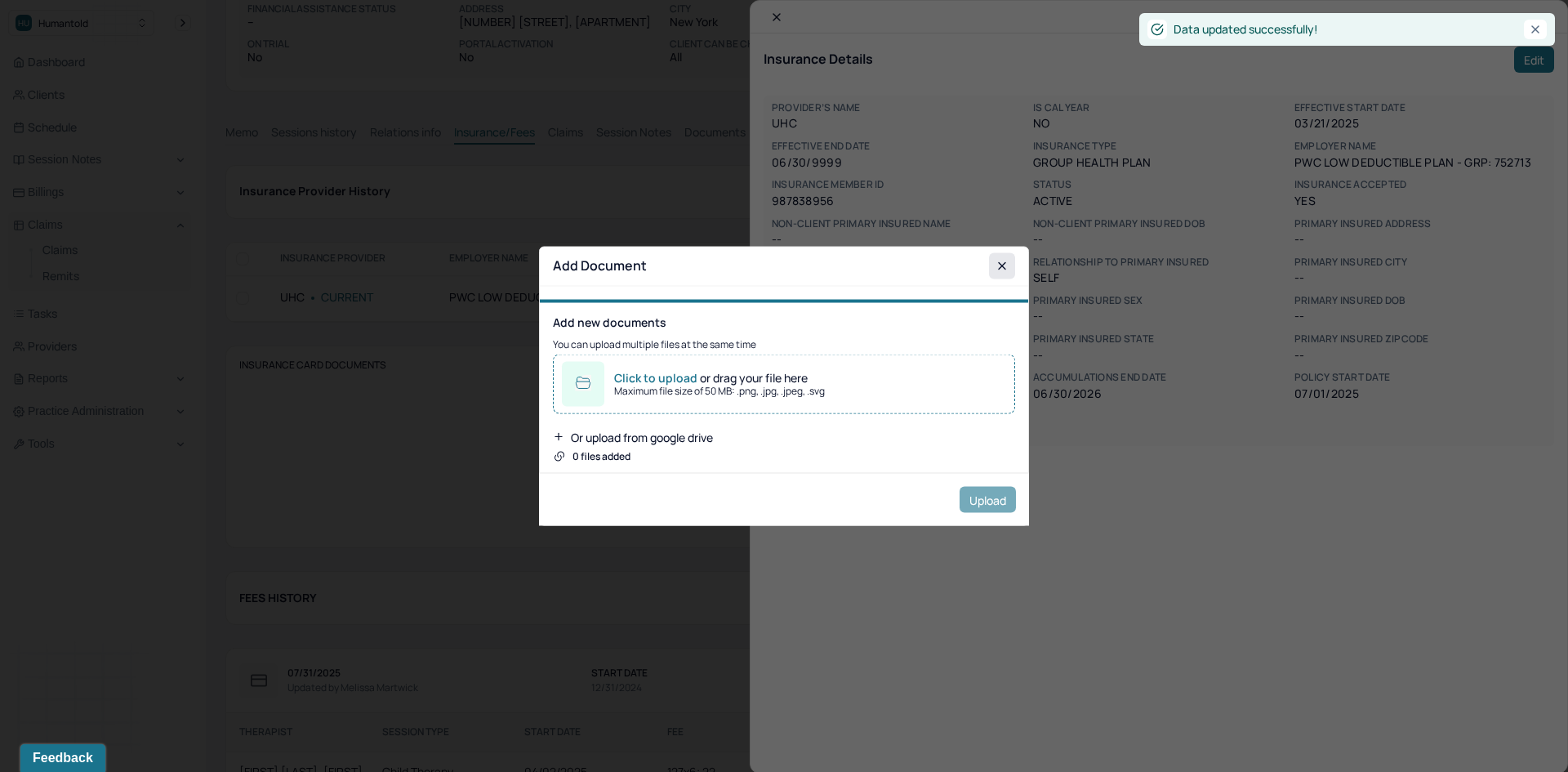 click 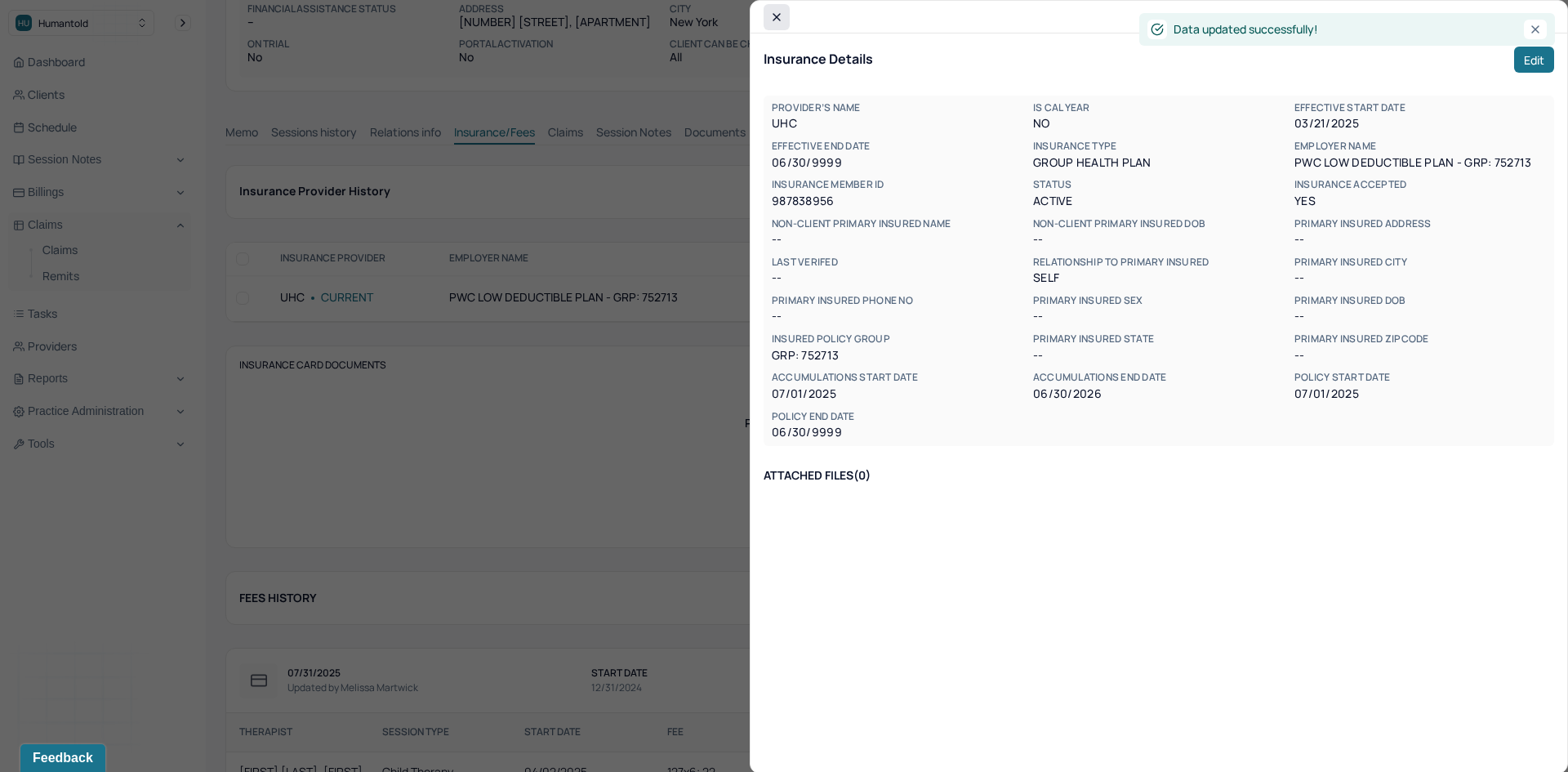 click 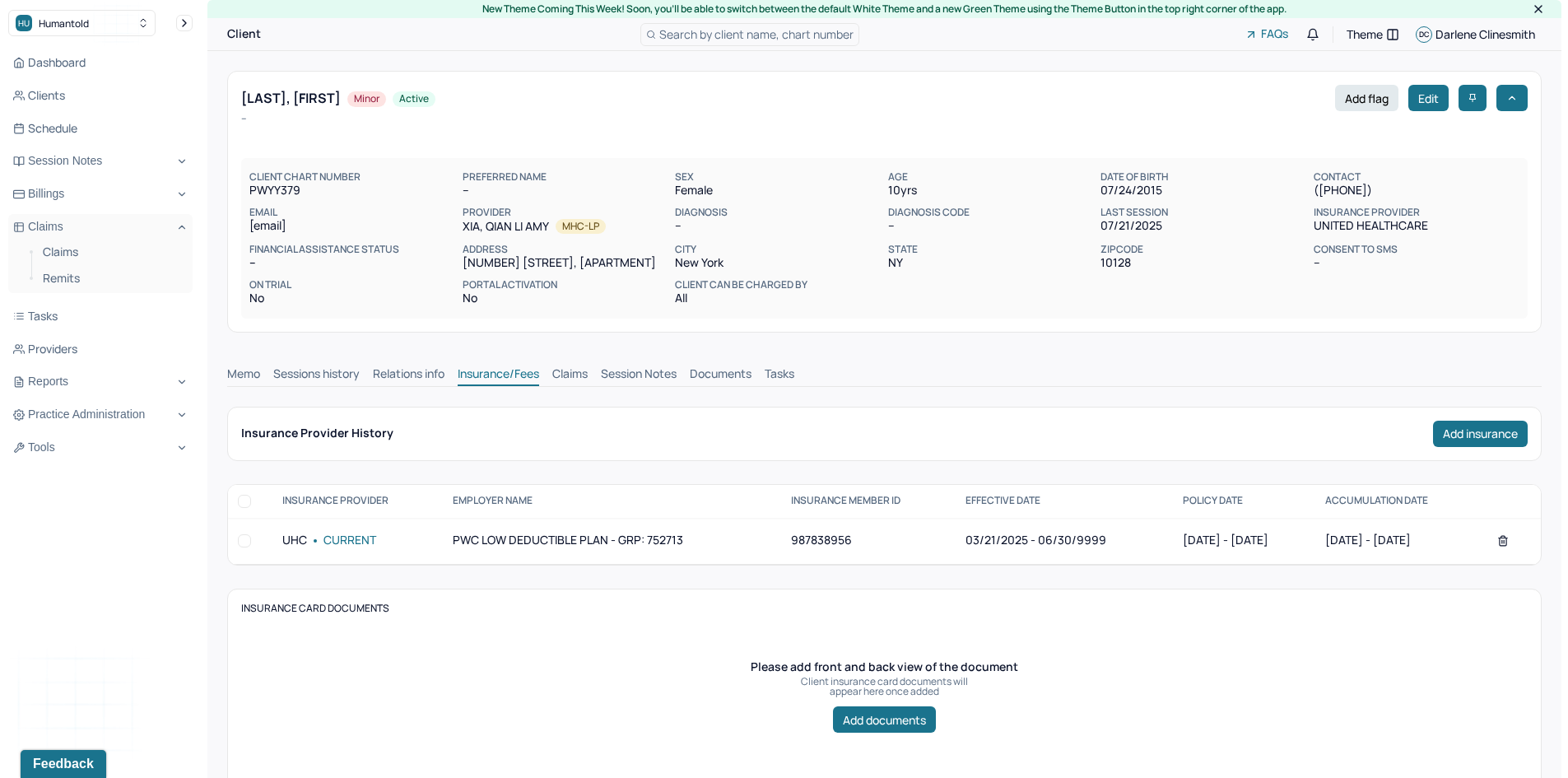 scroll, scrollTop: 0, scrollLeft: 0, axis: both 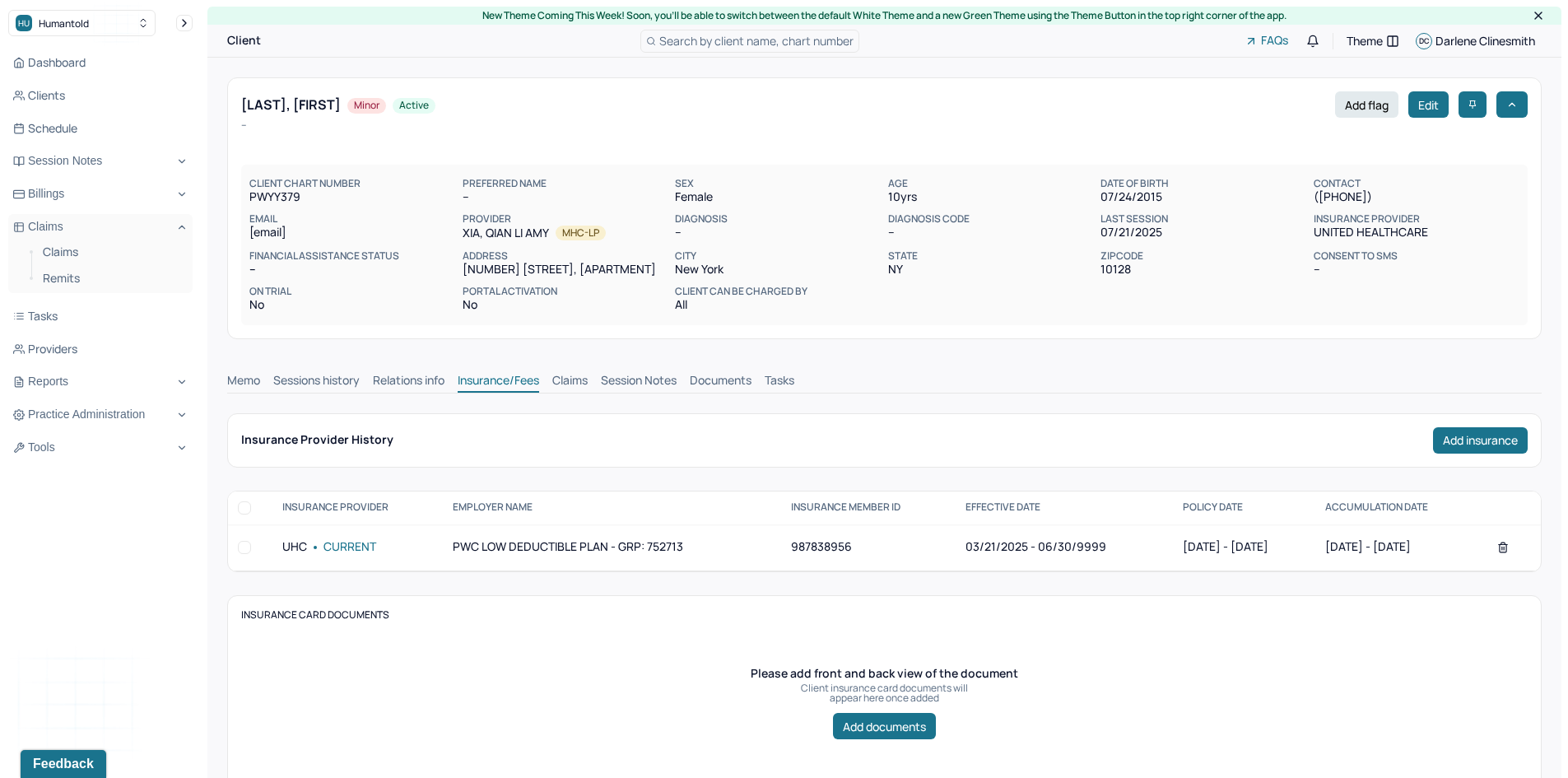 click on "Claims" at bounding box center [570, 382] 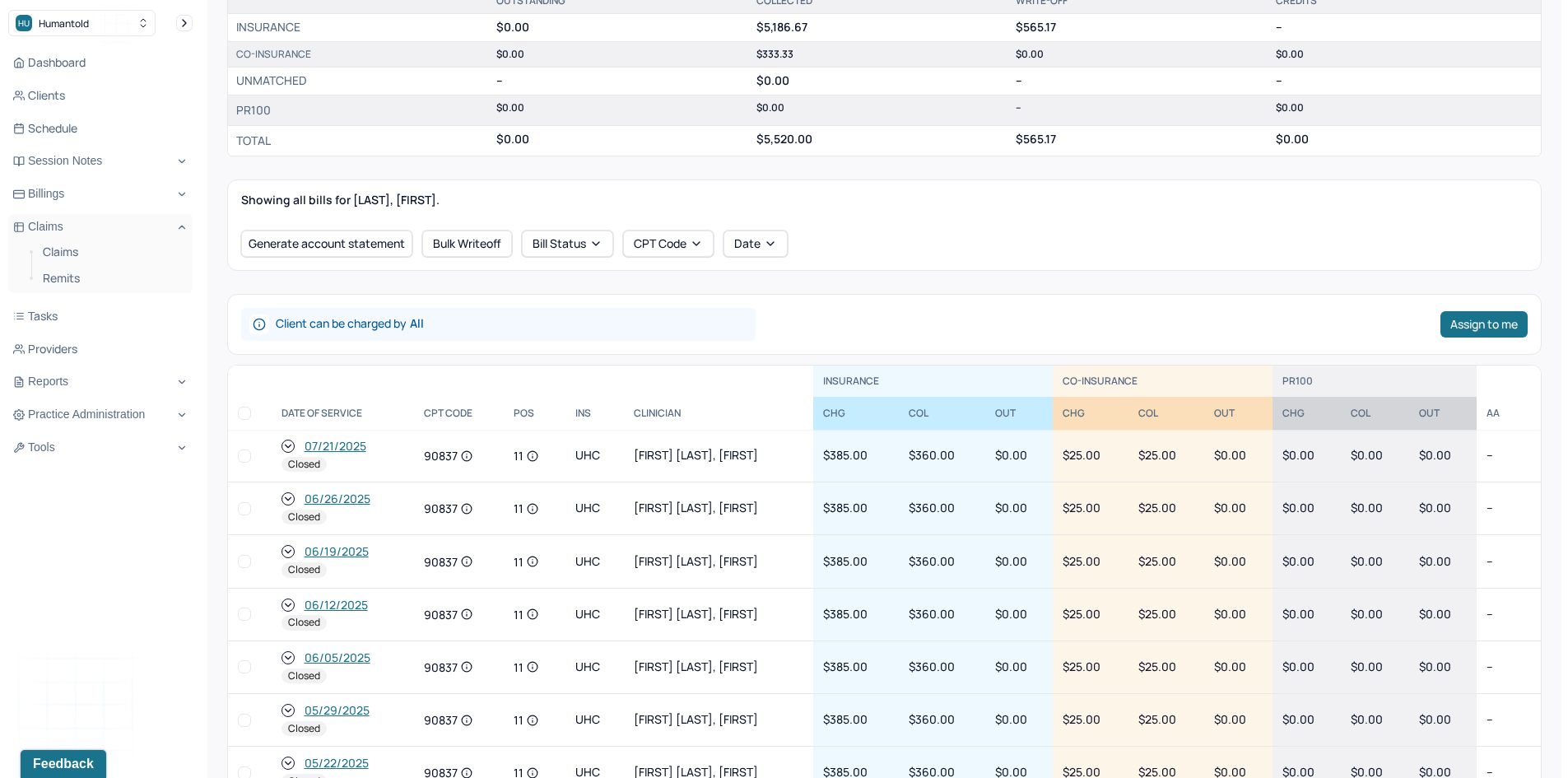 scroll, scrollTop: 494, scrollLeft: 0, axis: vertical 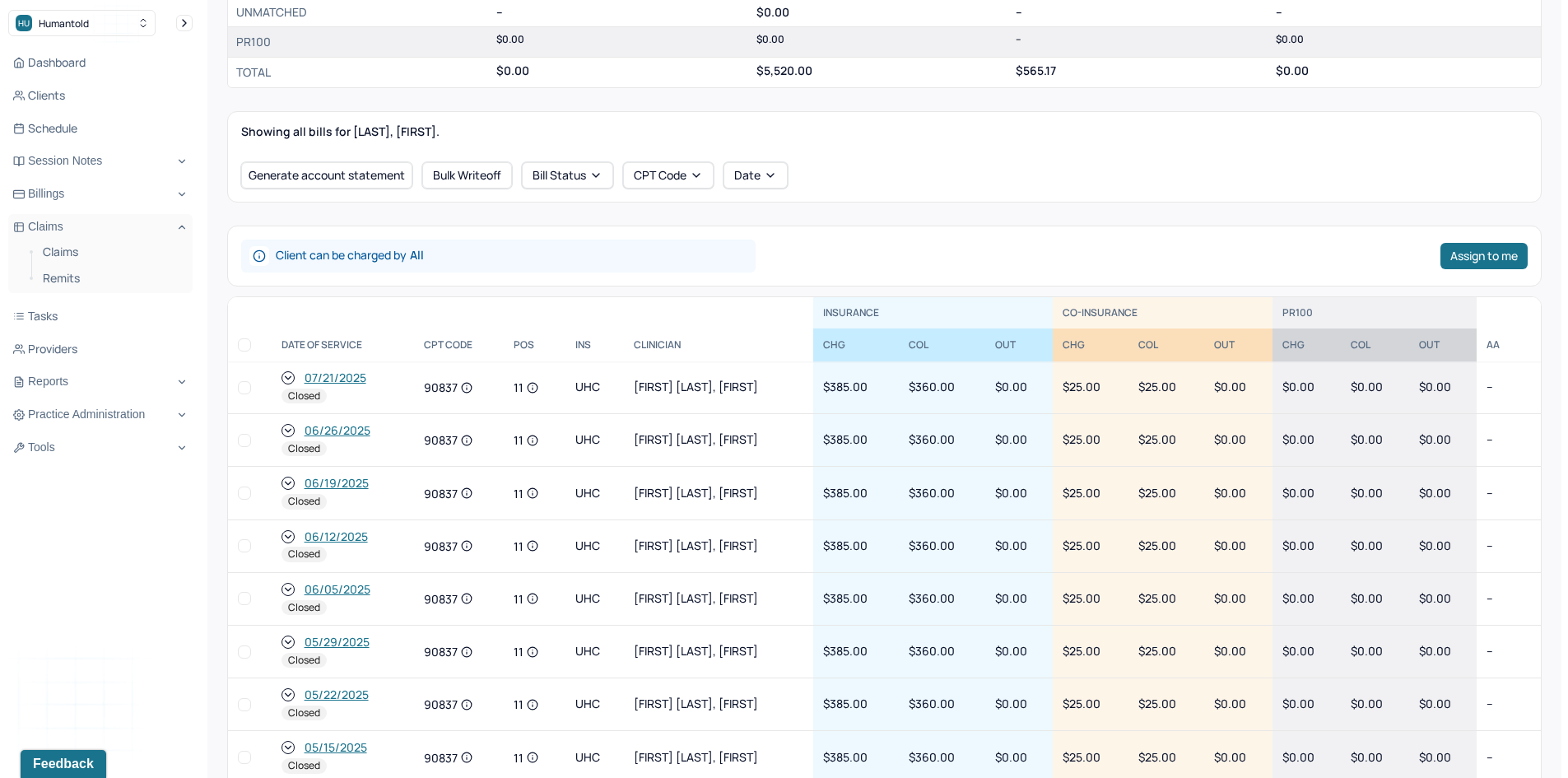 click 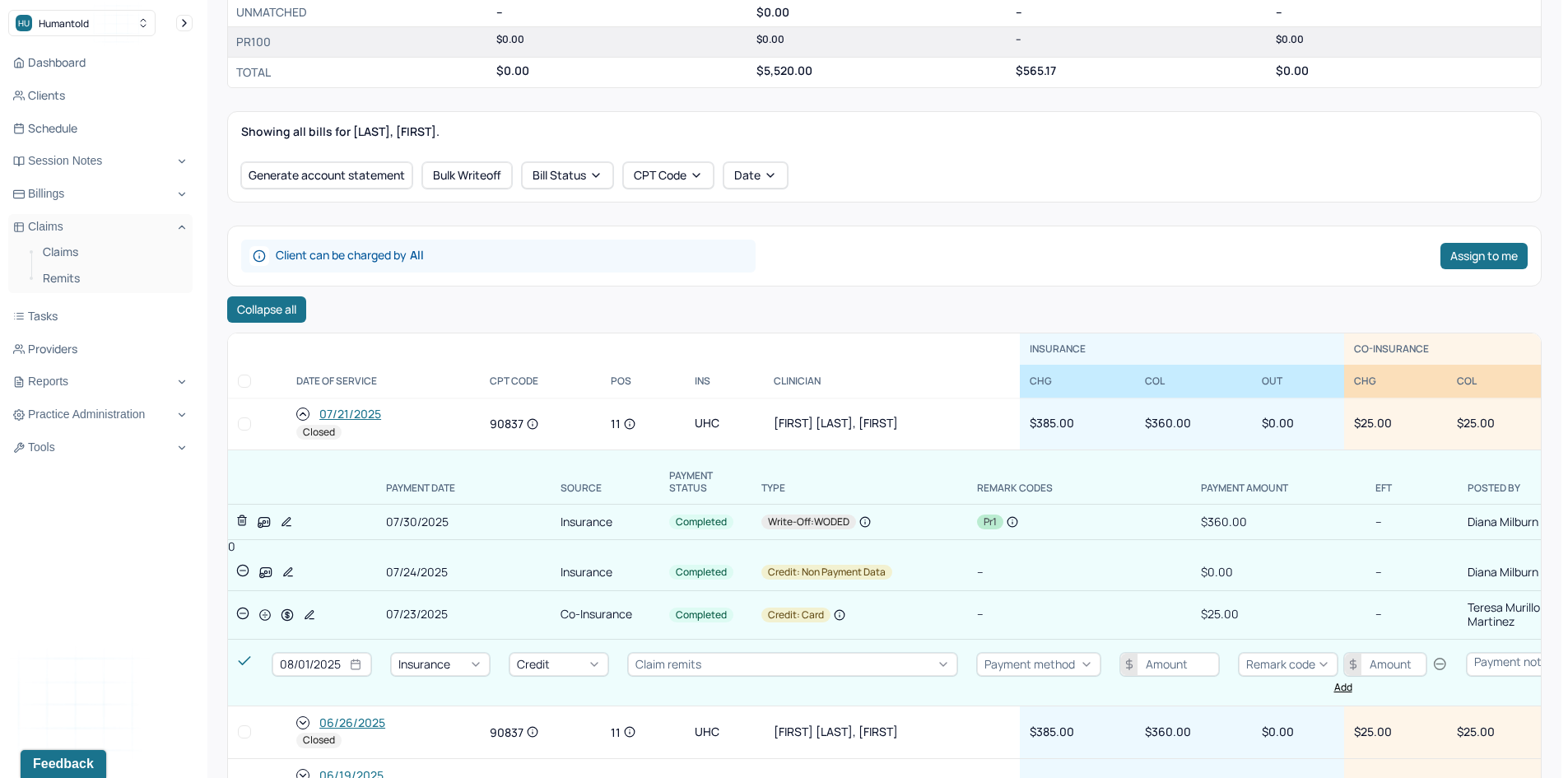 click 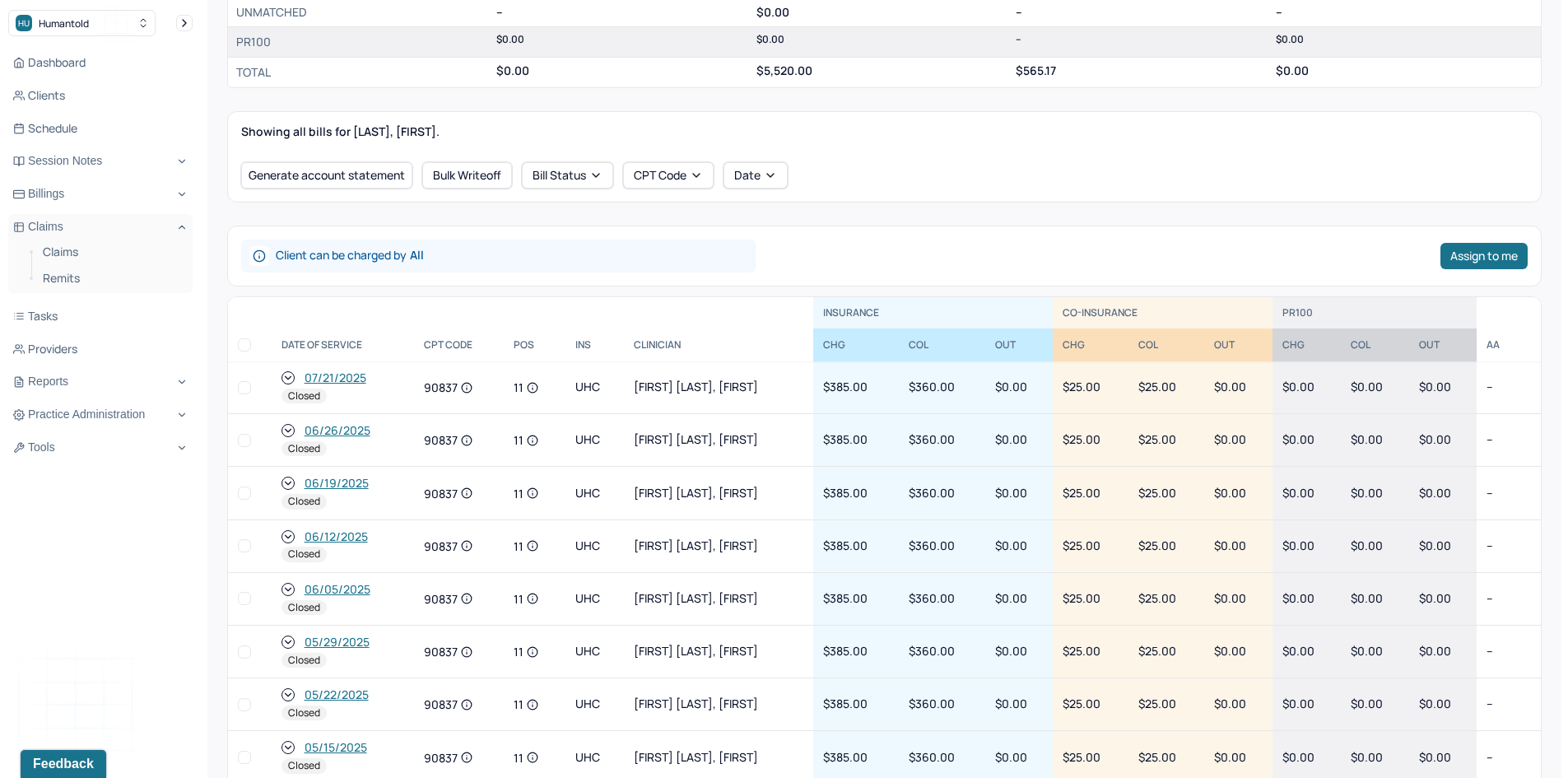 click 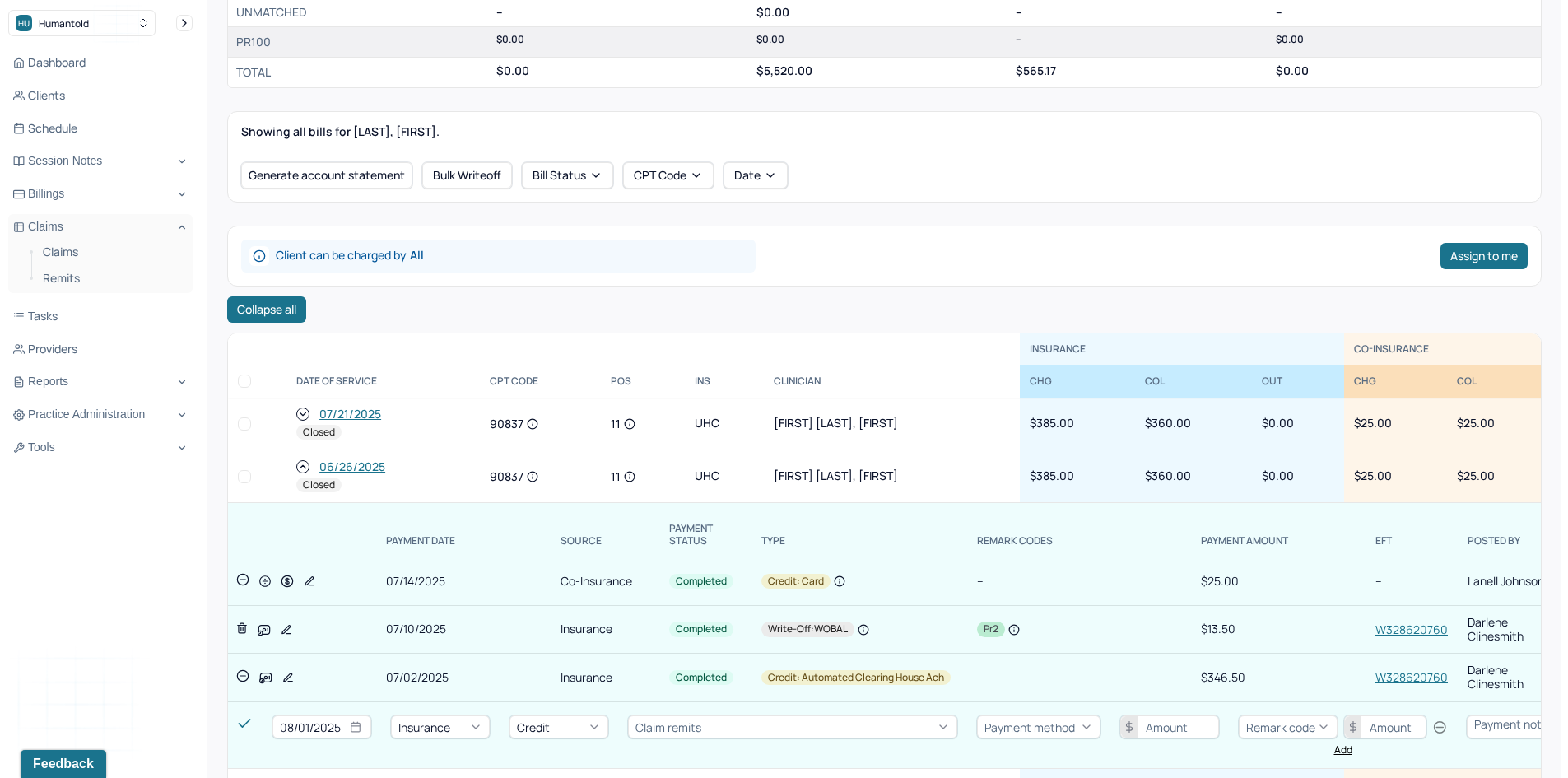 click on "W328620760" at bounding box center (1412, 629) 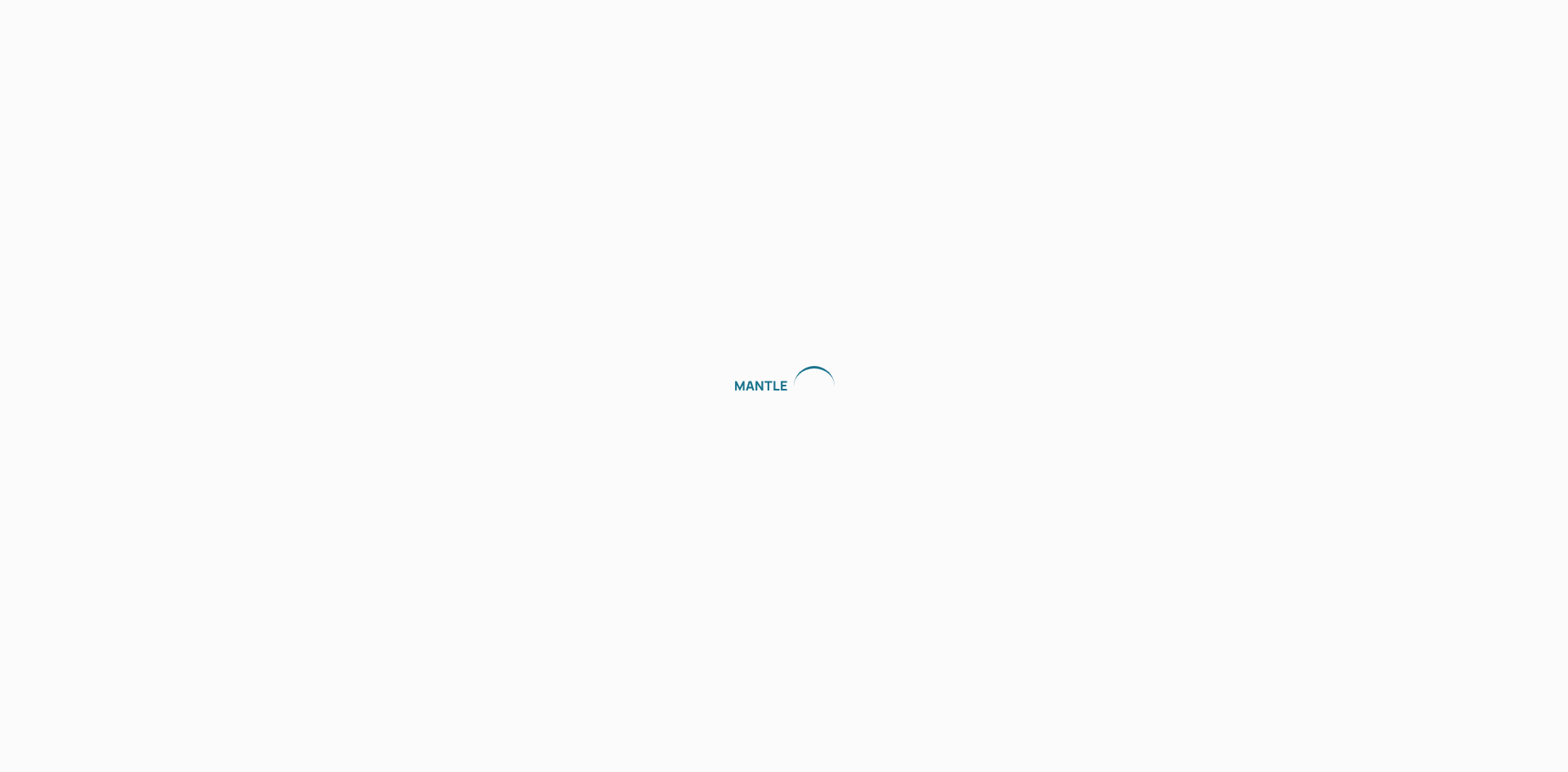 scroll, scrollTop: 0, scrollLeft: 0, axis: both 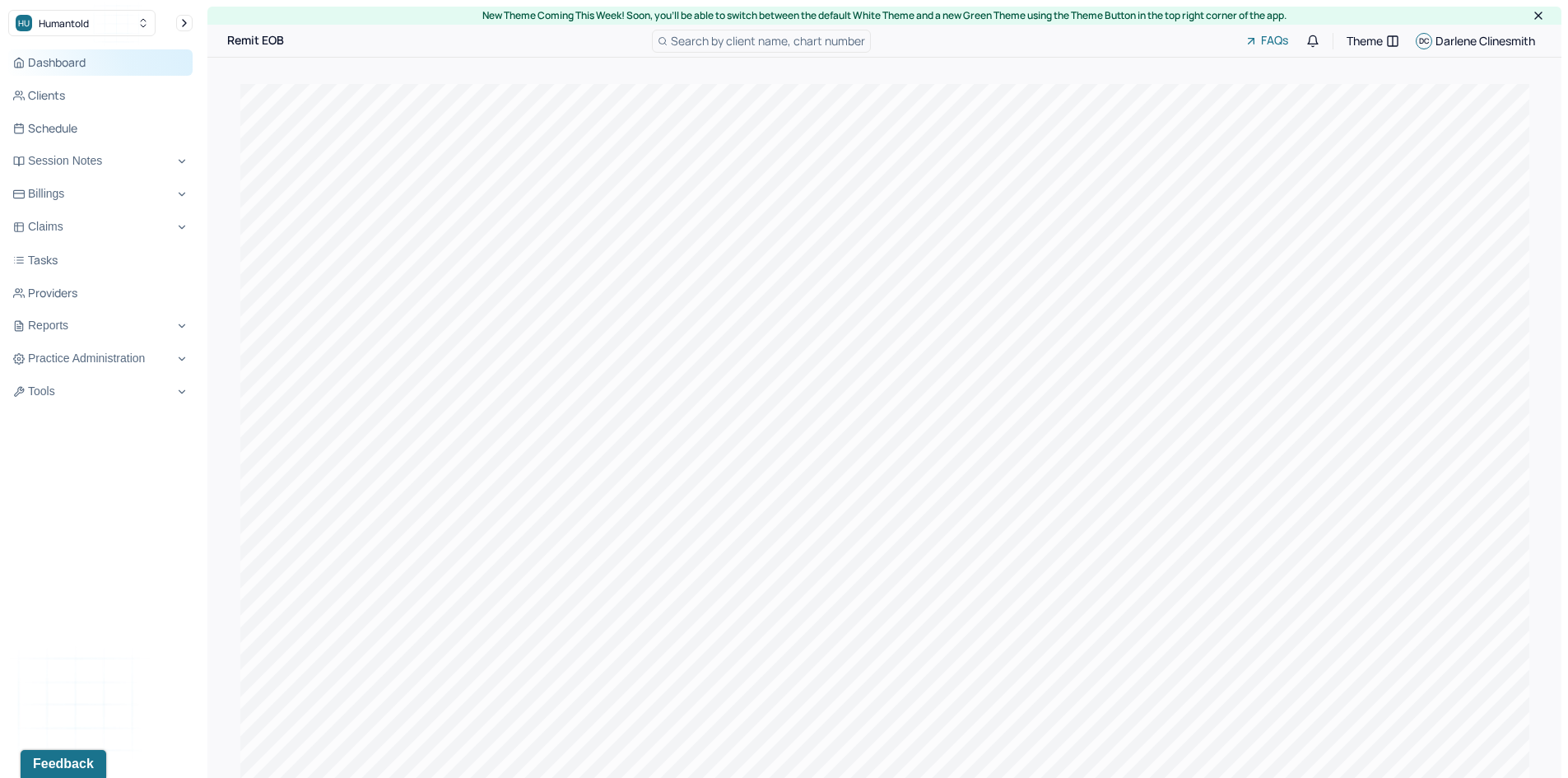 click on "Dashboard" at bounding box center (100, 63) 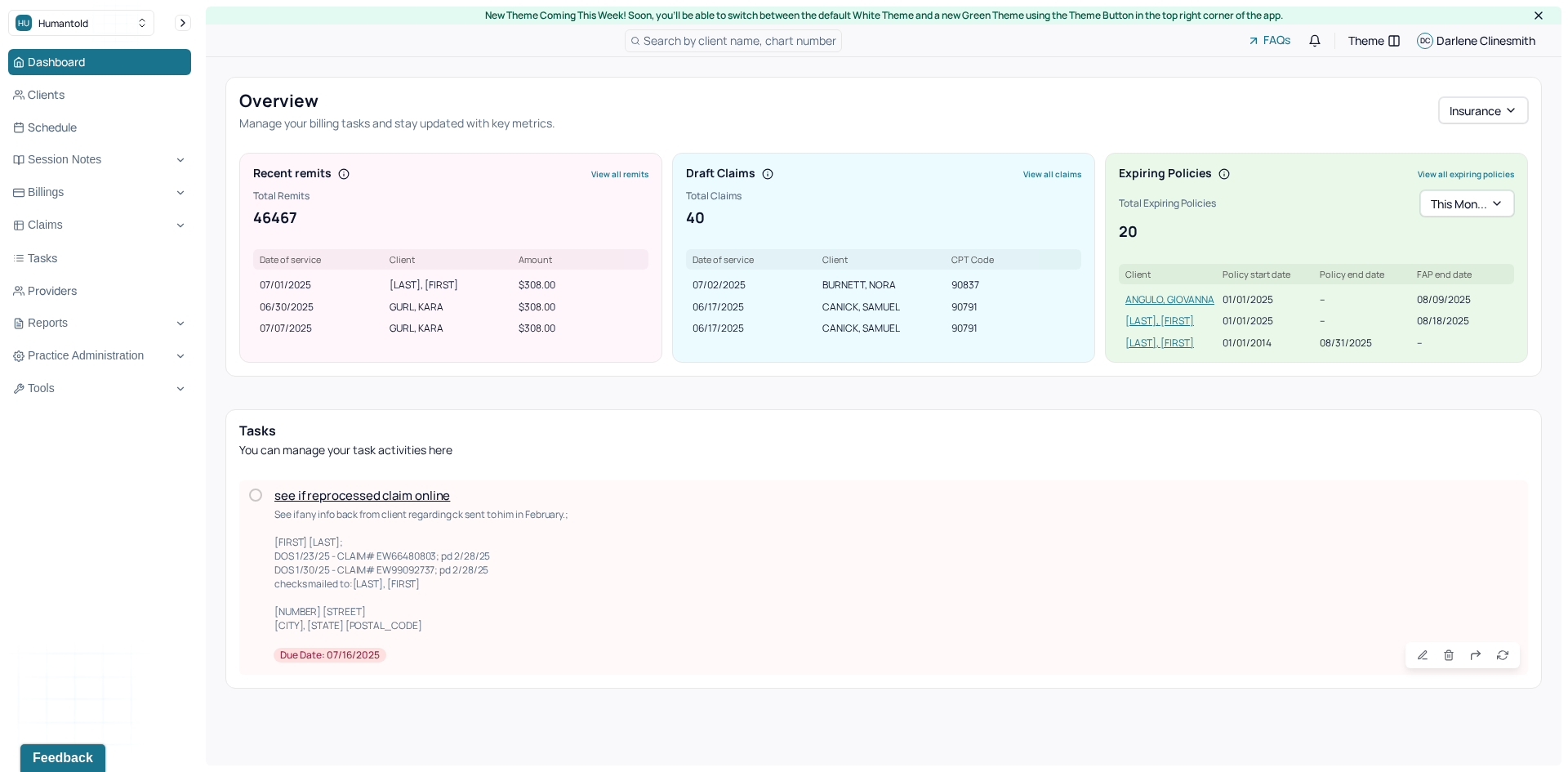 click on "View all claims" at bounding box center (1052, 174) 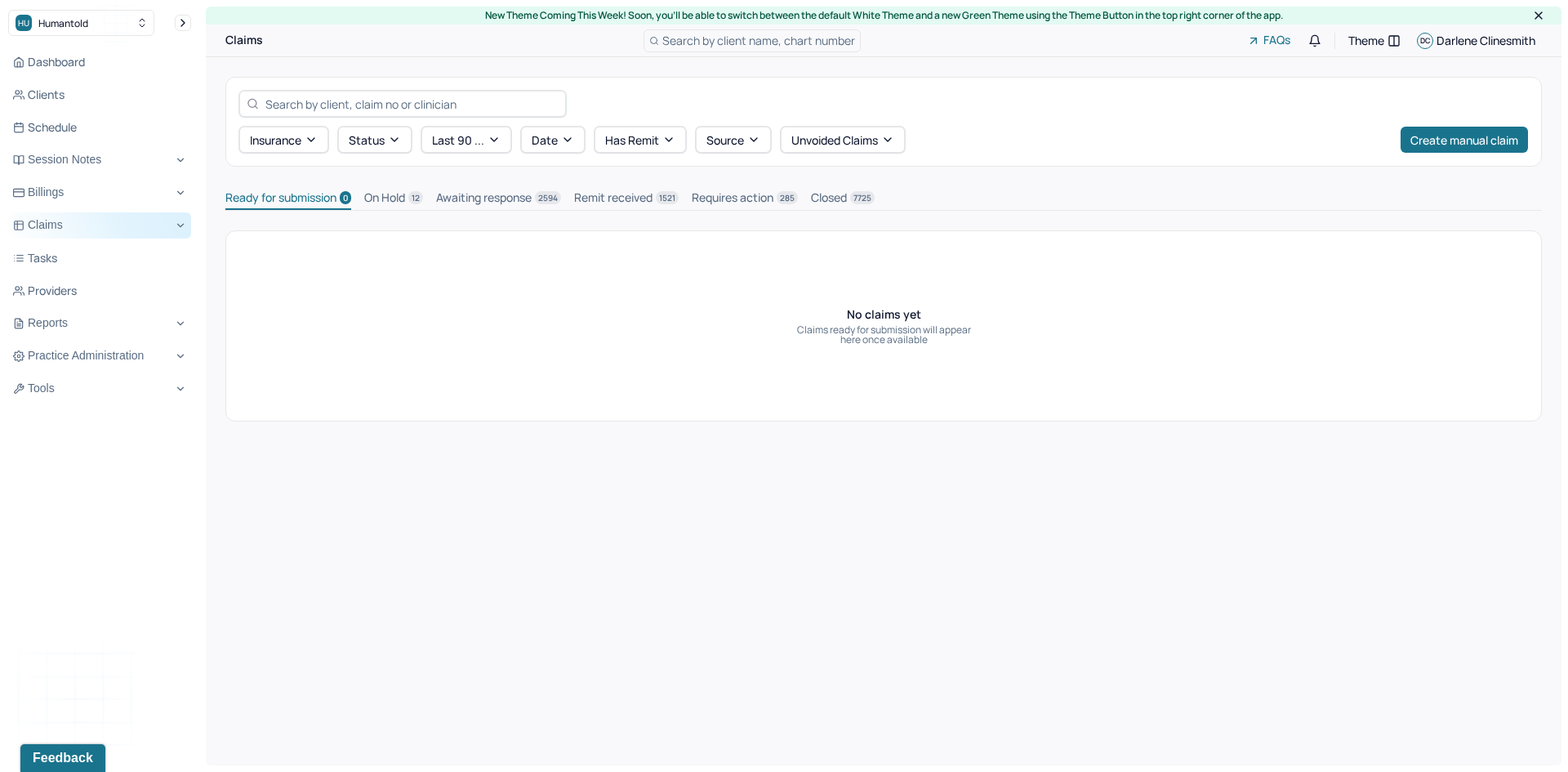 click on "Claims" at bounding box center [100, 225] 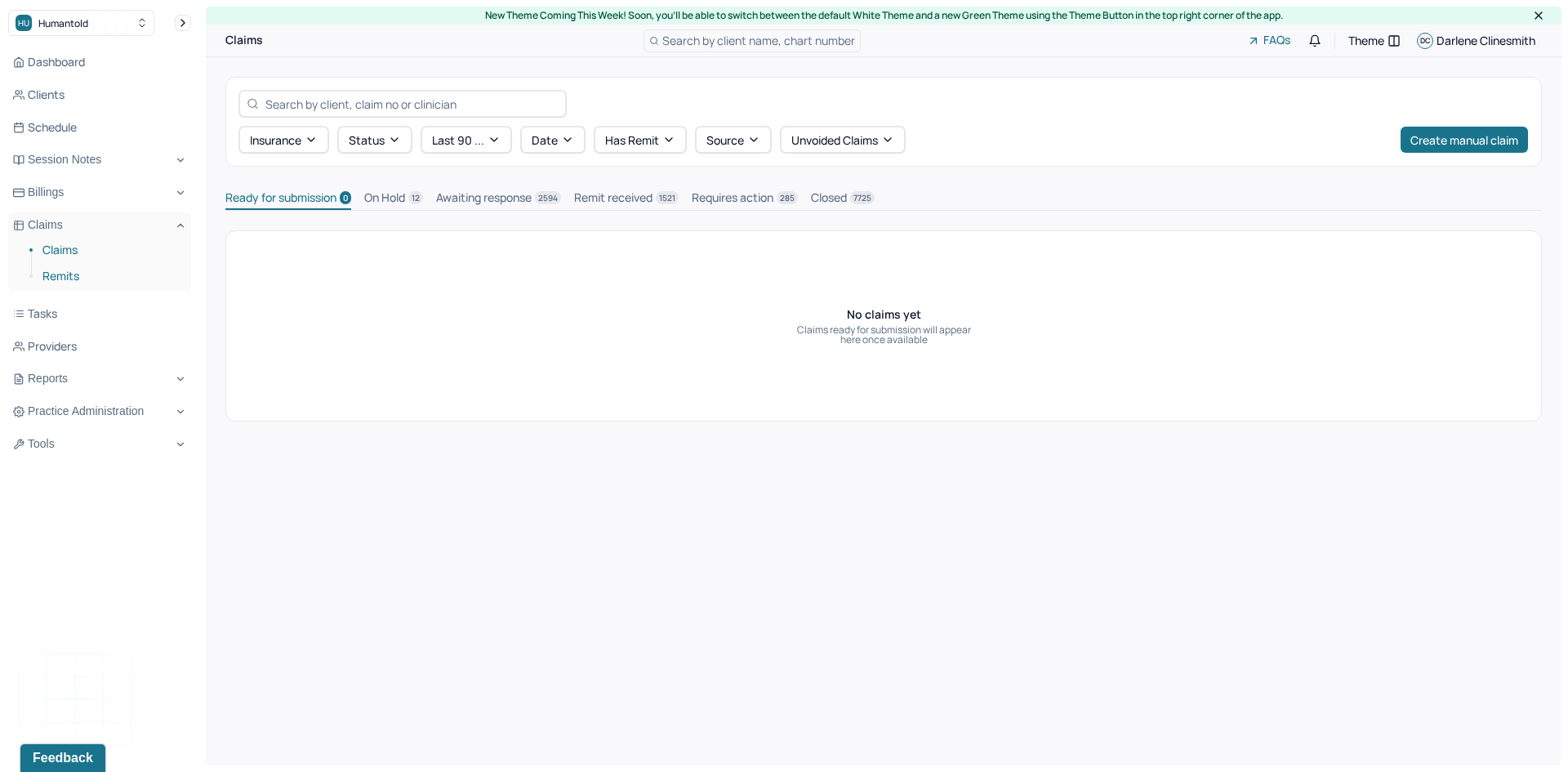 click on "Remits" at bounding box center (110, 276) 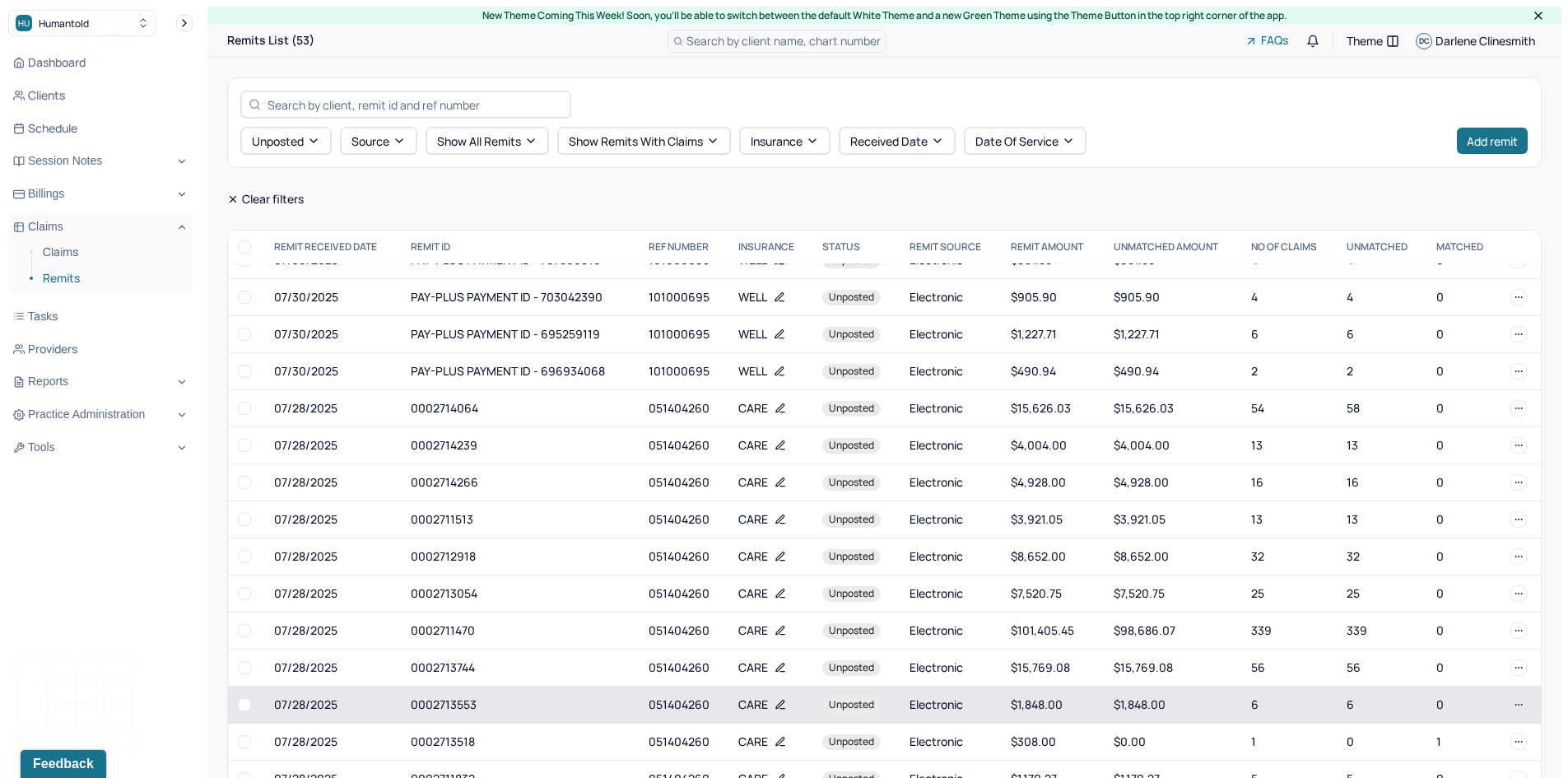 scroll, scrollTop: 1376, scrollLeft: 0, axis: vertical 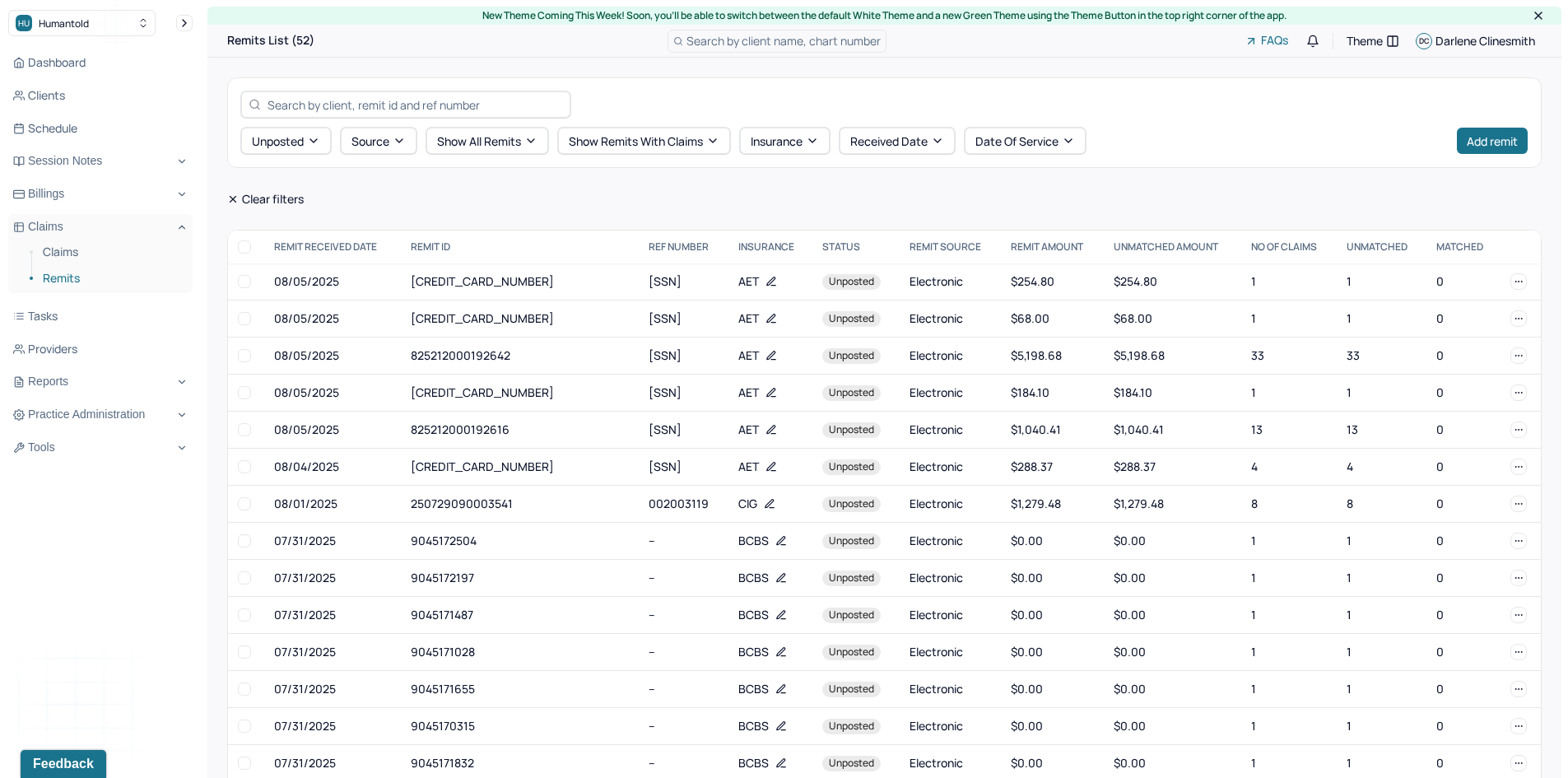 click on "Search by client name, chart number" at bounding box center [784, 40] 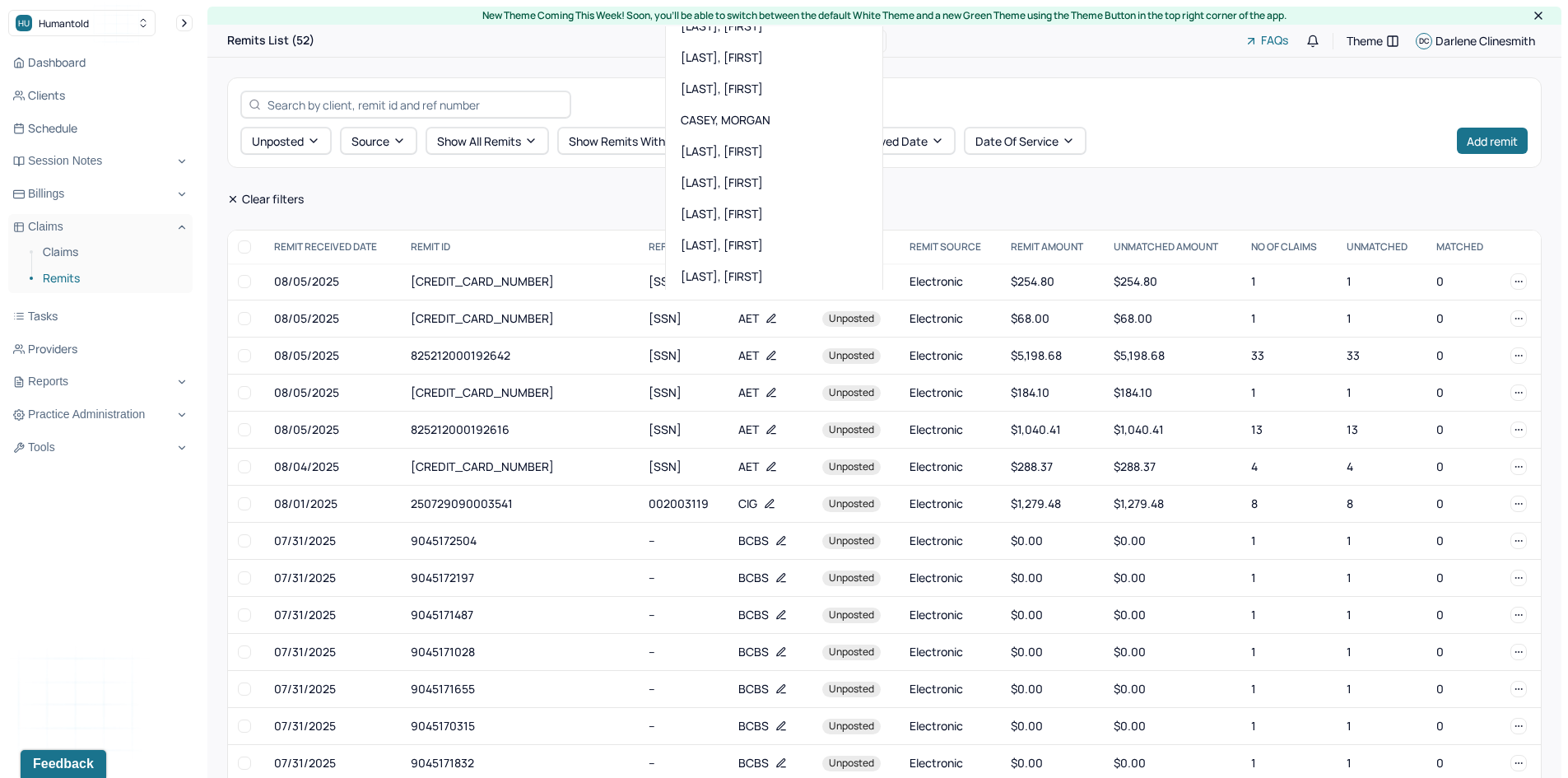 scroll, scrollTop: 0, scrollLeft: 0, axis: both 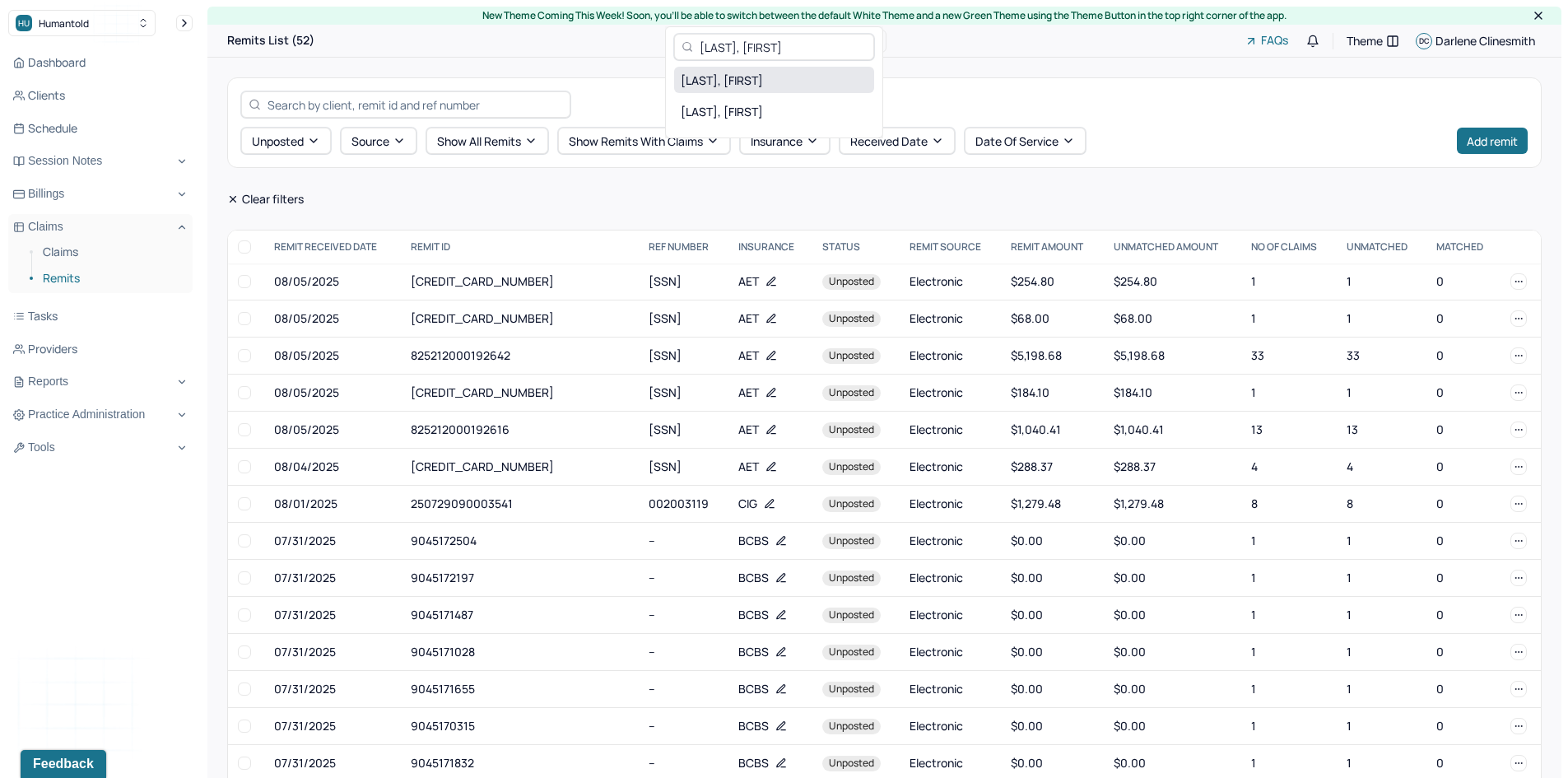 type on "[LAST], [FIRST]" 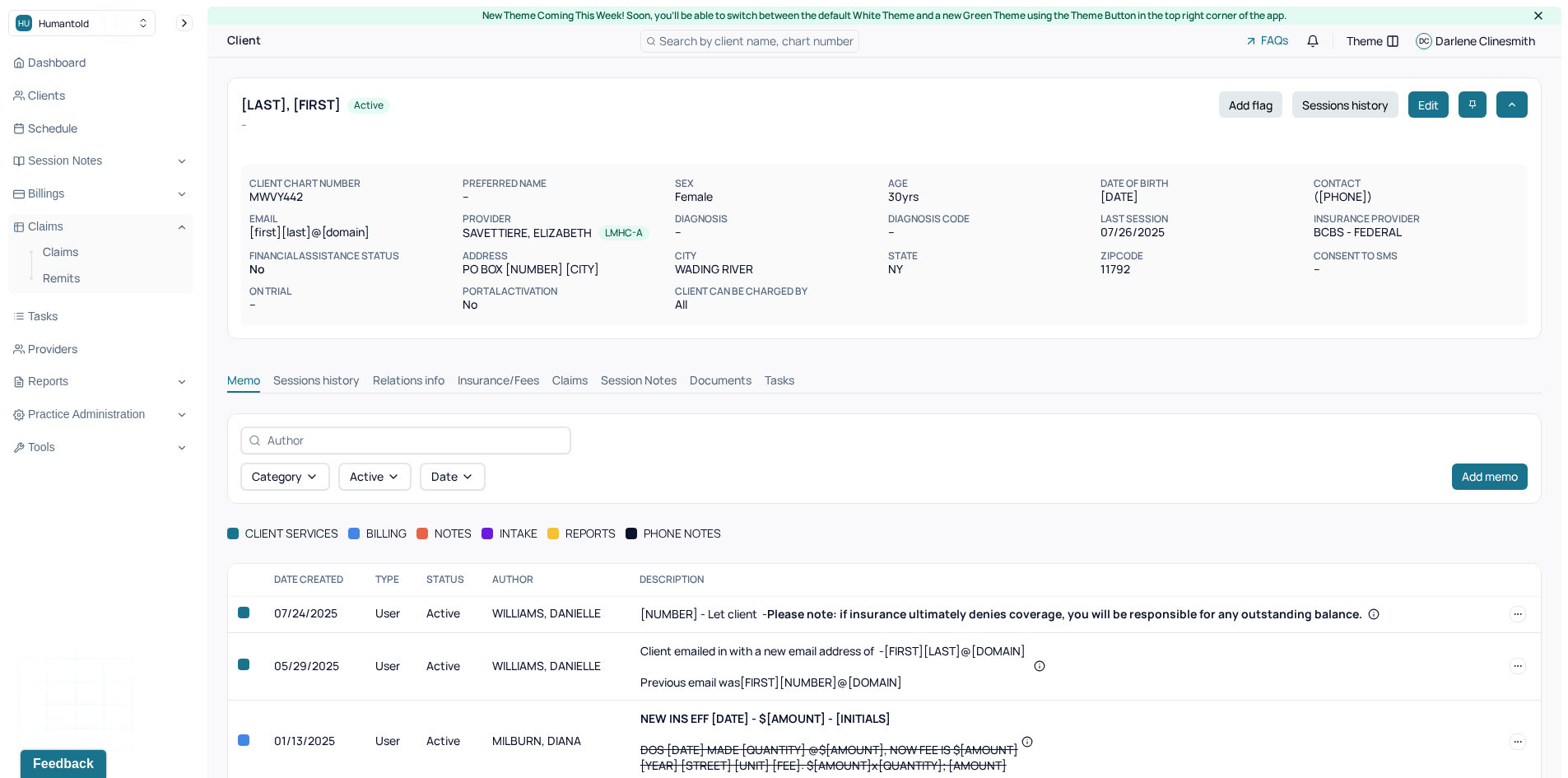 click on "Claims" at bounding box center (570, 382) 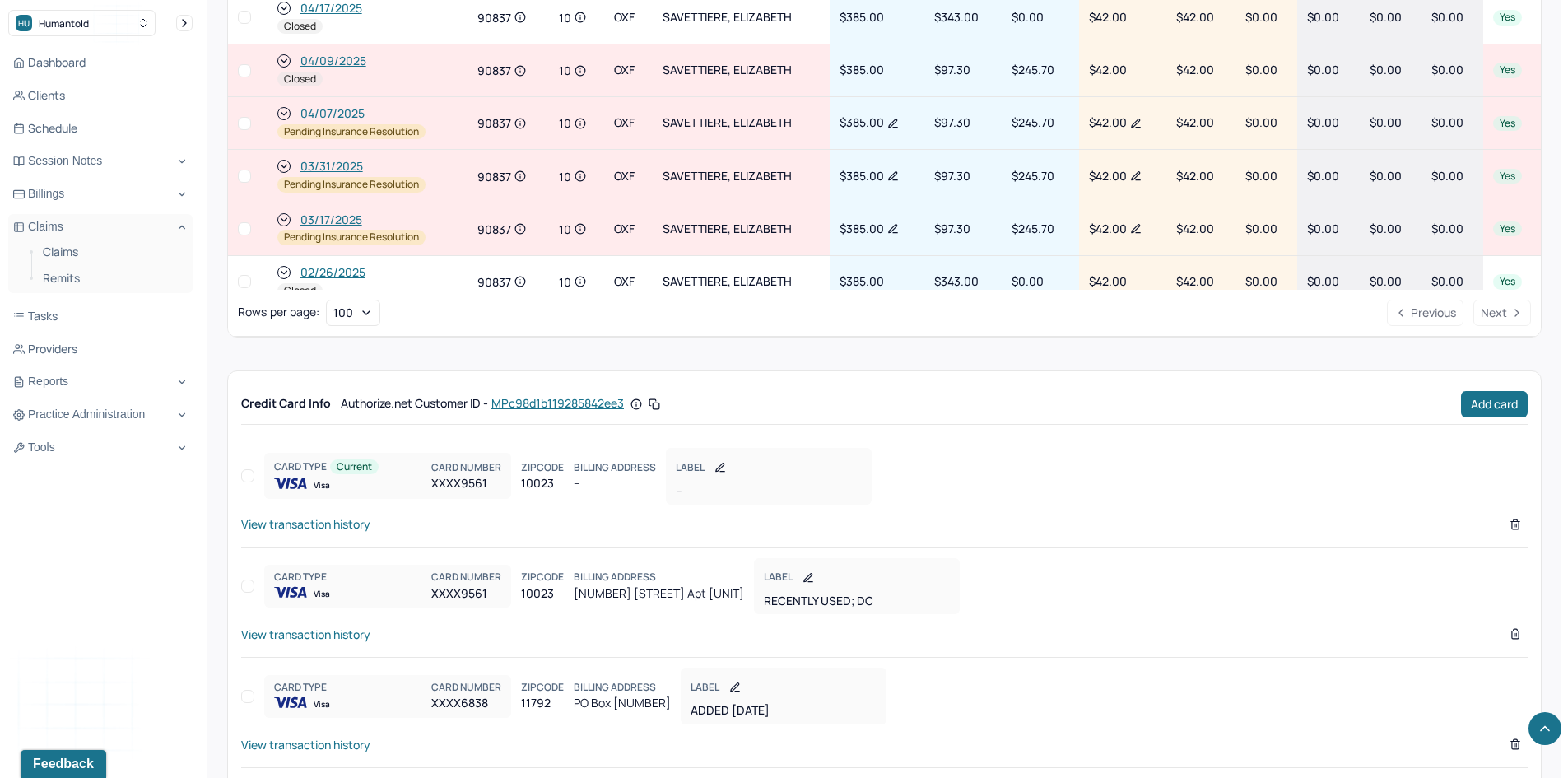 scroll, scrollTop: 1151, scrollLeft: 0, axis: vertical 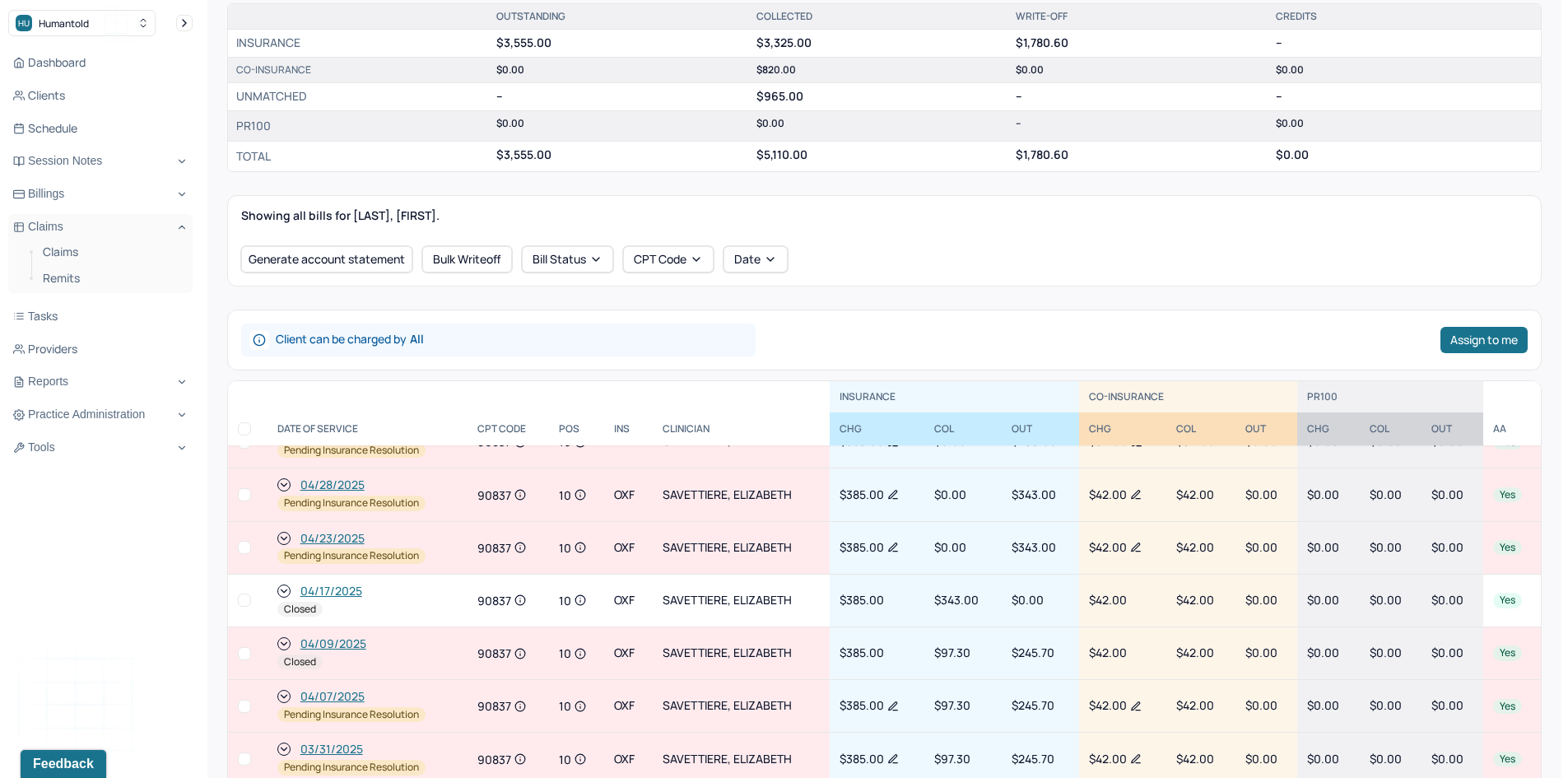 click 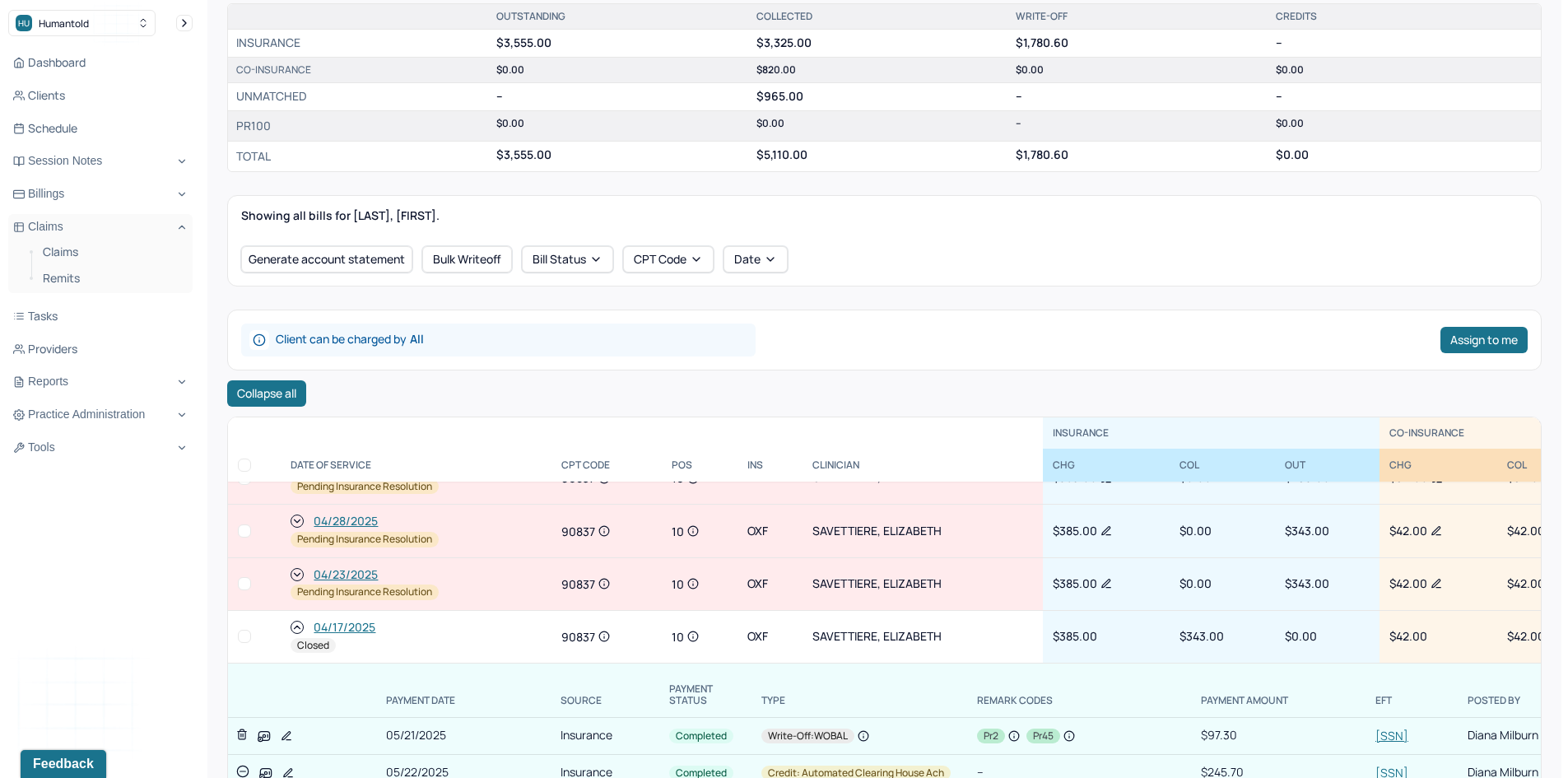 click on "[SSN]" at bounding box center [1392, 735] 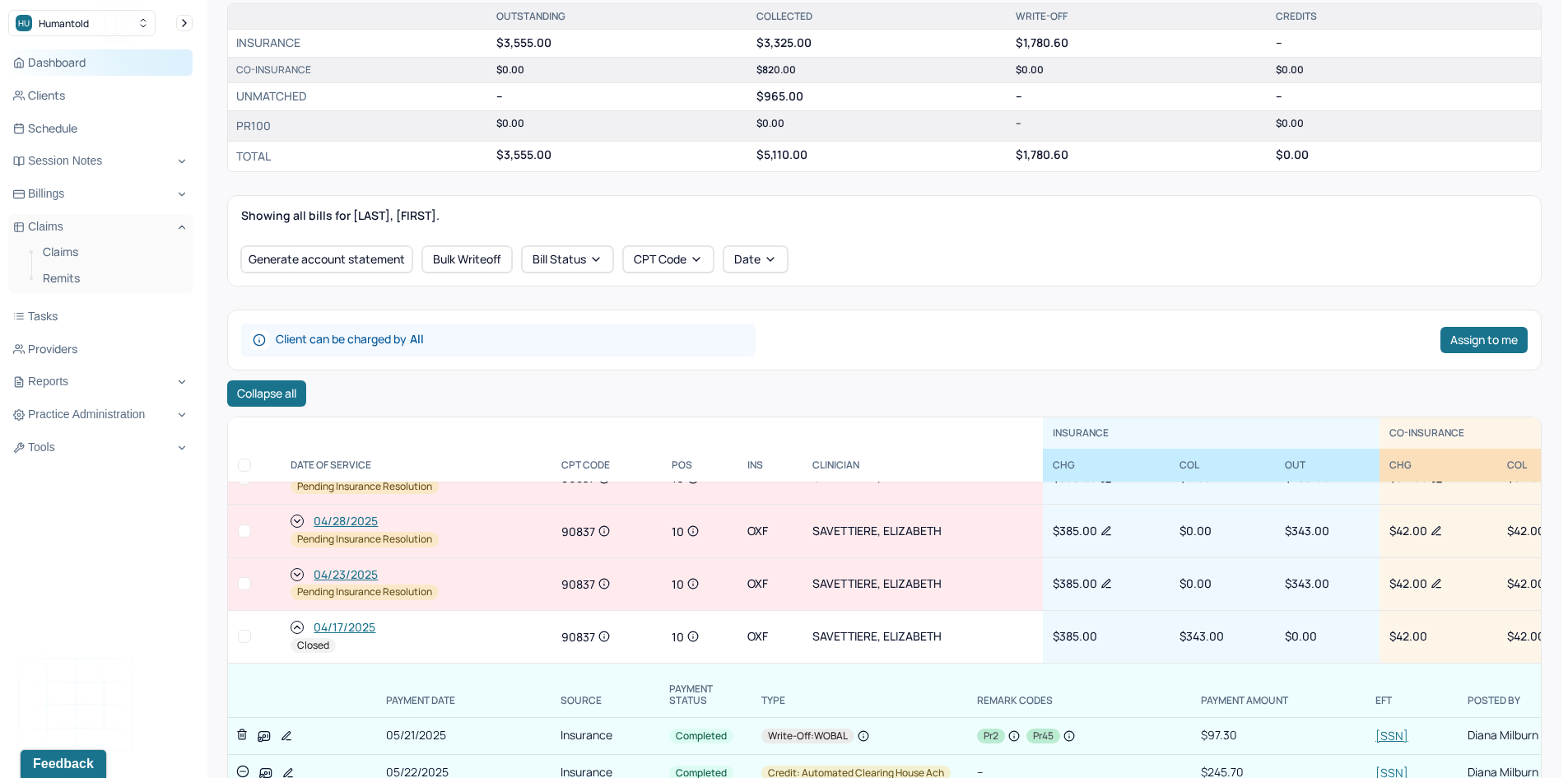 click on "Dashboard" at bounding box center [100, 63] 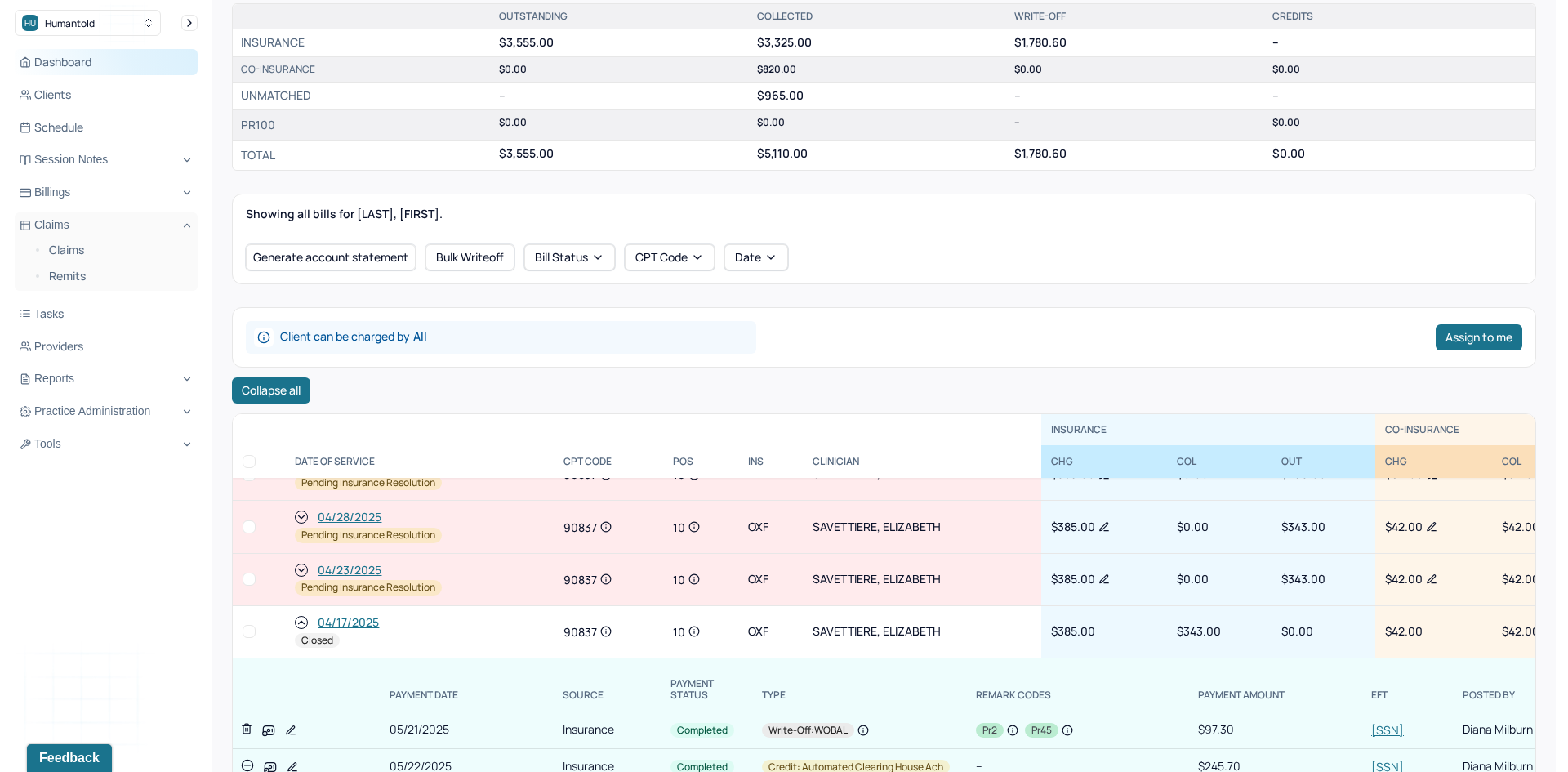 scroll, scrollTop: 0, scrollLeft: 0, axis: both 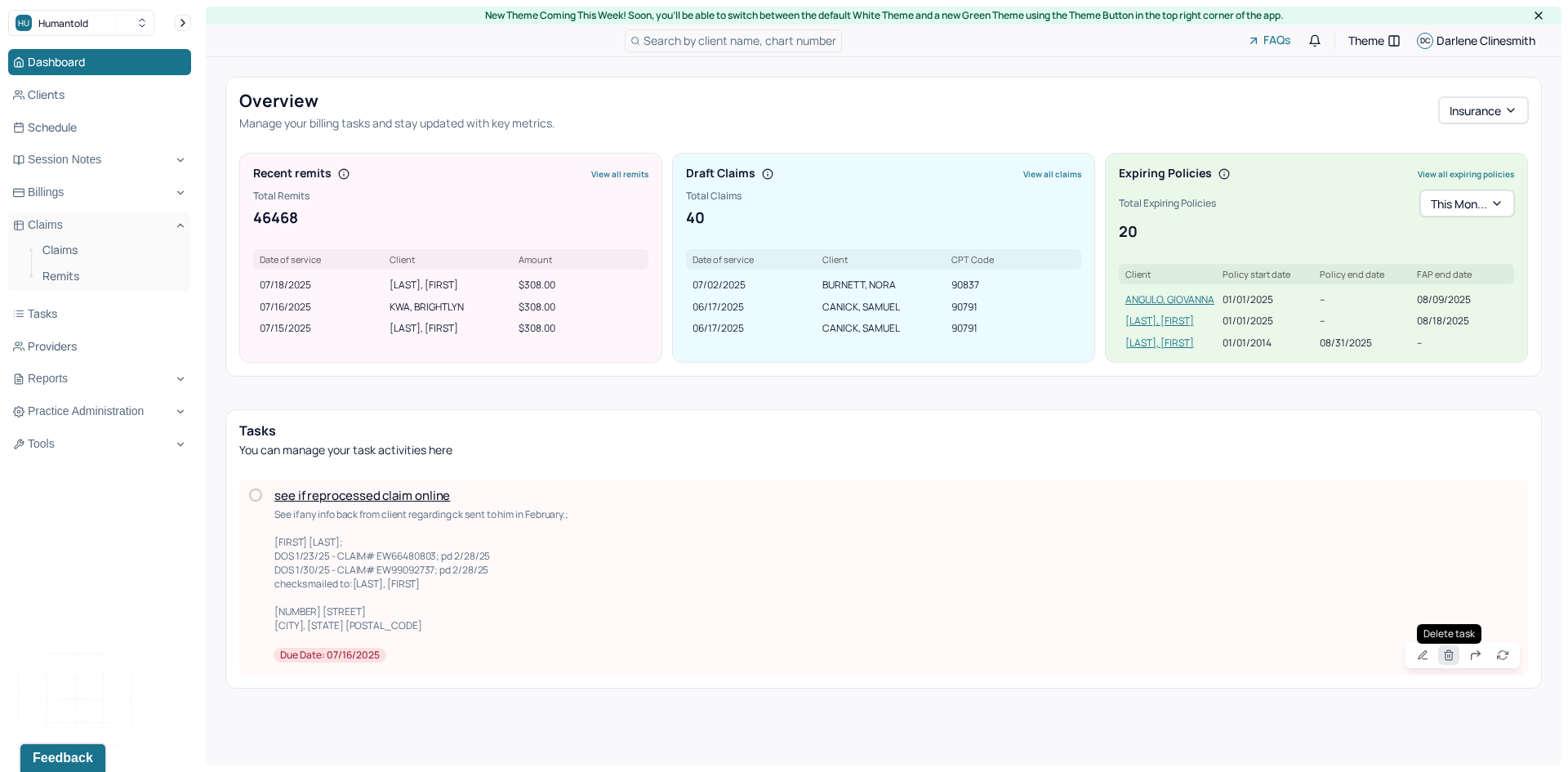 click 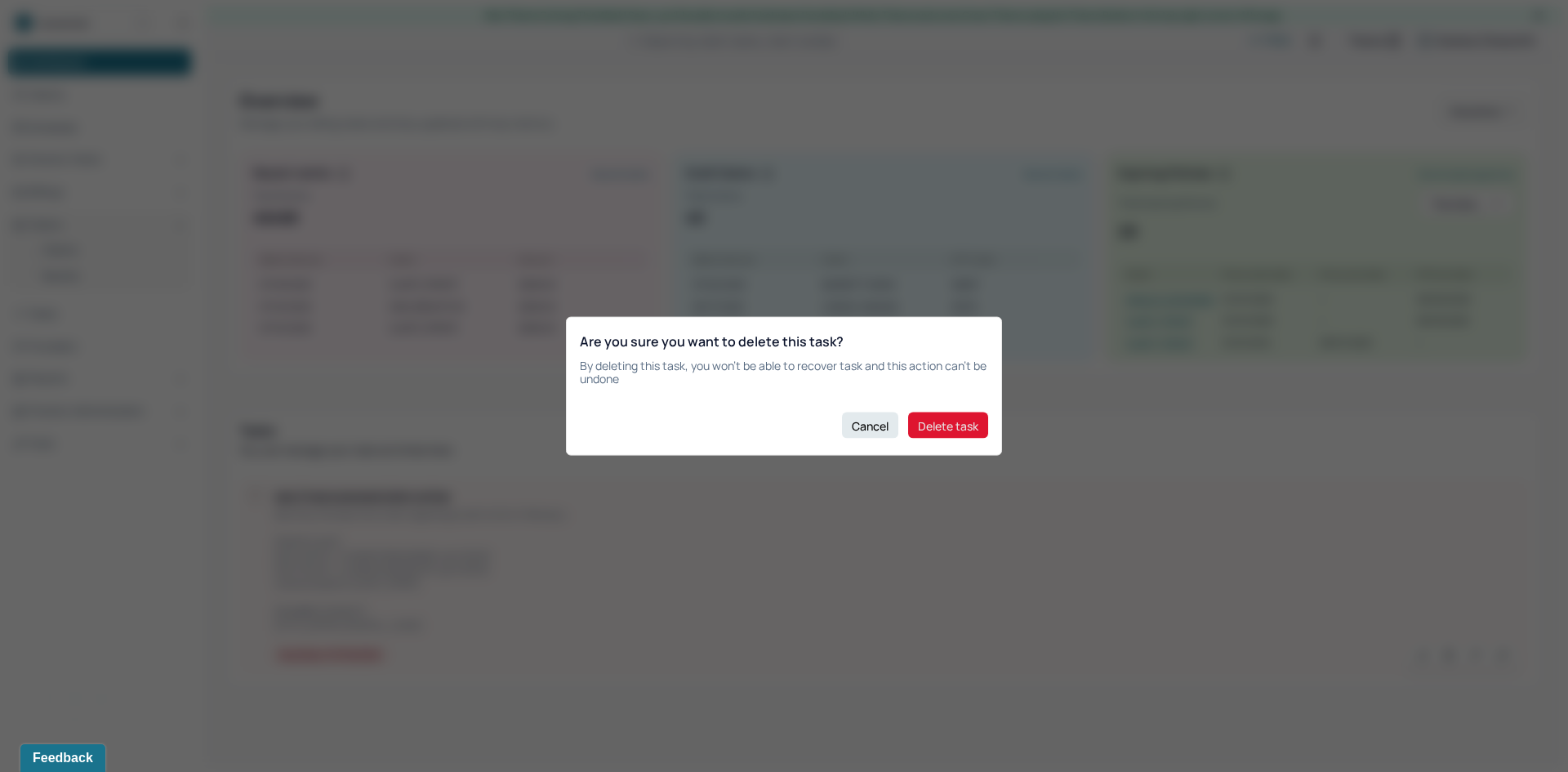 click on "Delete task" at bounding box center (948, 426) 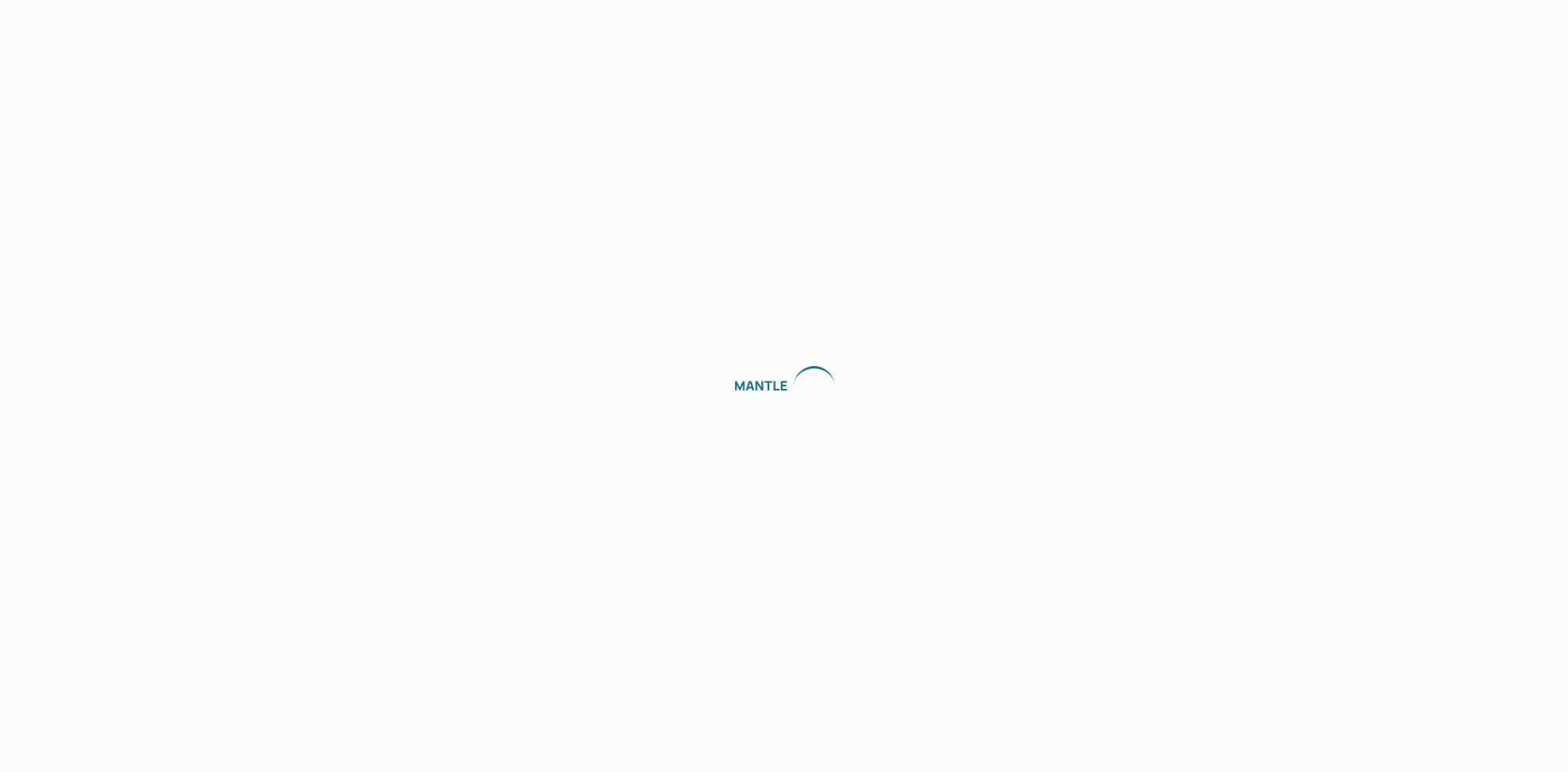 scroll, scrollTop: 0, scrollLeft: 0, axis: both 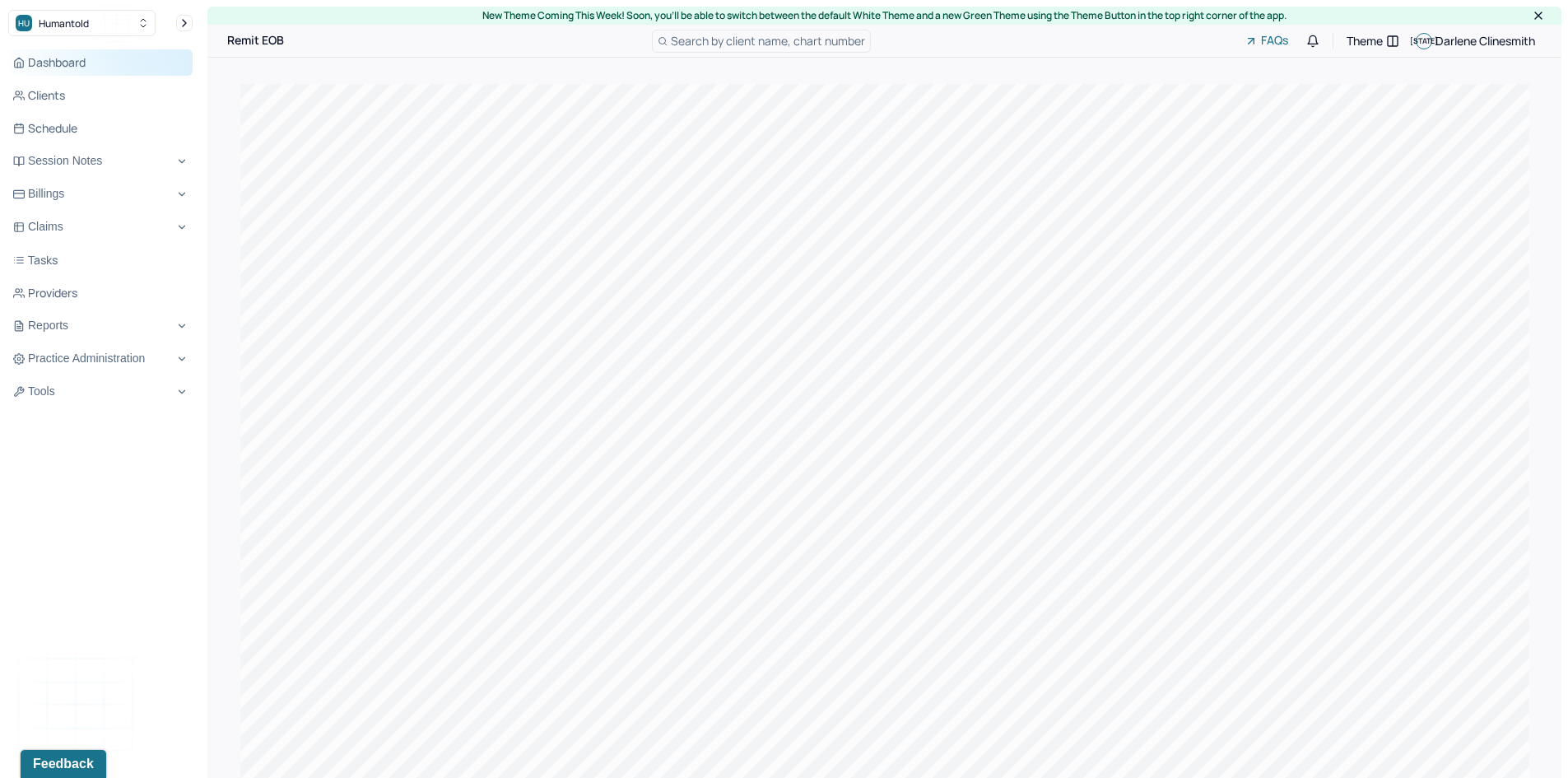 click on "Dashboard" at bounding box center (100, 63) 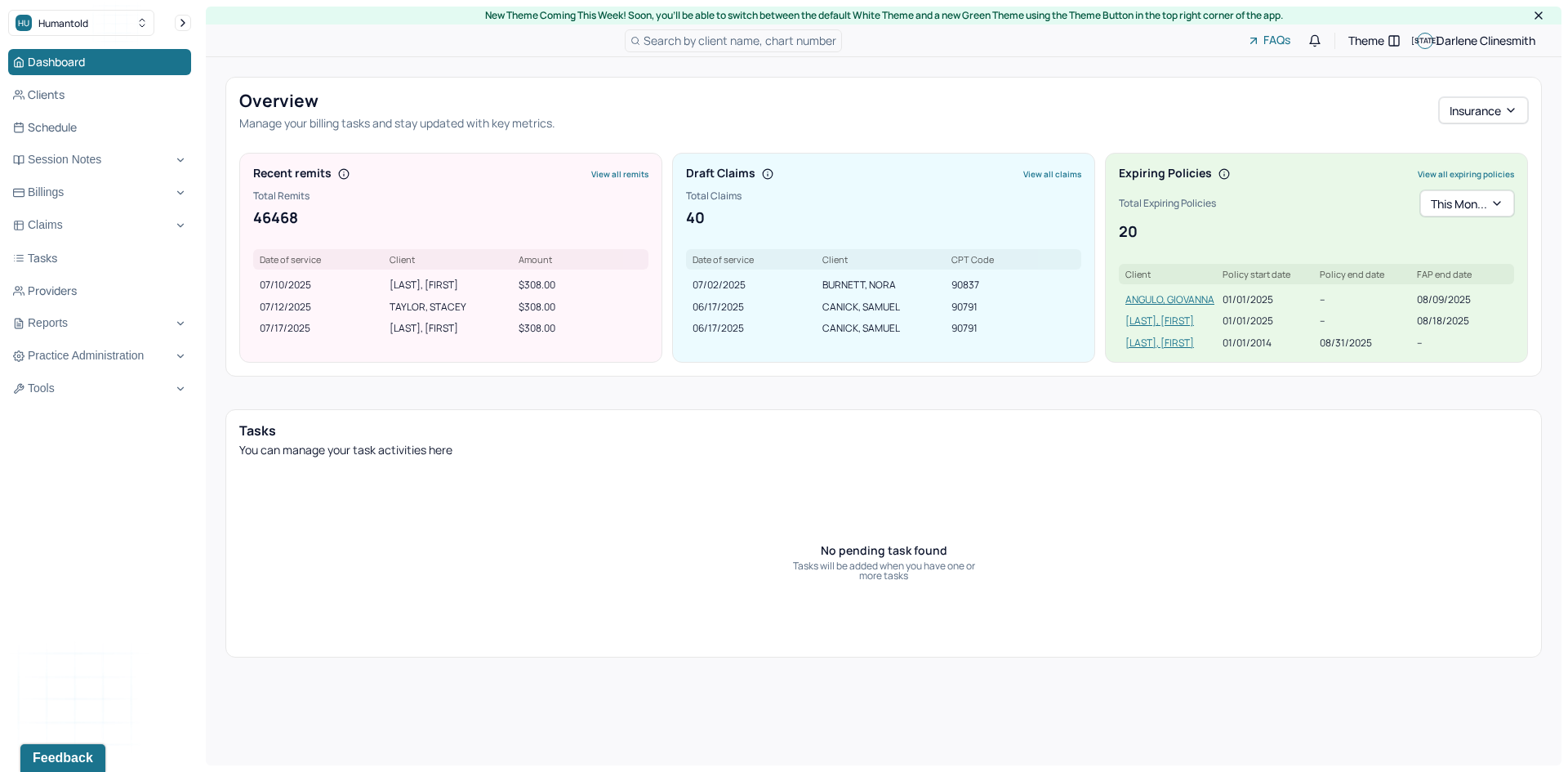 click on "Search by client name, chart number" at bounding box center [740, 40] 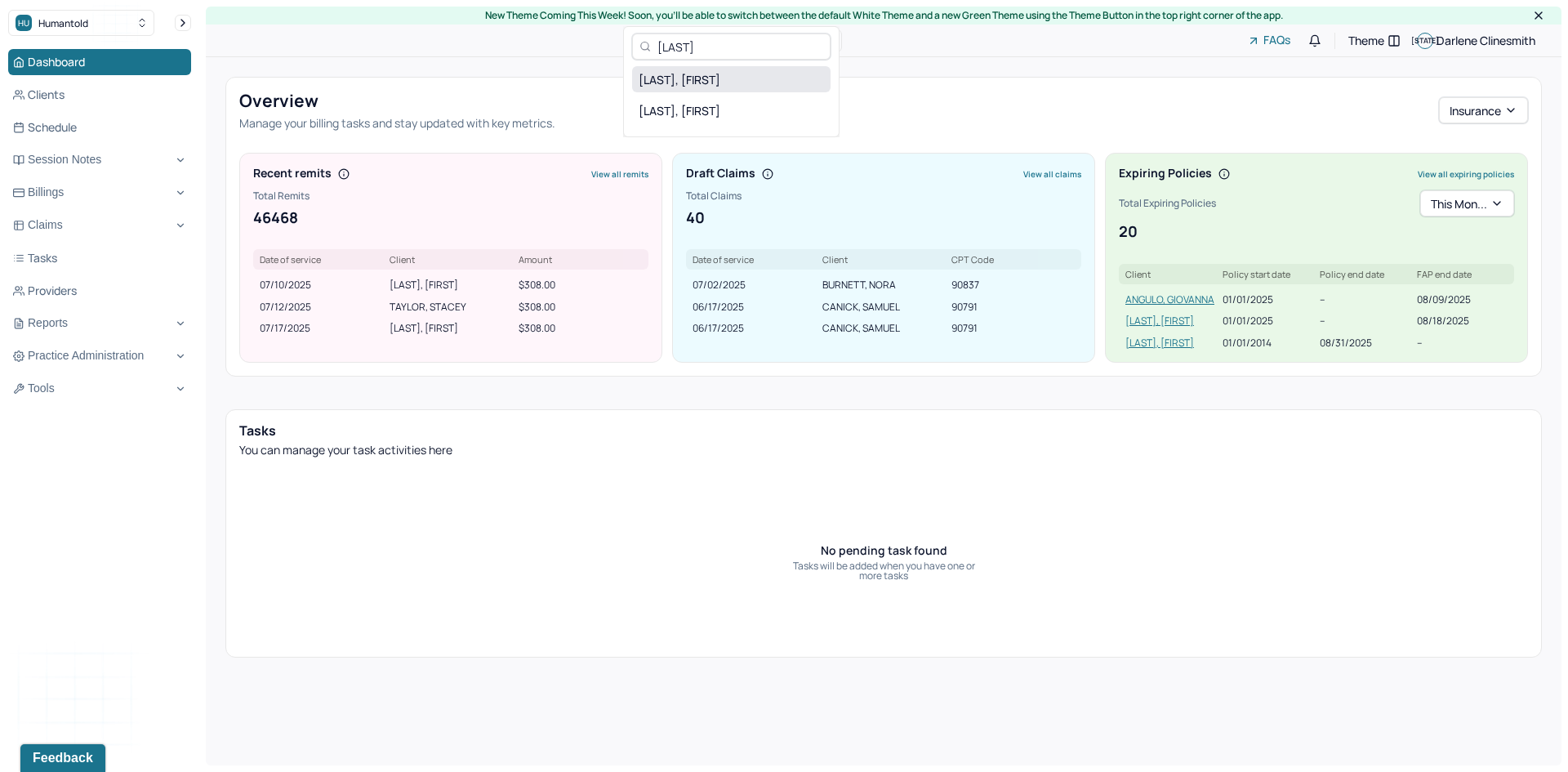 type on "[LAST]" 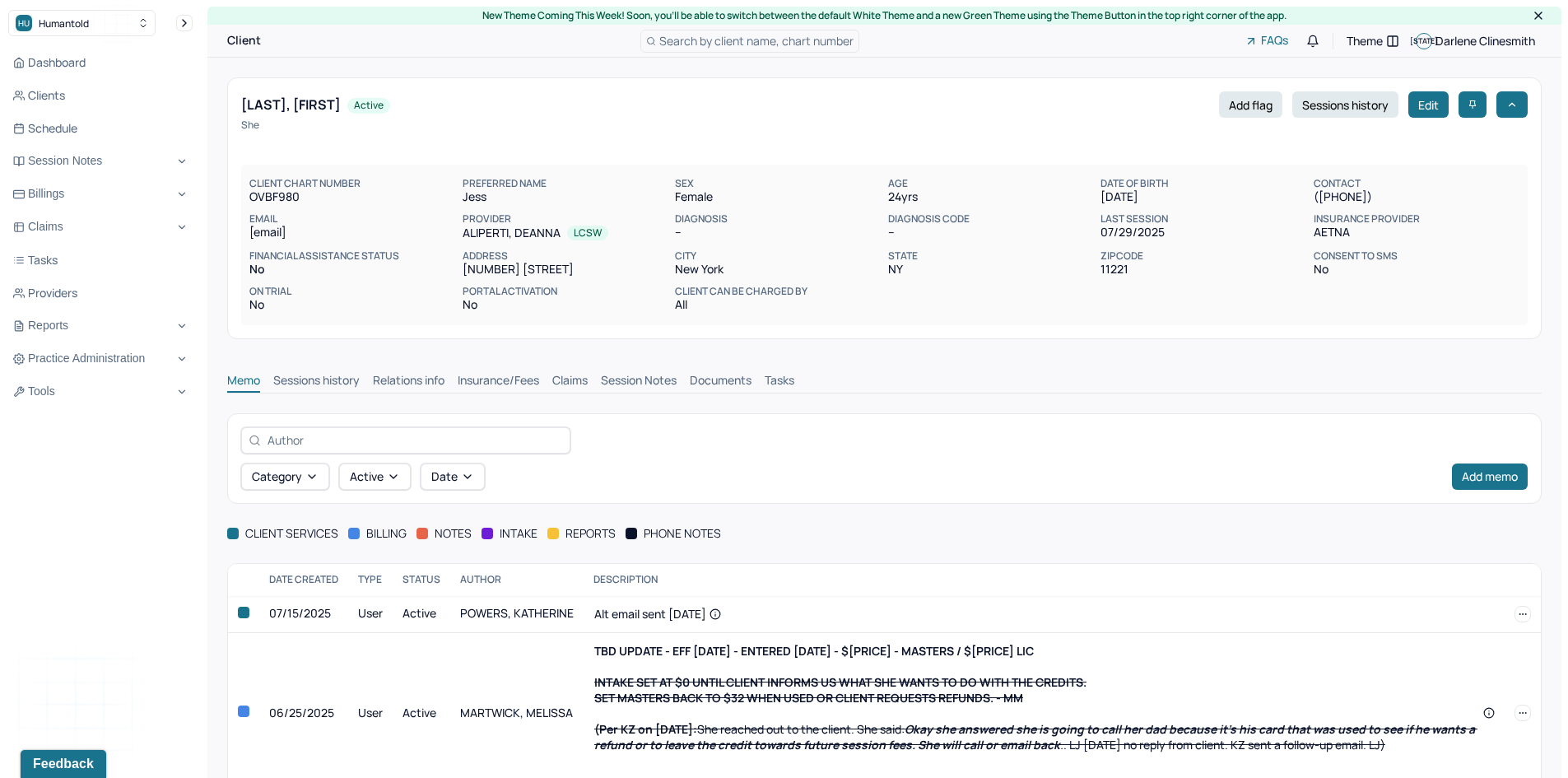 click on "Claims" at bounding box center [570, 382] 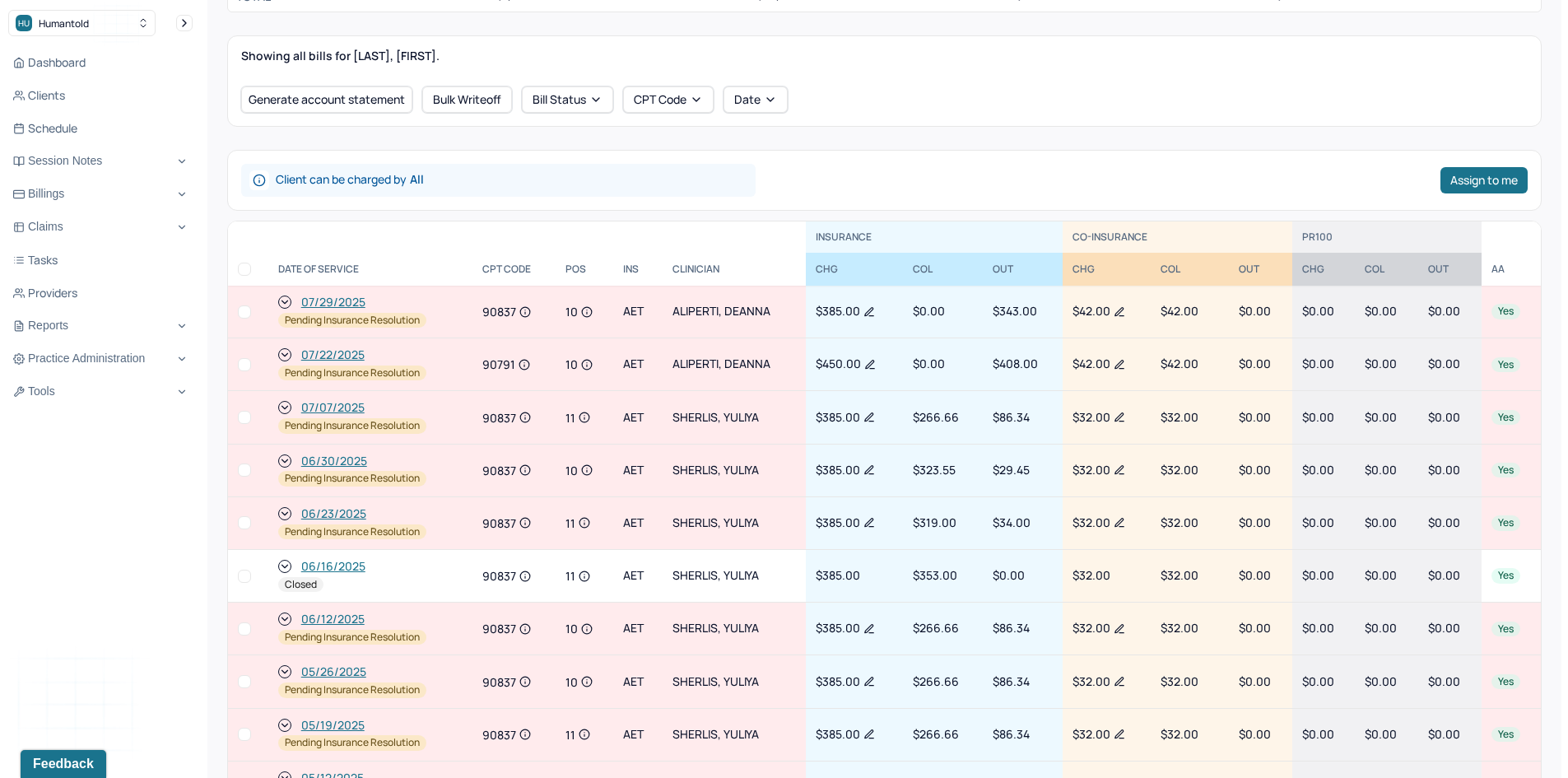 scroll, scrollTop: 608, scrollLeft: 0, axis: vertical 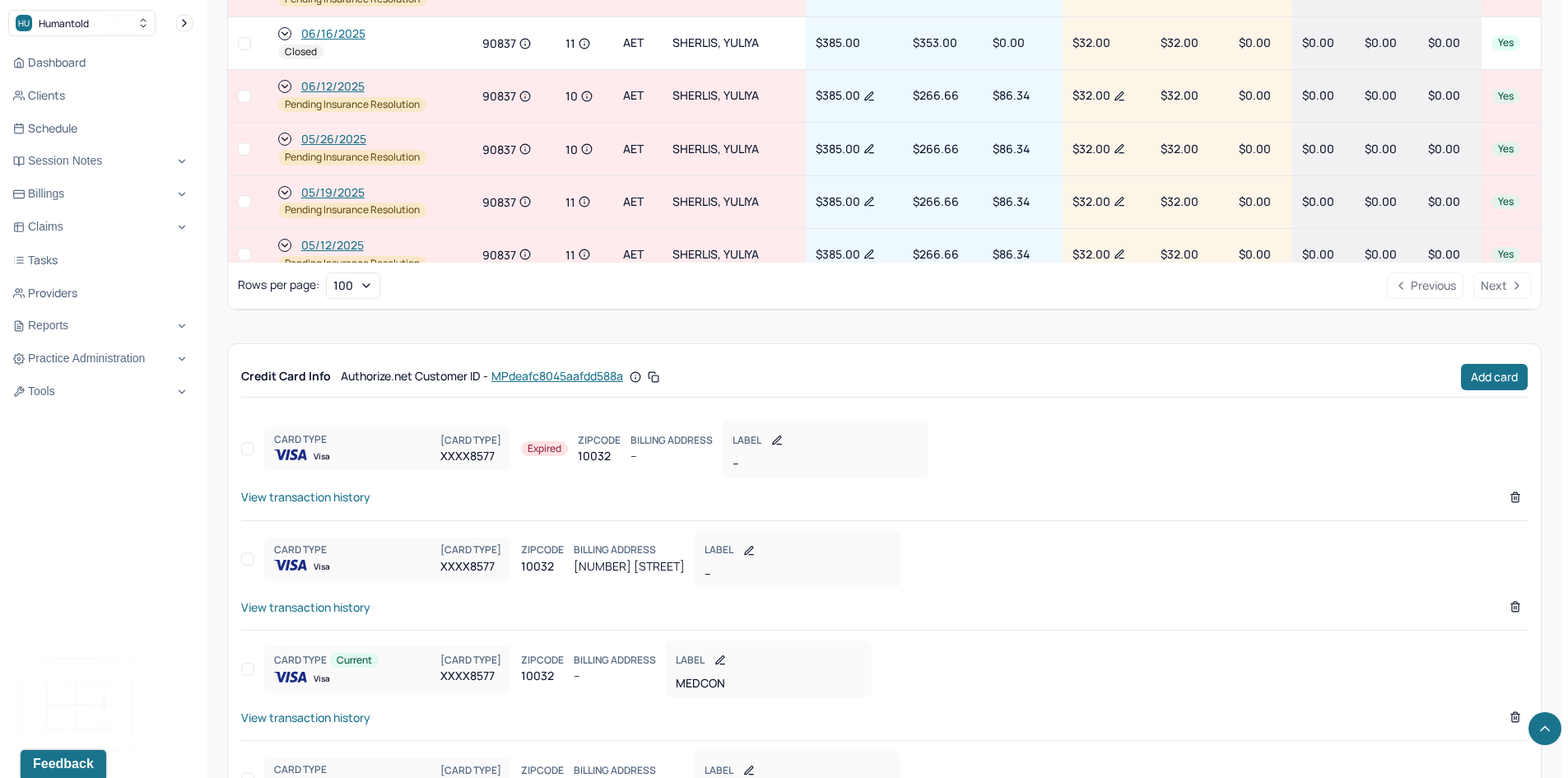 click on "06/12/2025" at bounding box center (333, 86) 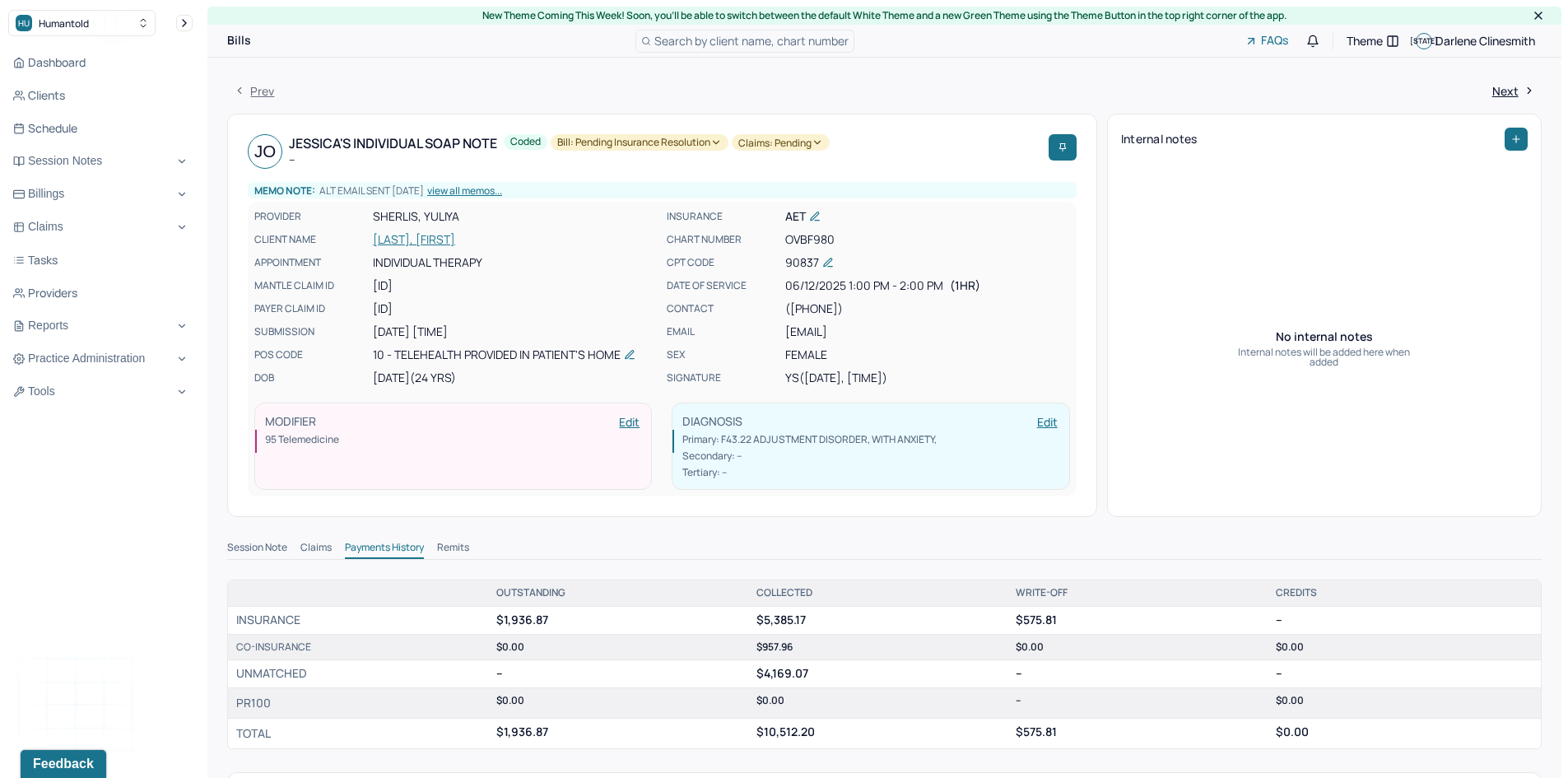 click on "O'DONOGHUE, JESSICA" at bounding box center (514, 240) 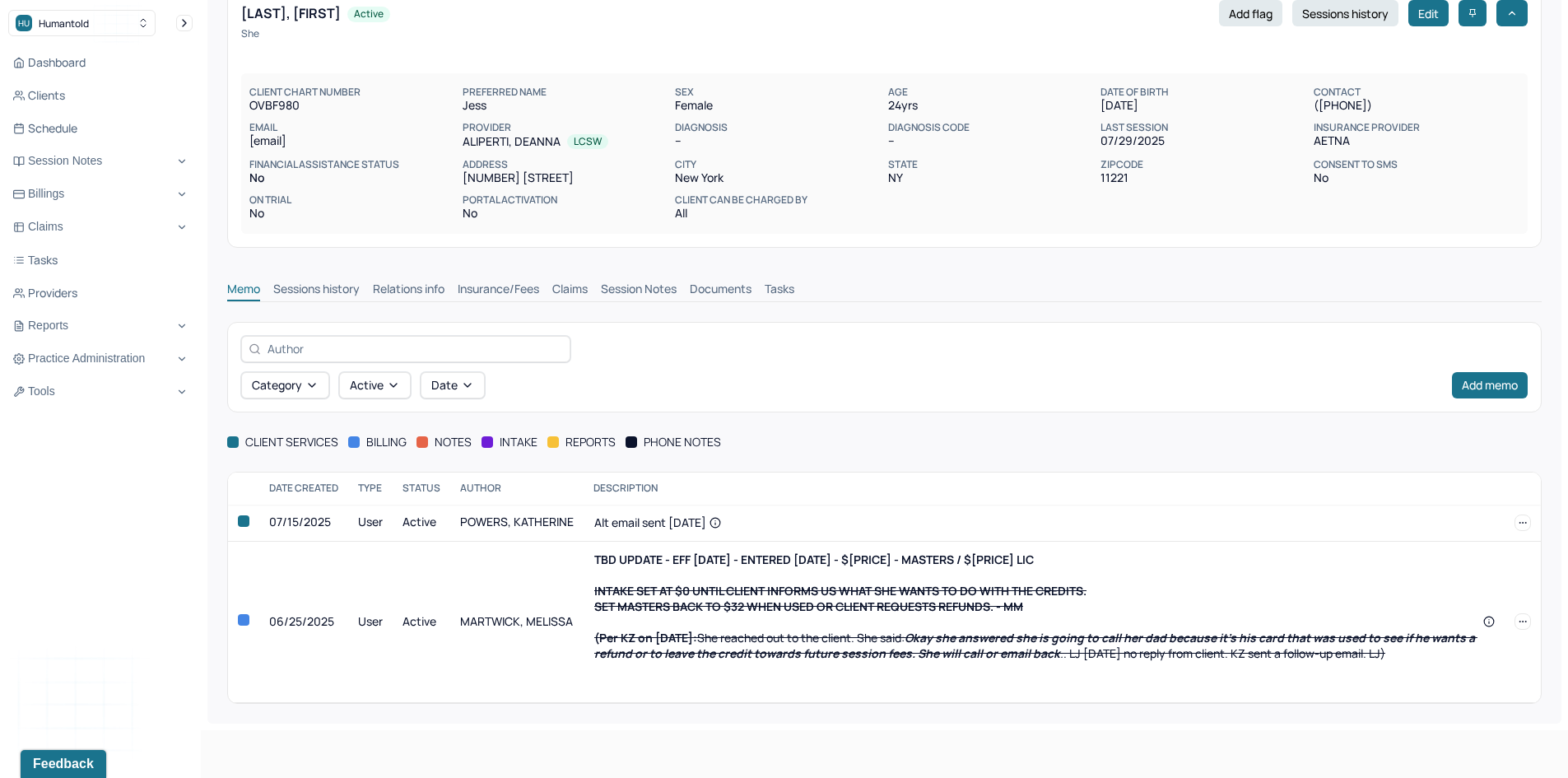 scroll, scrollTop: 95, scrollLeft: 0, axis: vertical 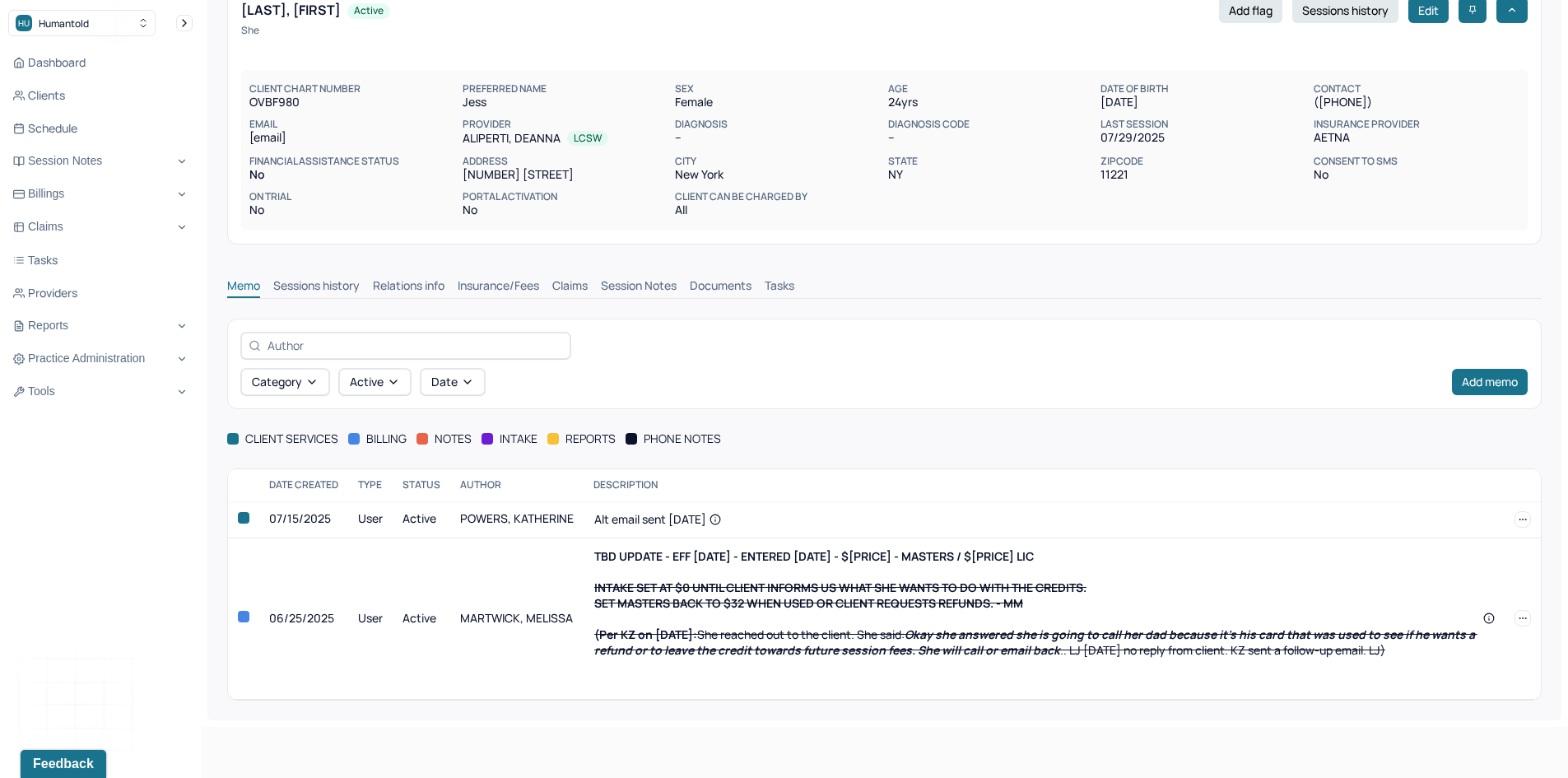 click on "Claims" at bounding box center [570, 287] 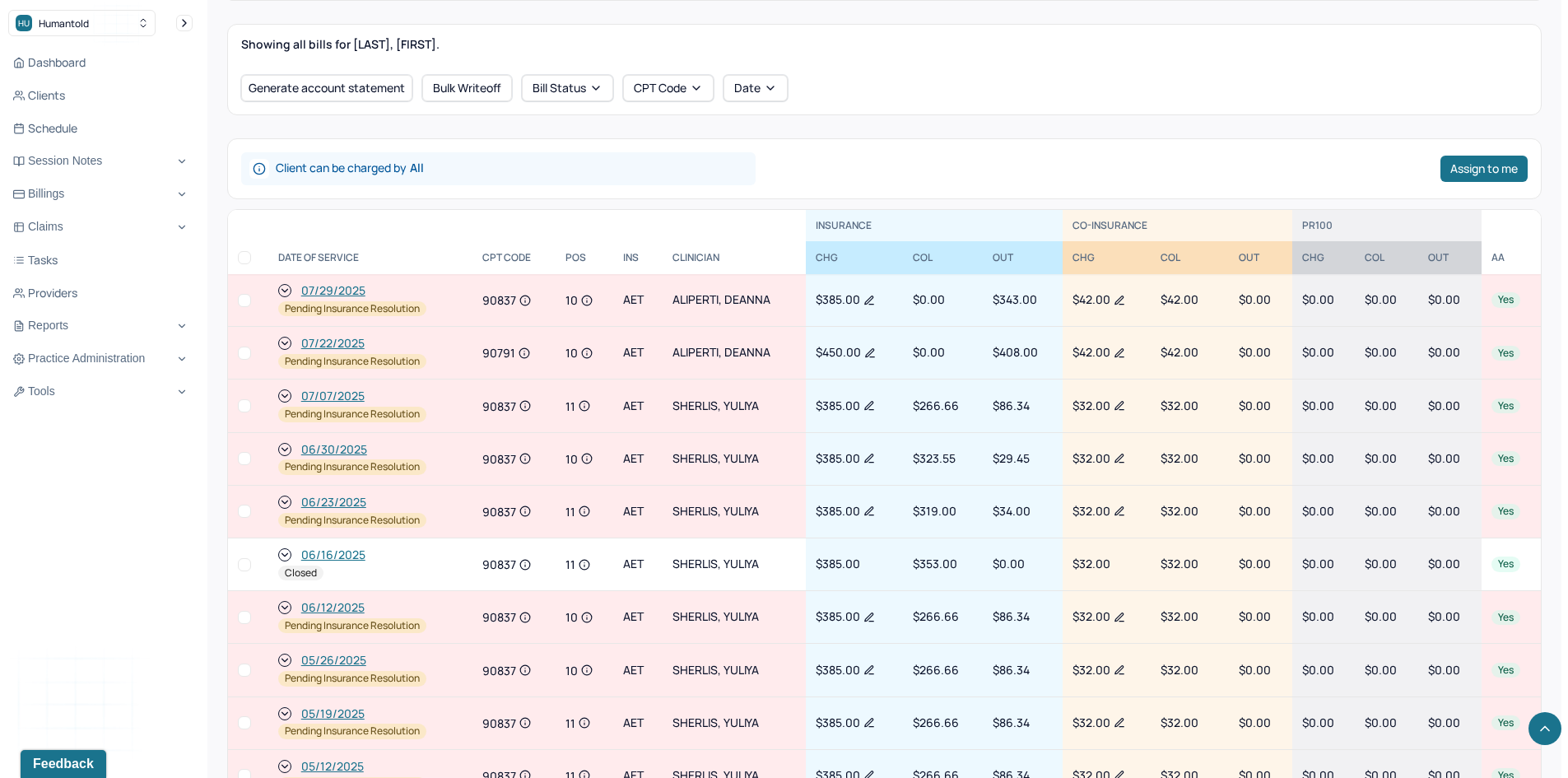 scroll, scrollTop: 589, scrollLeft: 0, axis: vertical 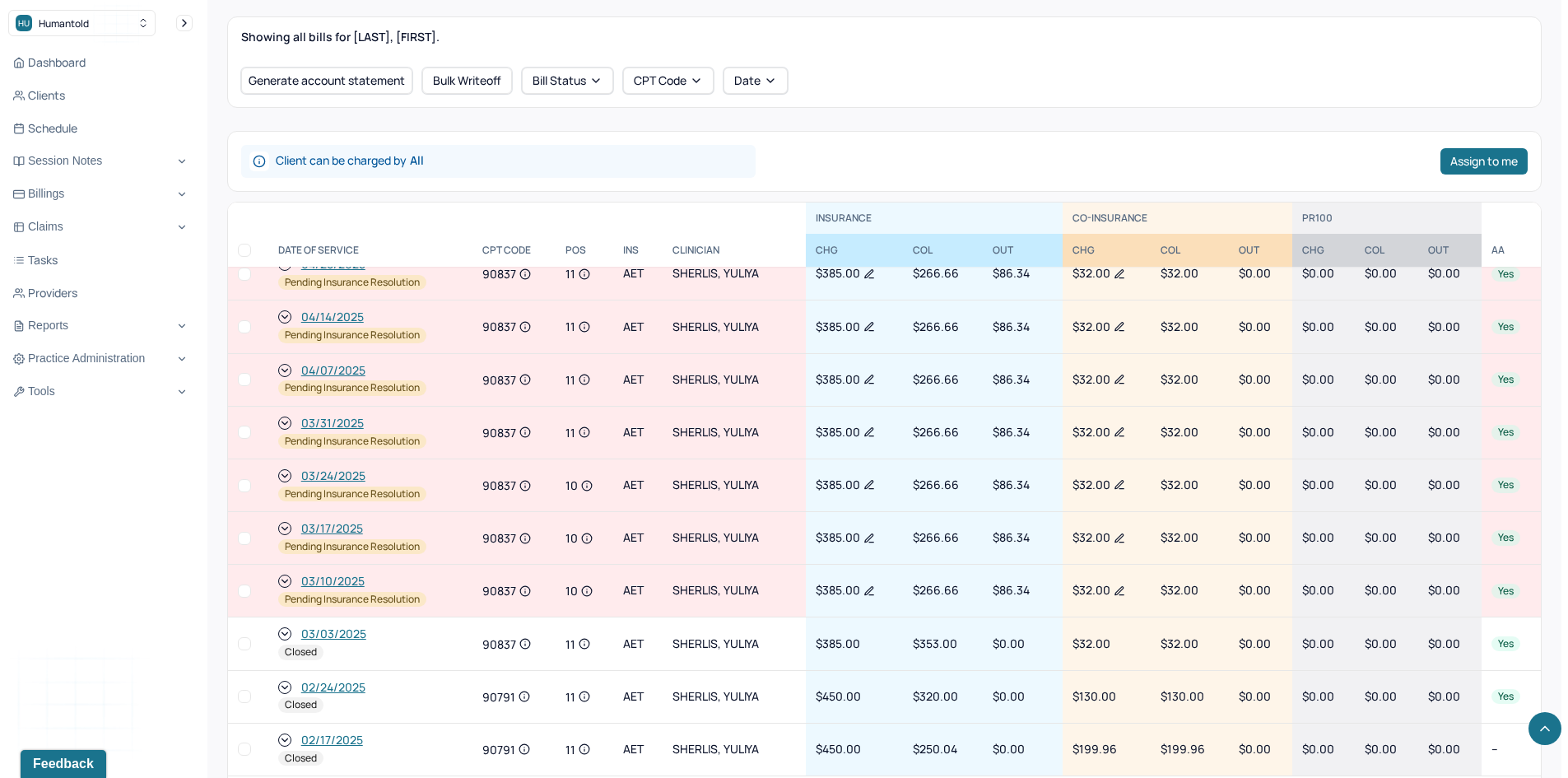 click 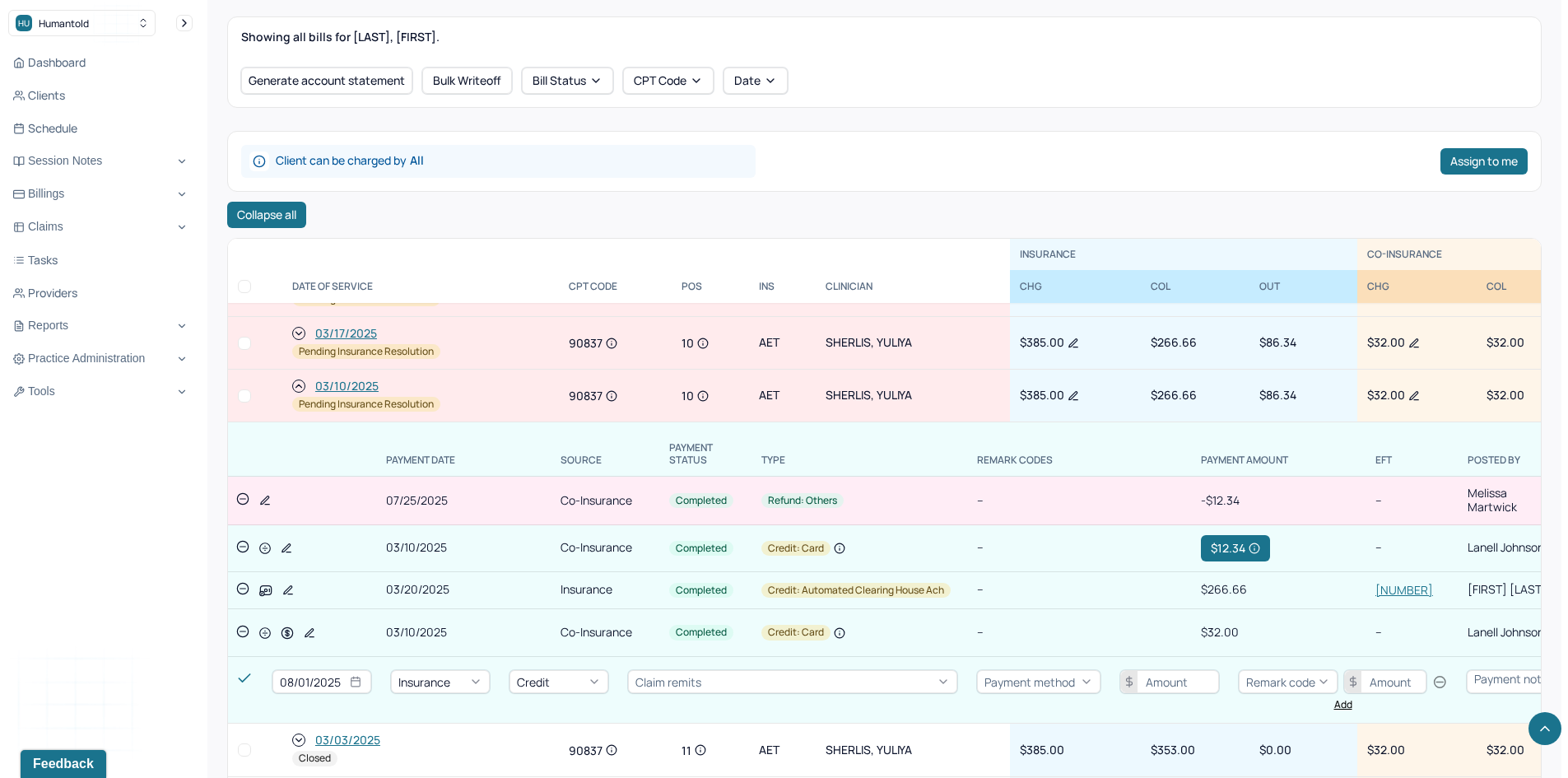 scroll, scrollTop: 847, scrollLeft: 0, axis: vertical 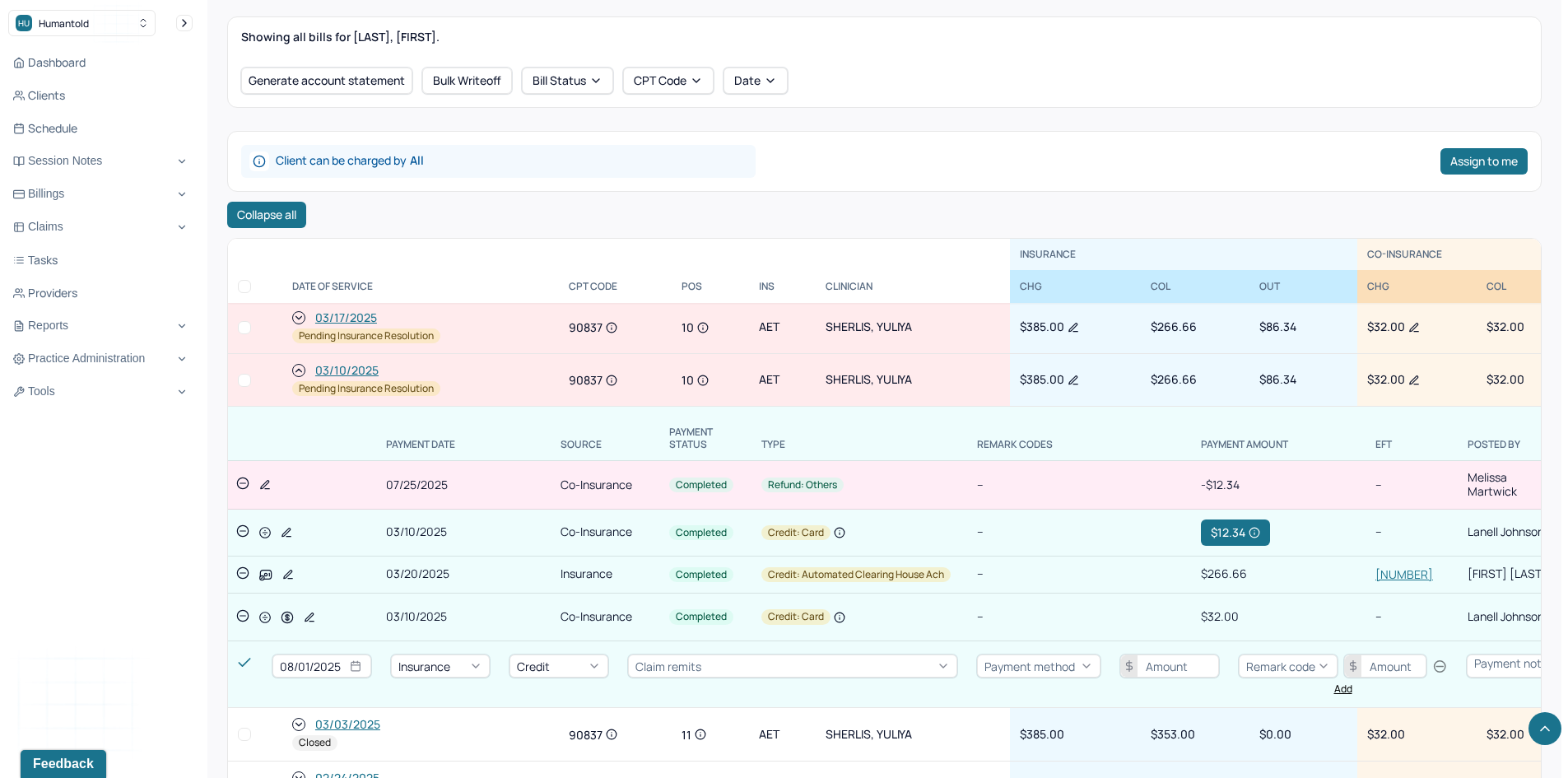 click 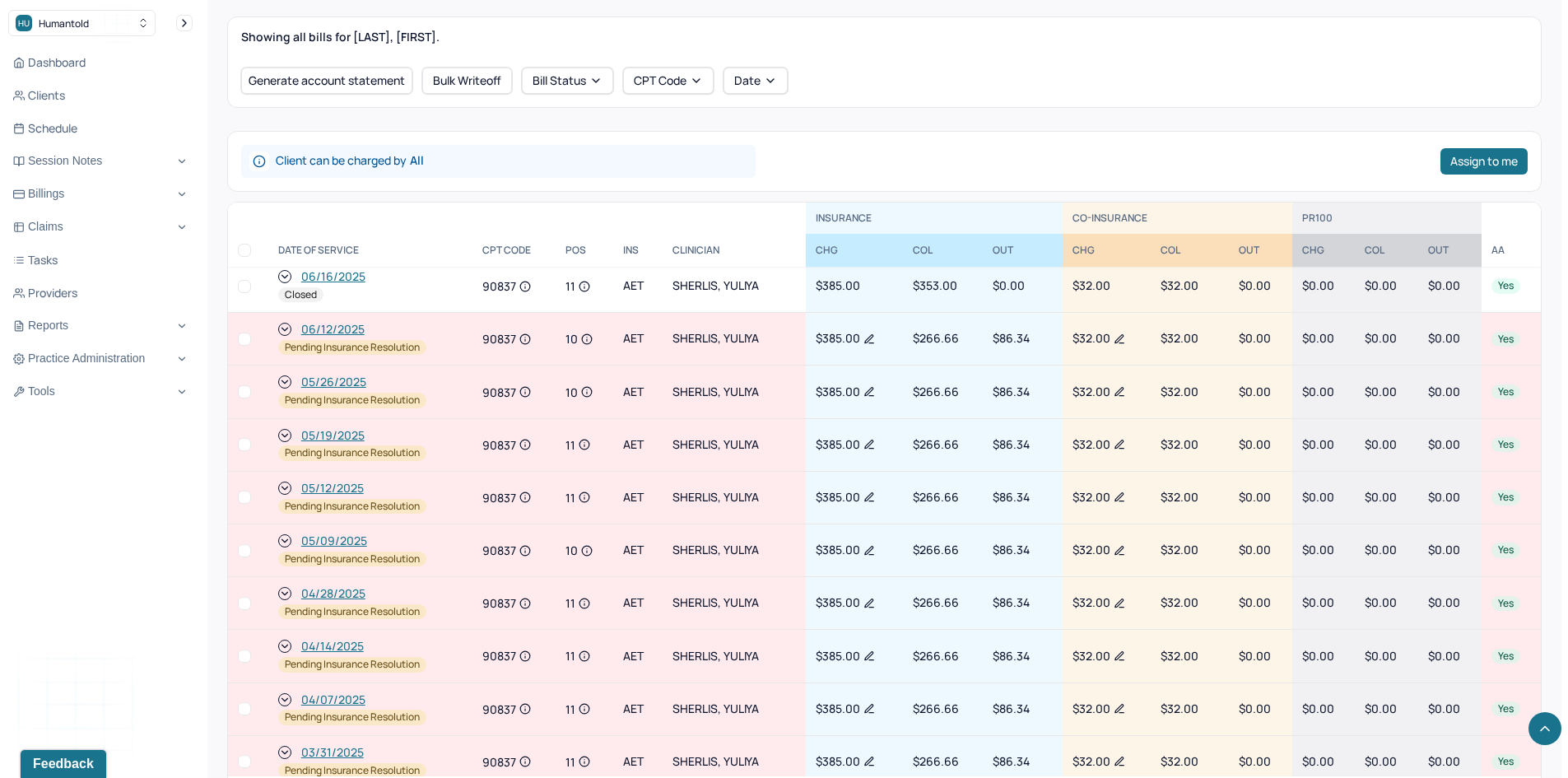 scroll, scrollTop: 0, scrollLeft: 0, axis: both 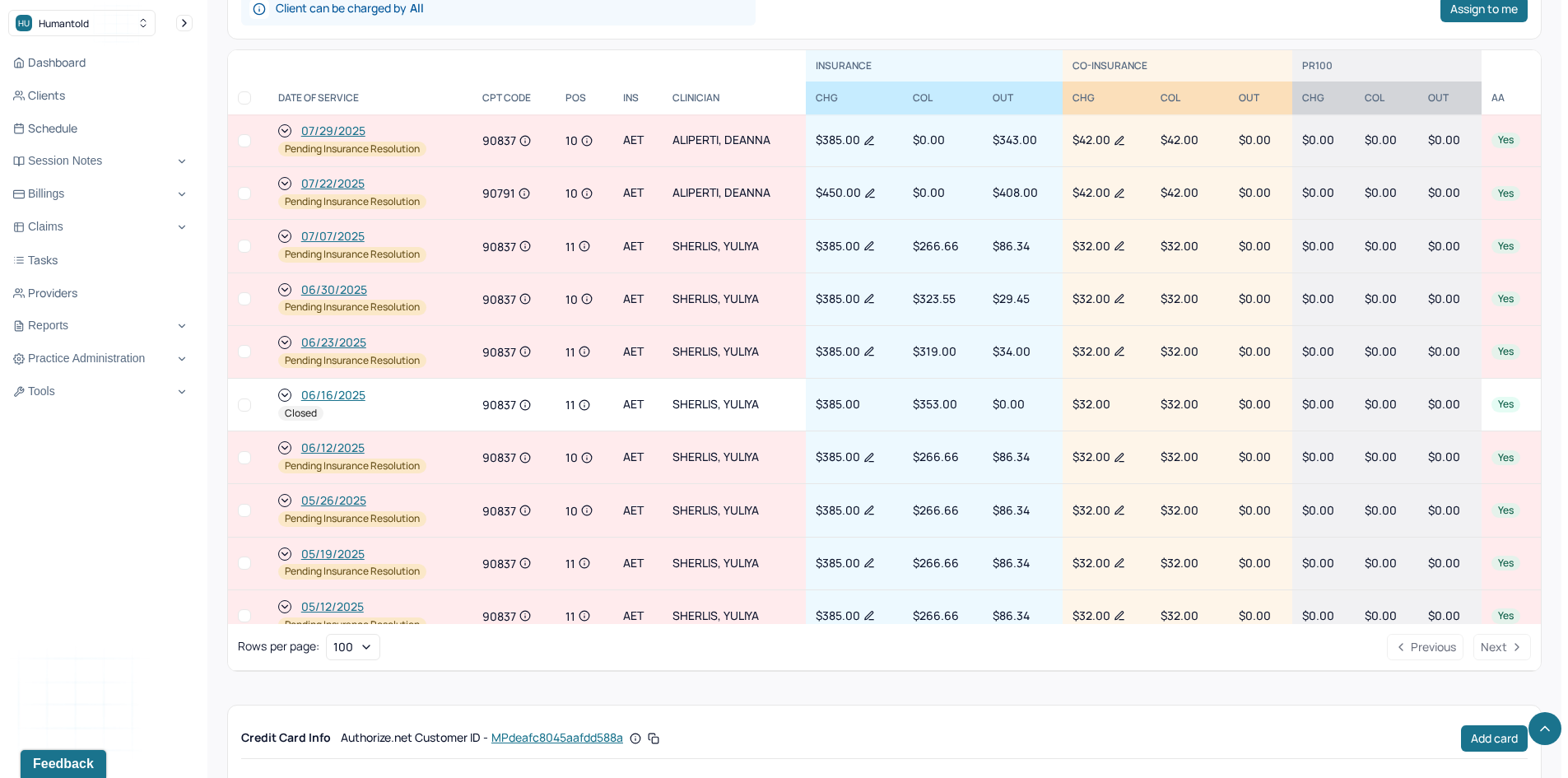 click 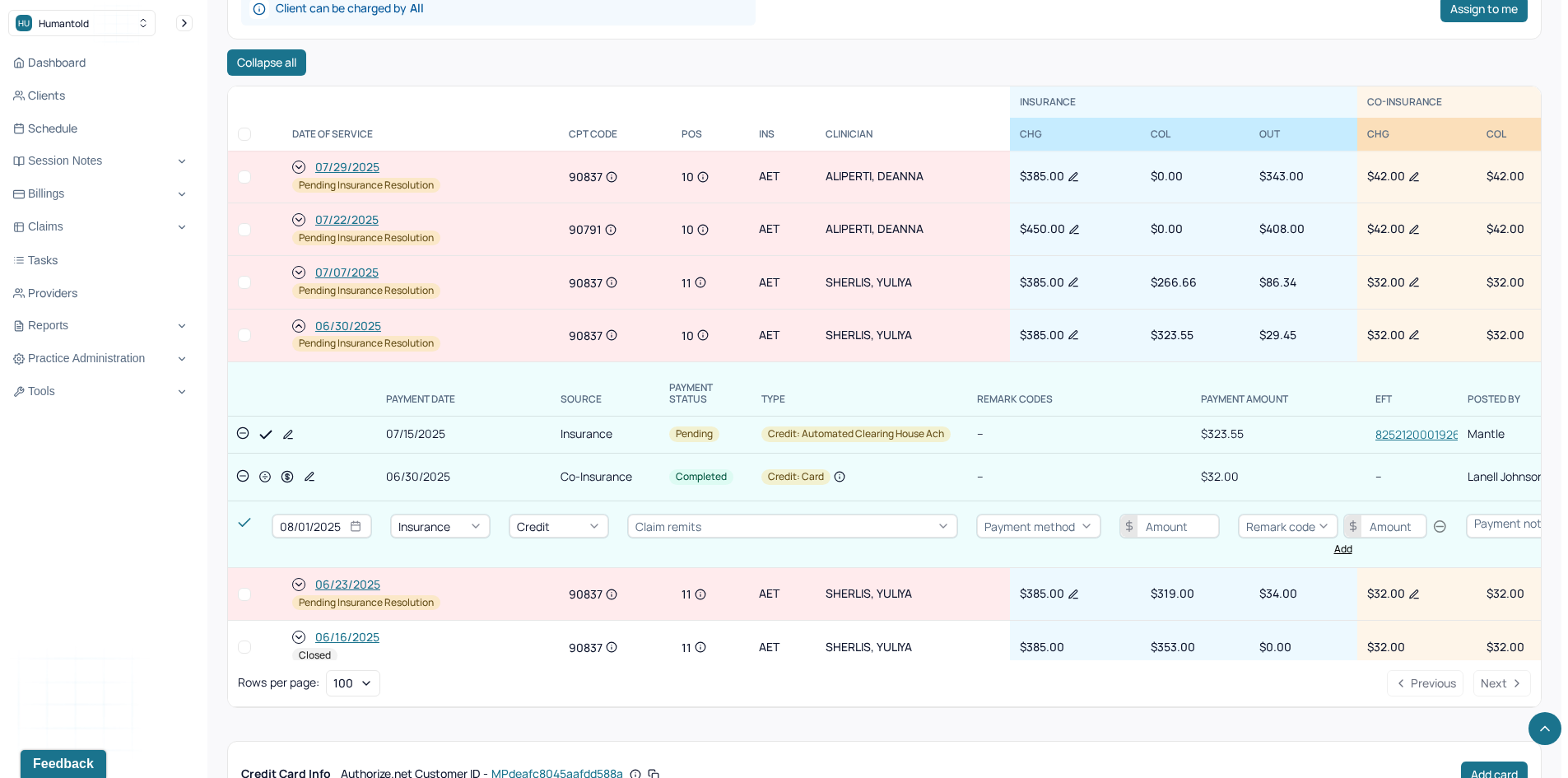 click 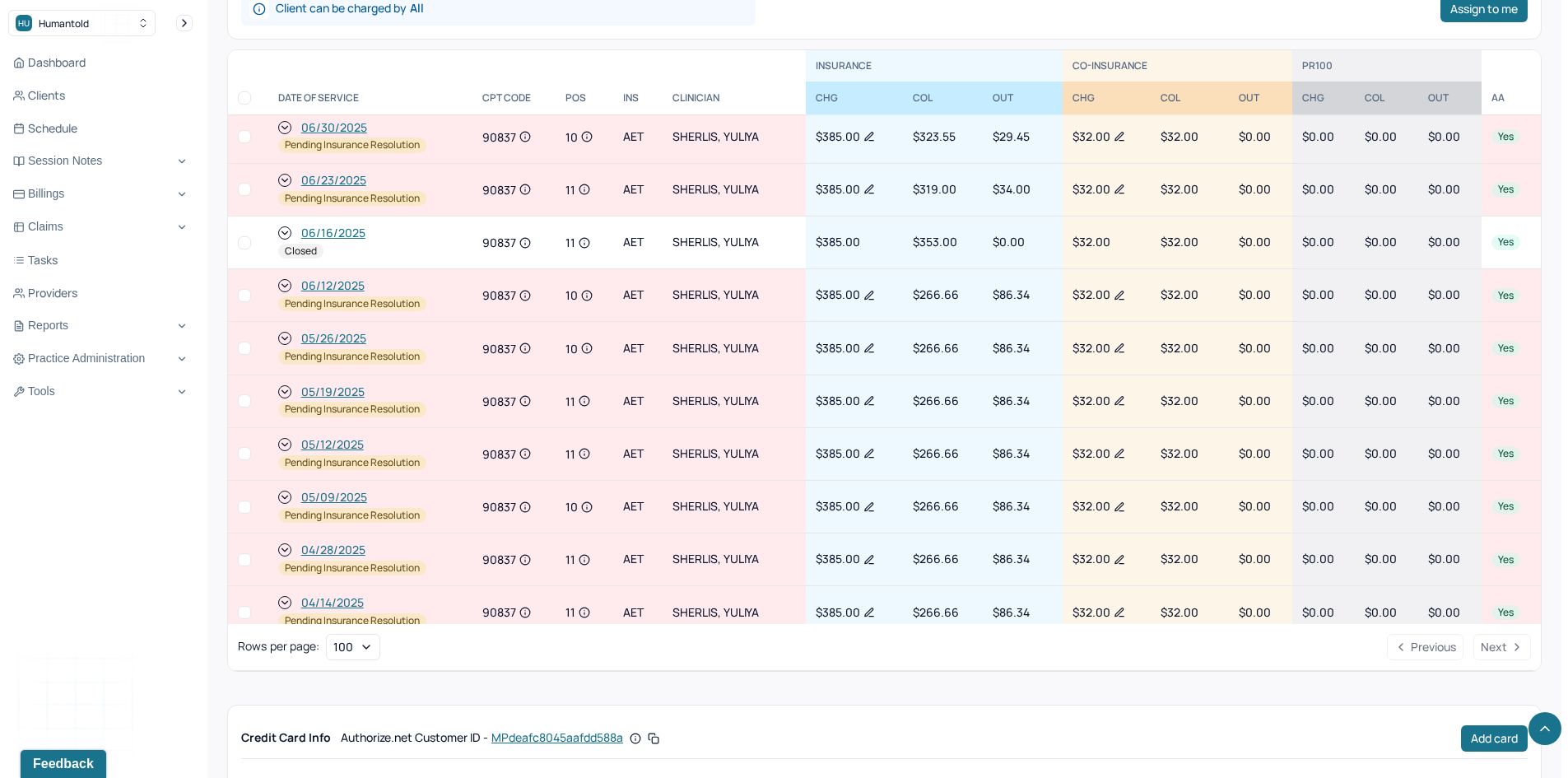 scroll, scrollTop: 165, scrollLeft: 0, axis: vertical 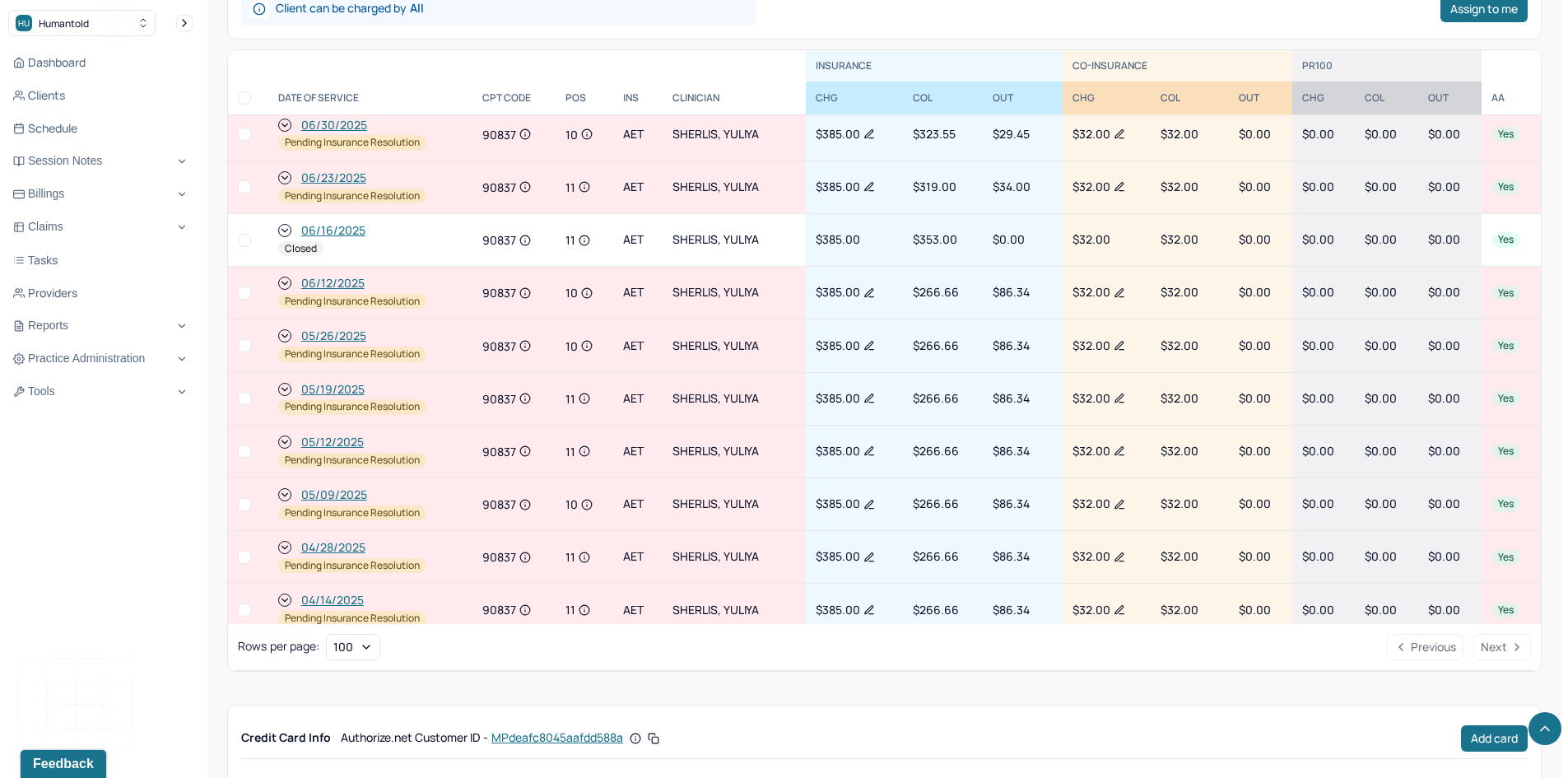 click 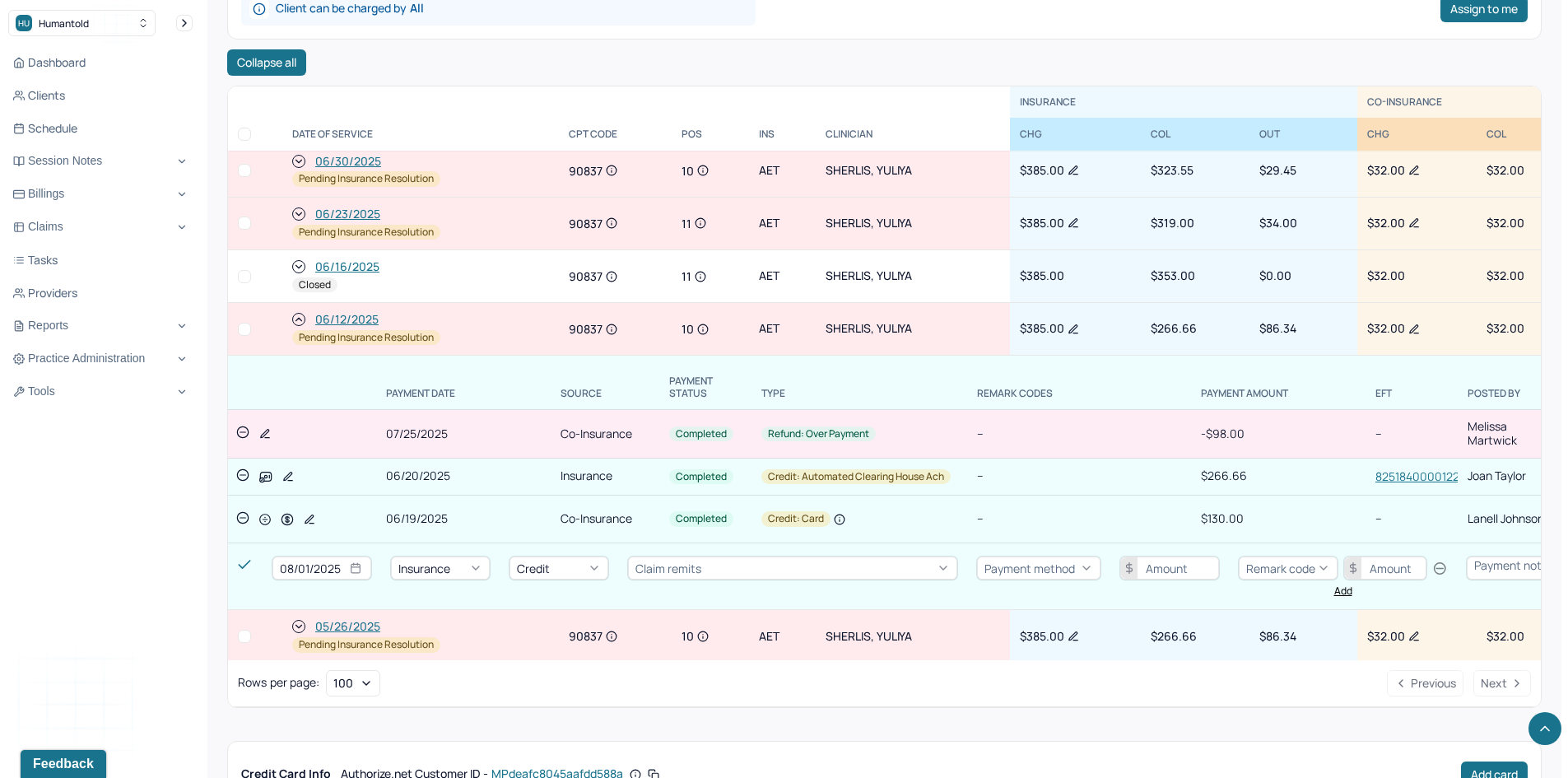 scroll, scrollTop: 247, scrollLeft: 0, axis: vertical 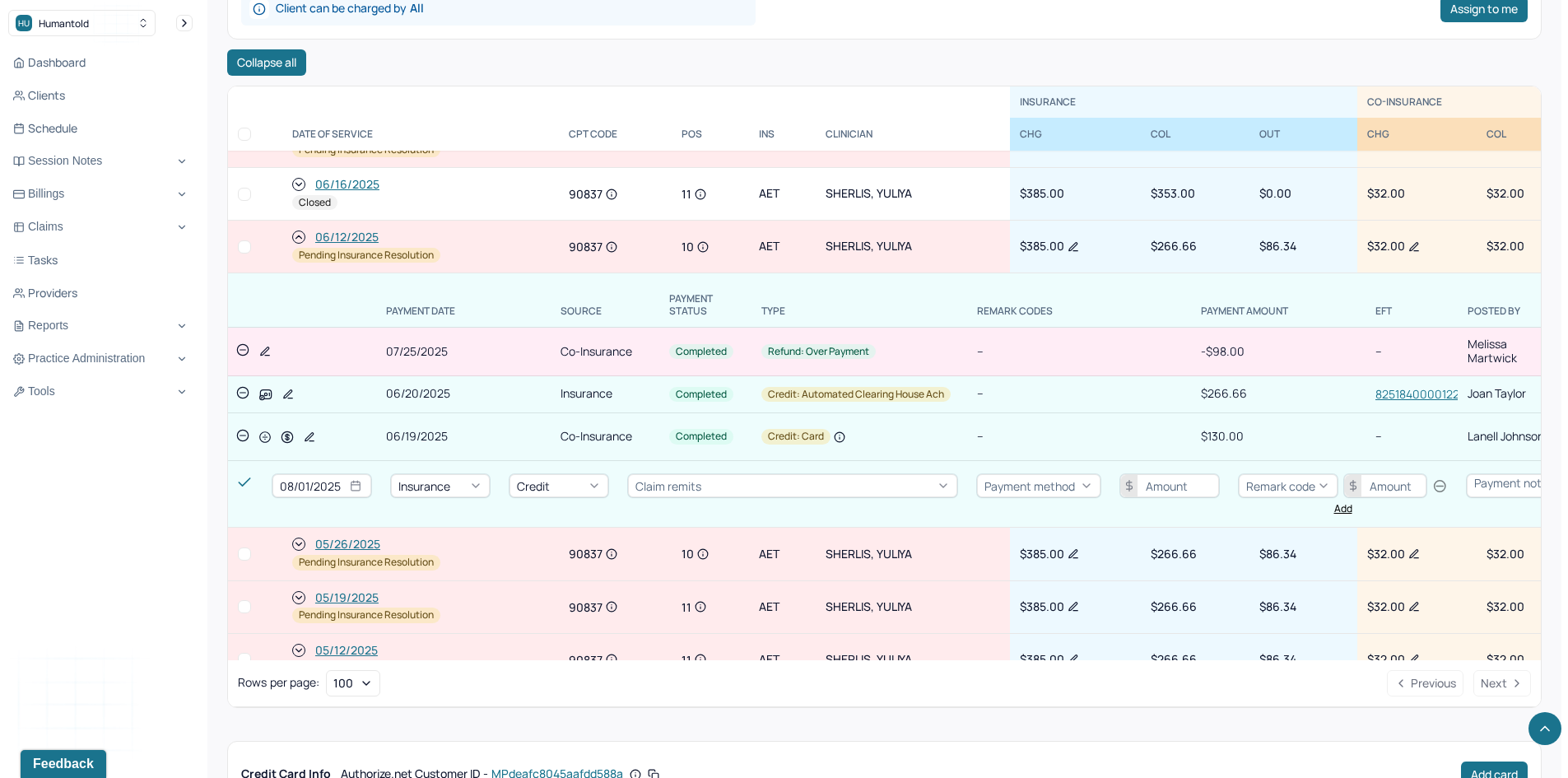 click 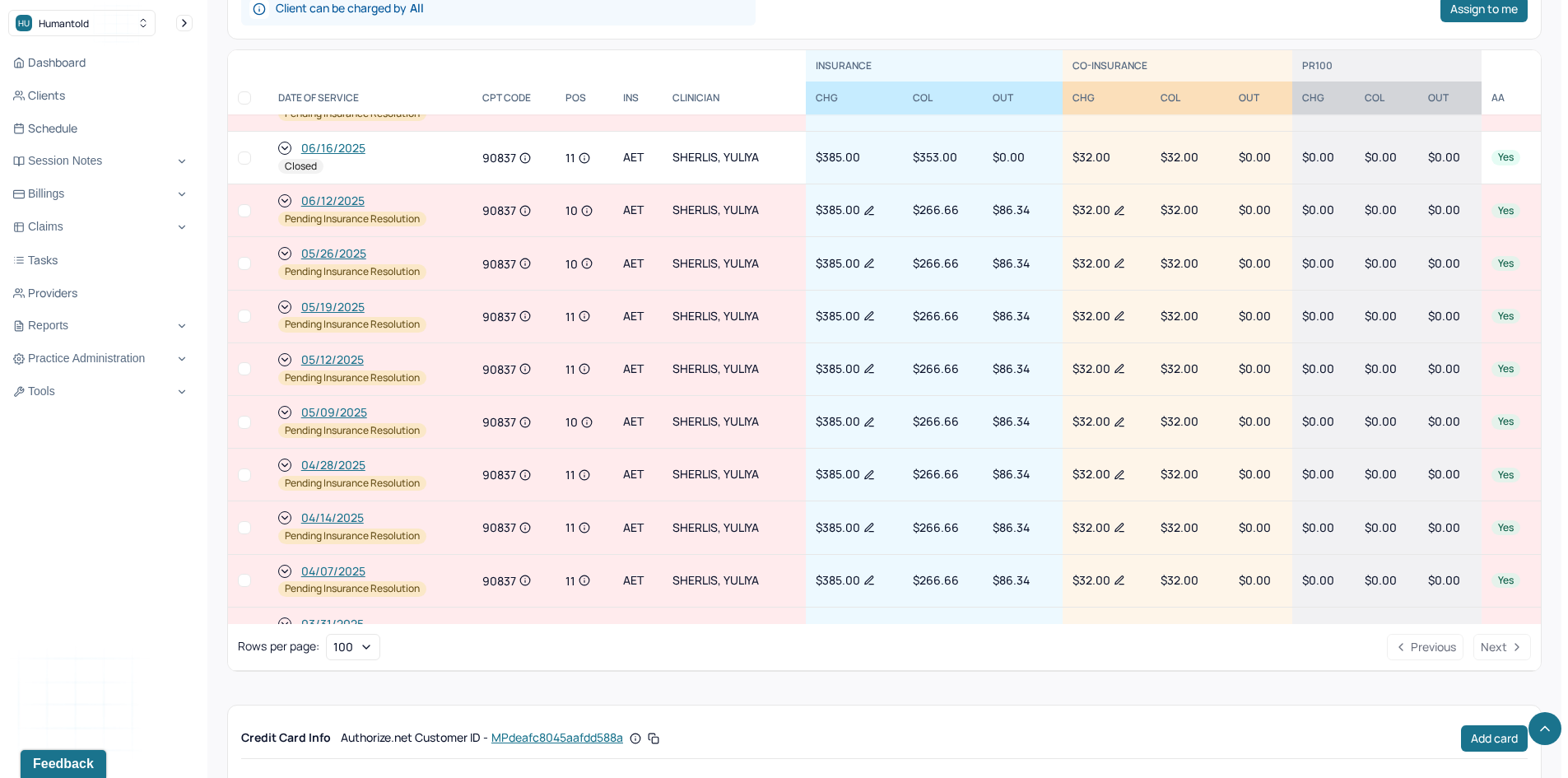 click 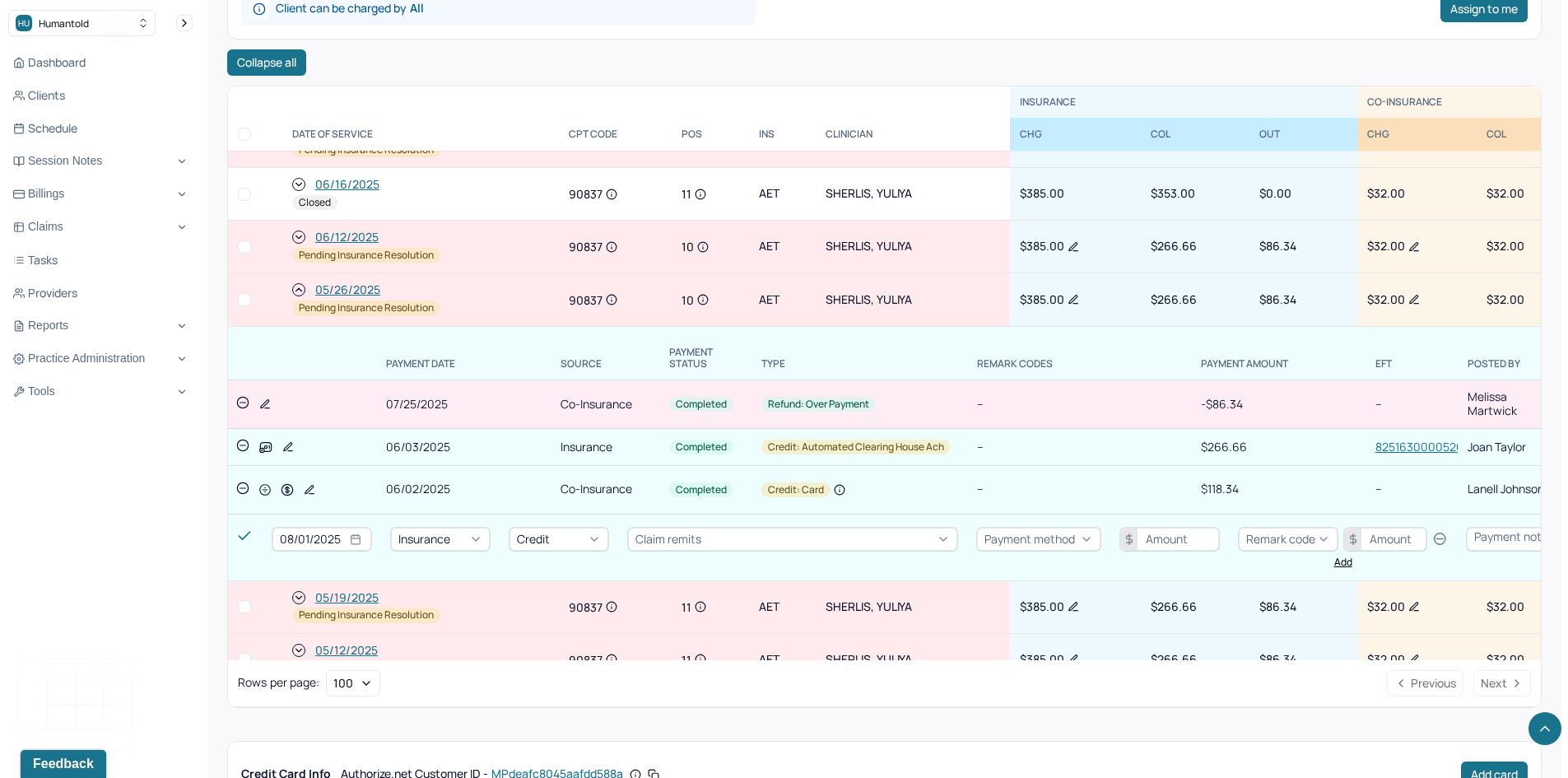 click 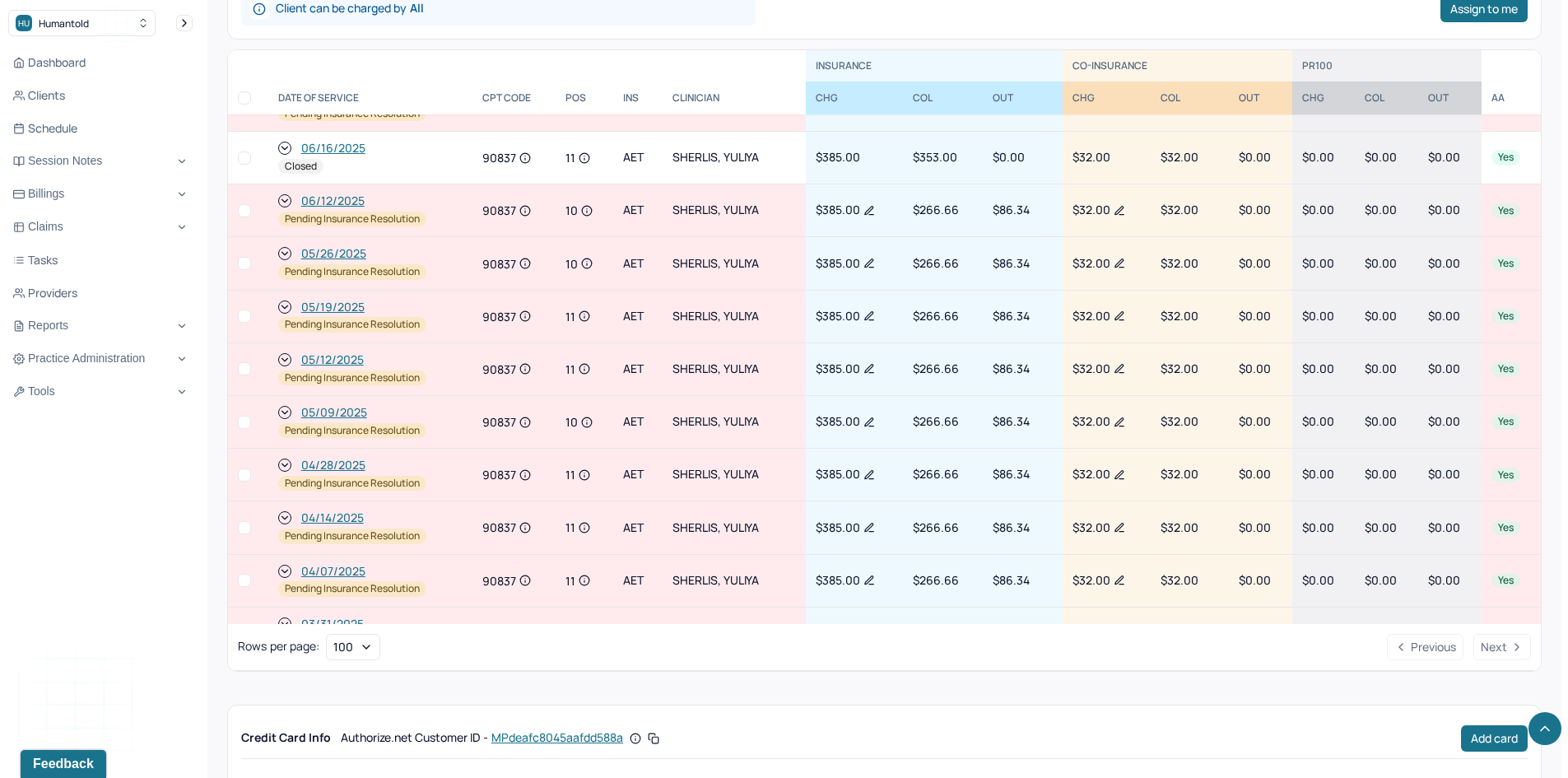 click 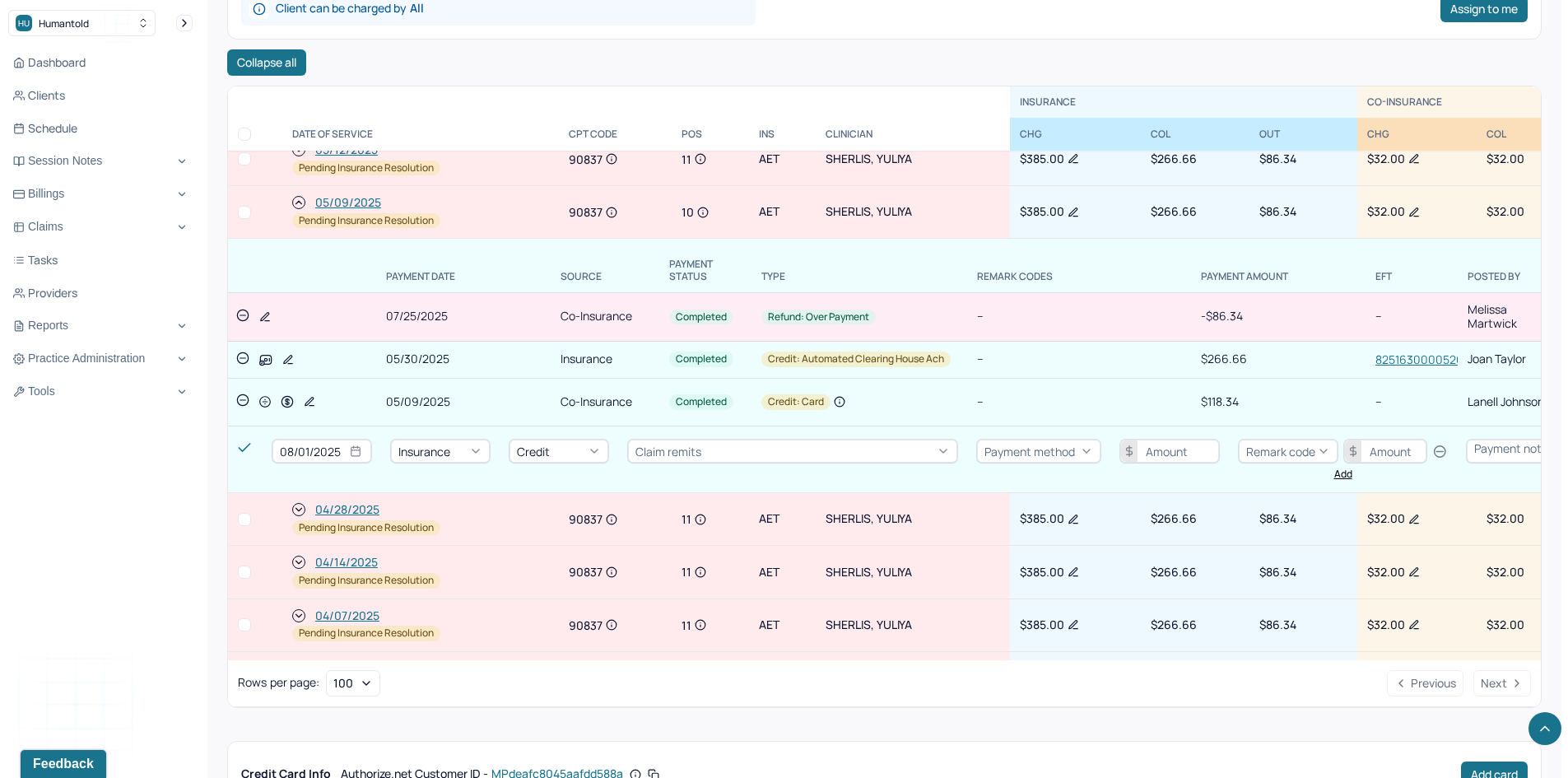 scroll, scrollTop: 494, scrollLeft: 0, axis: vertical 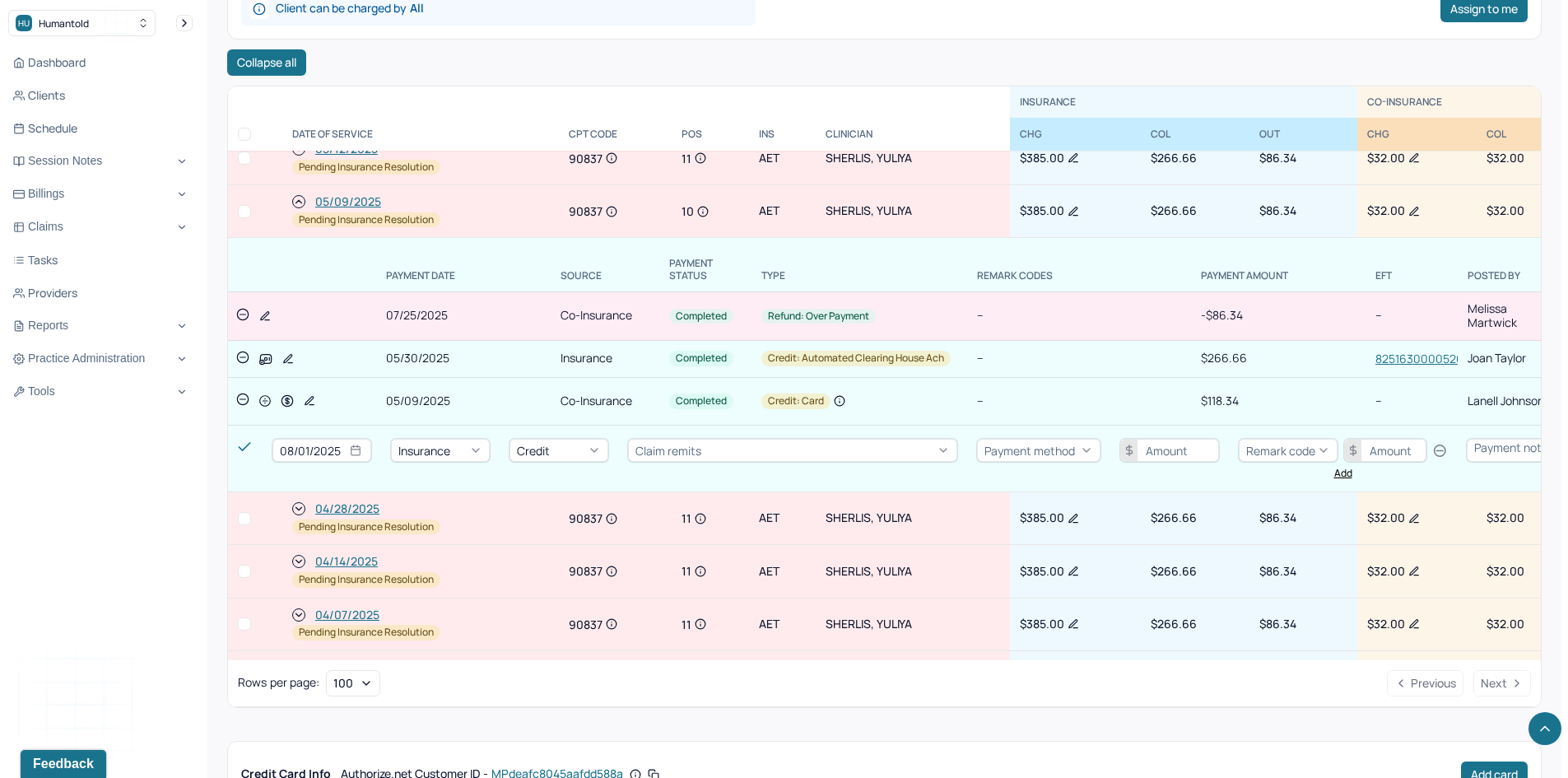 click 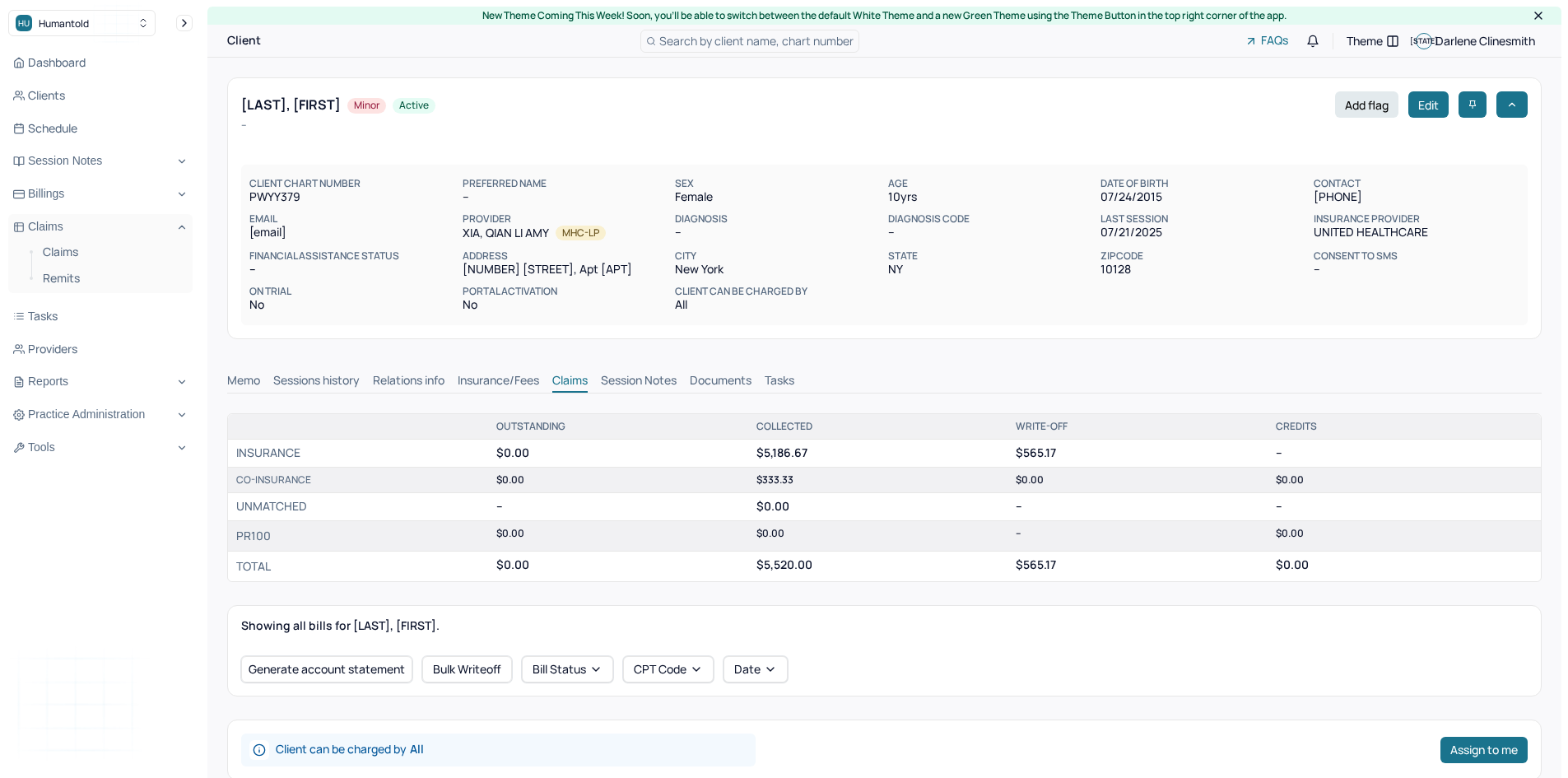 scroll, scrollTop: 494, scrollLeft: 0, axis: vertical 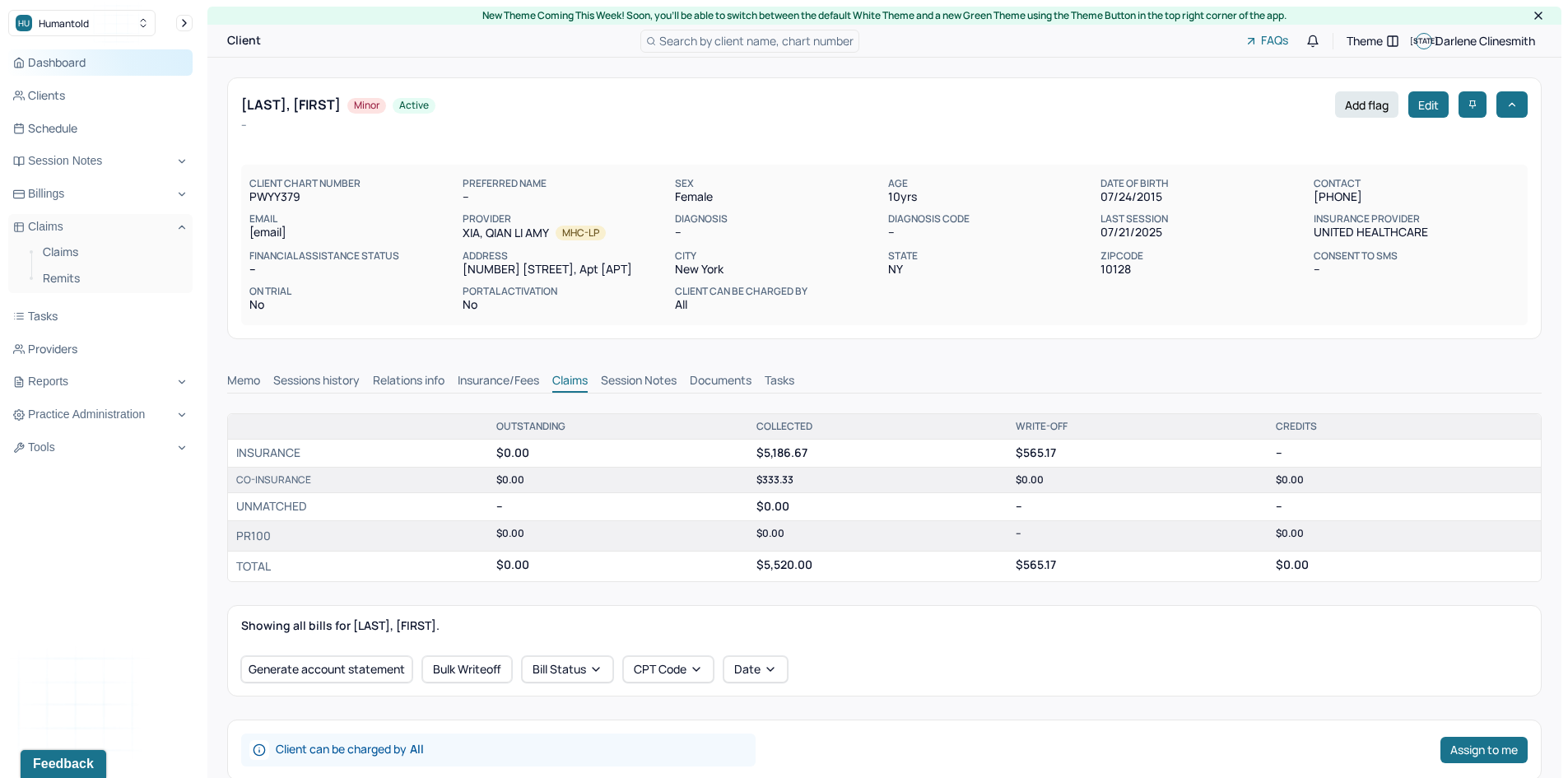 click on "Dashboard" at bounding box center (100, 63) 